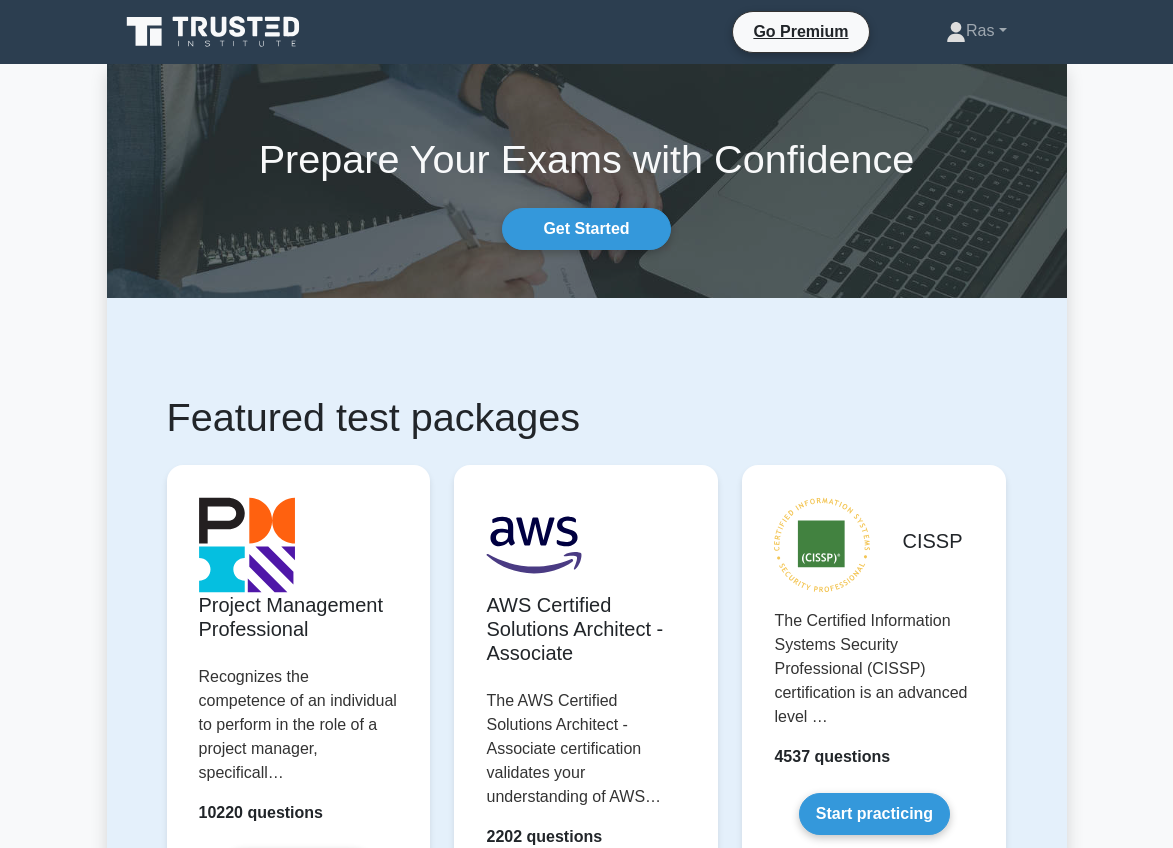 scroll, scrollTop: 0, scrollLeft: 0, axis: both 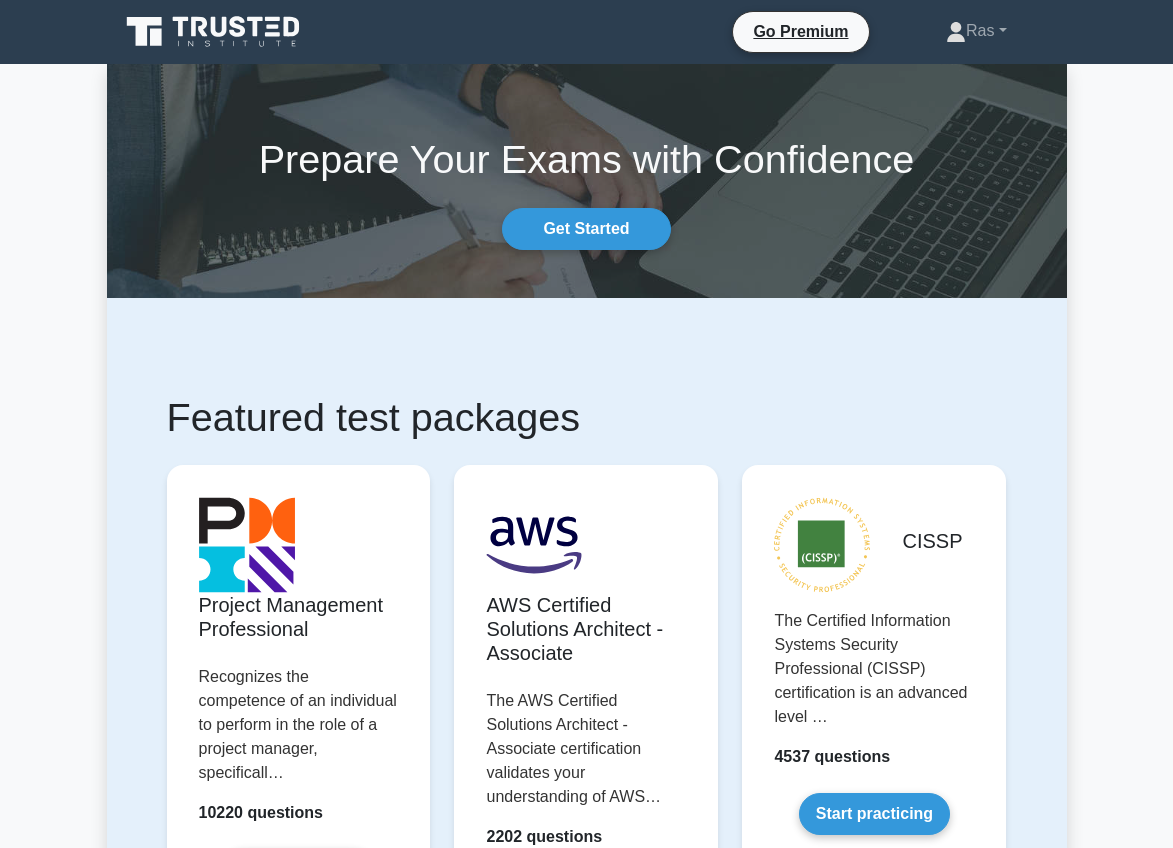 click on "Featured test packages
Project Management Professional
Recognizes the competence of an individual to perform in the role of a project manager, specificall…
10220 questions
Start practicing
.st0{fill:#252F3E;} .st1{fill-rule:evenodd;clip-rule:evenodd;fill:#FF9900;}" at bounding box center [587, 3971] 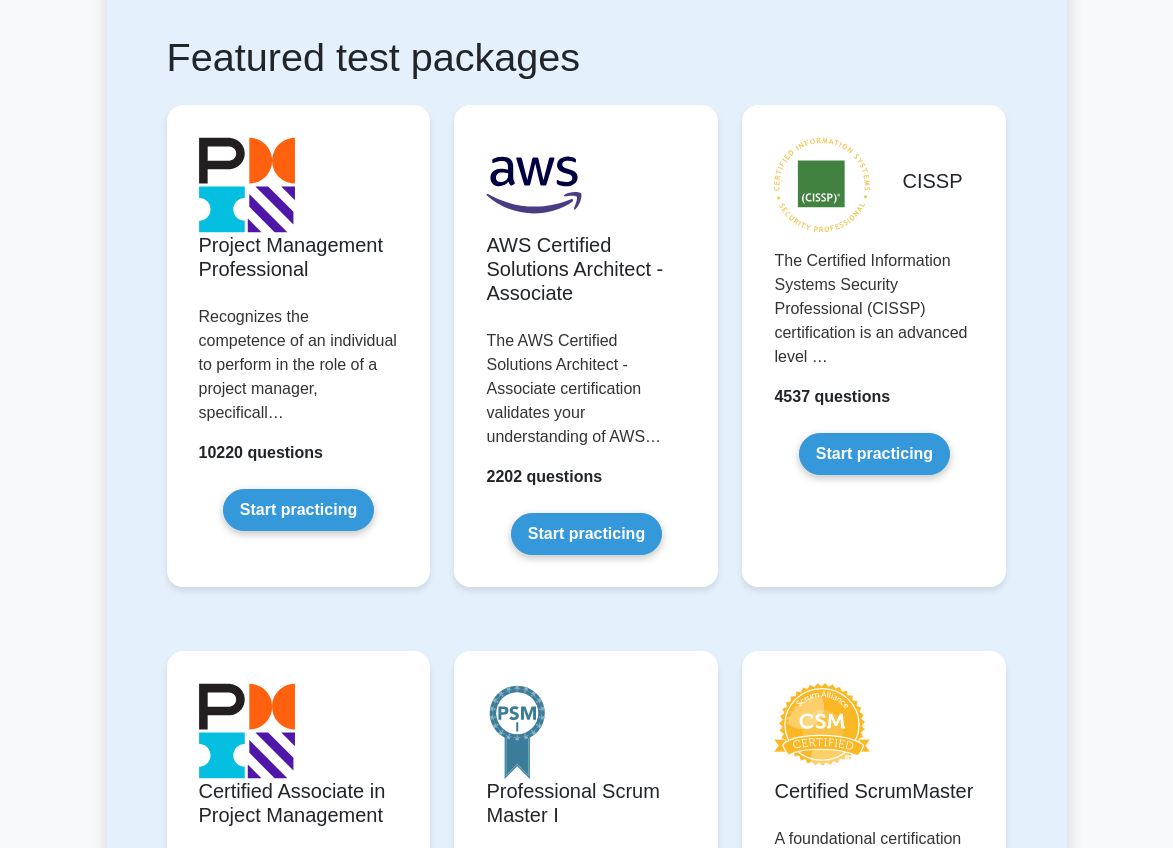 scroll, scrollTop: 400, scrollLeft: 0, axis: vertical 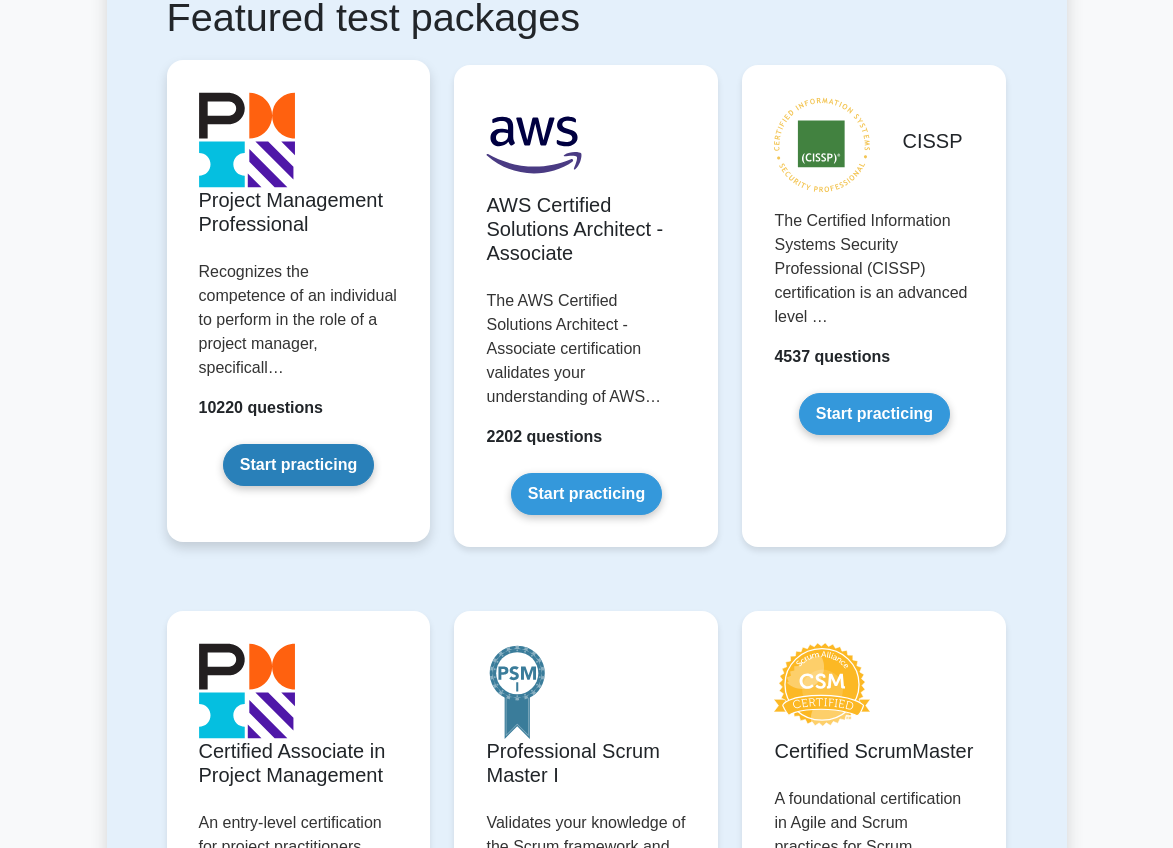 click on "Start practicing" at bounding box center [298, 465] 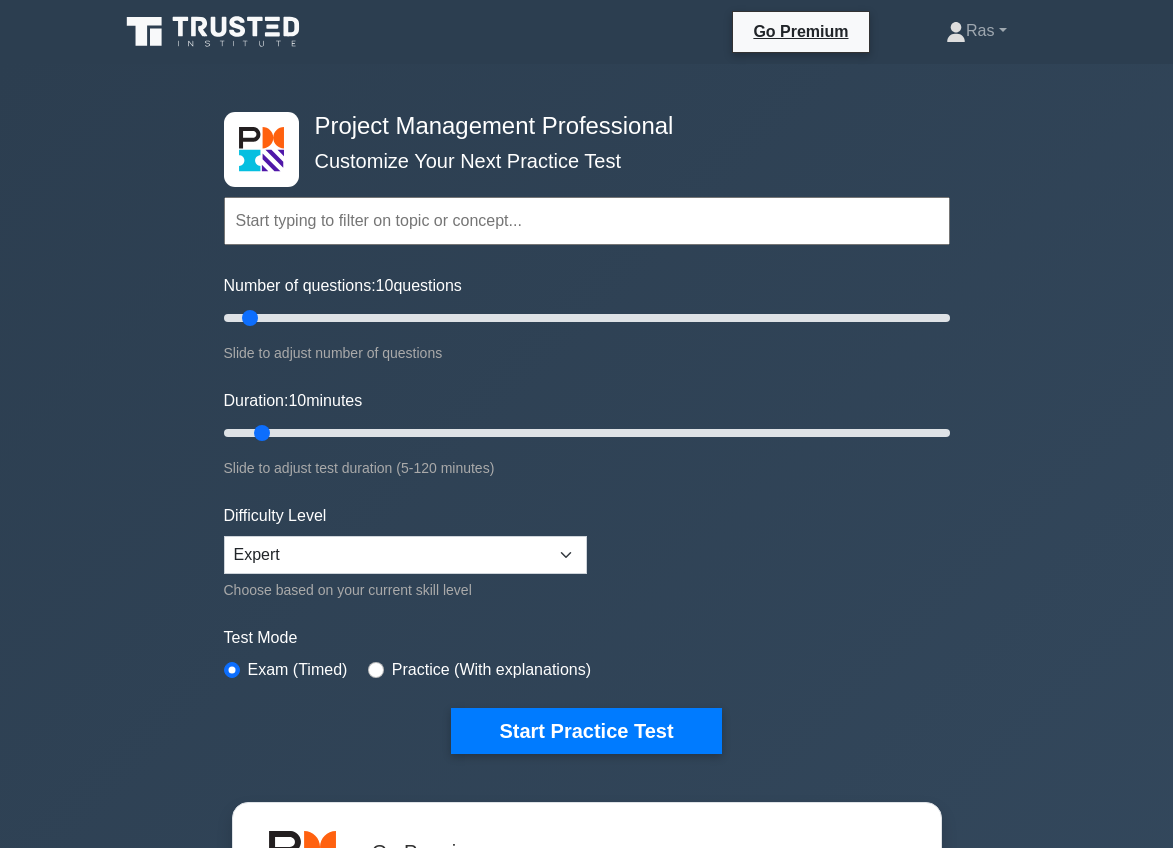 scroll, scrollTop: 0, scrollLeft: 0, axis: both 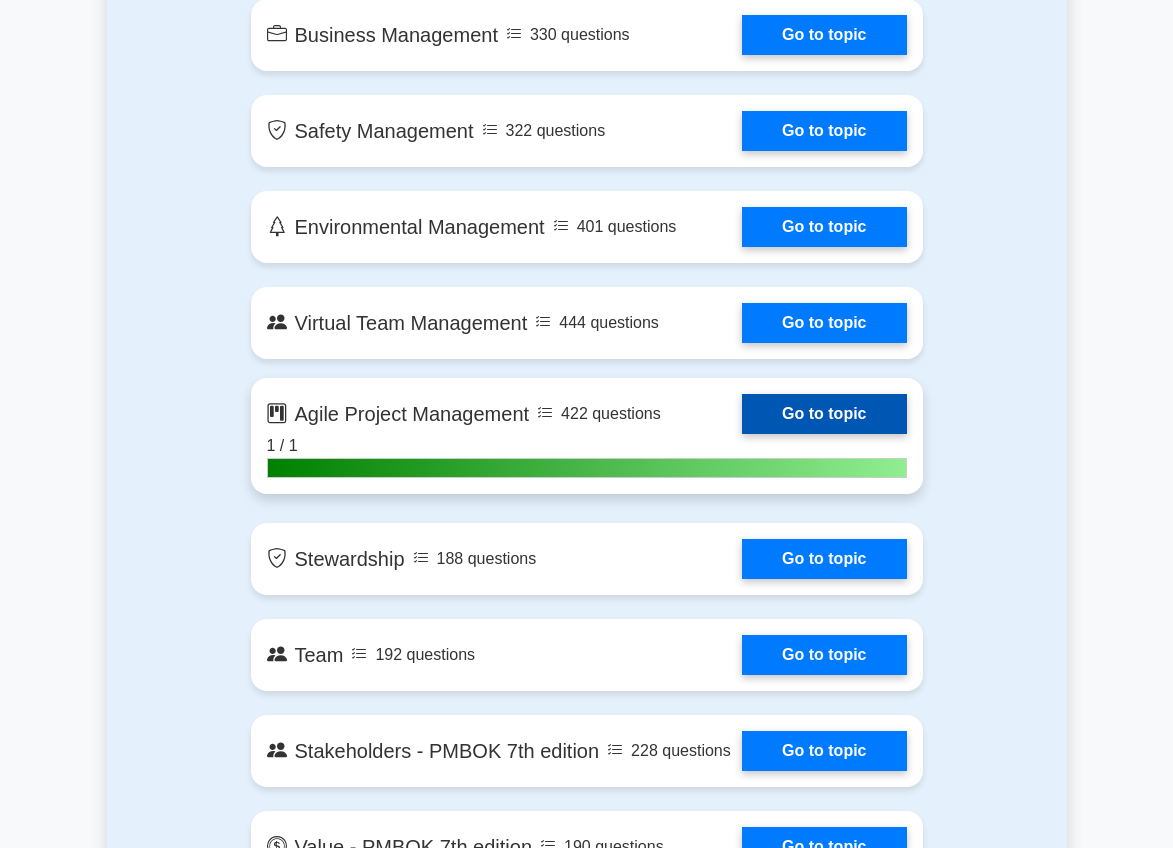 click on "Go to topic" at bounding box center (824, 414) 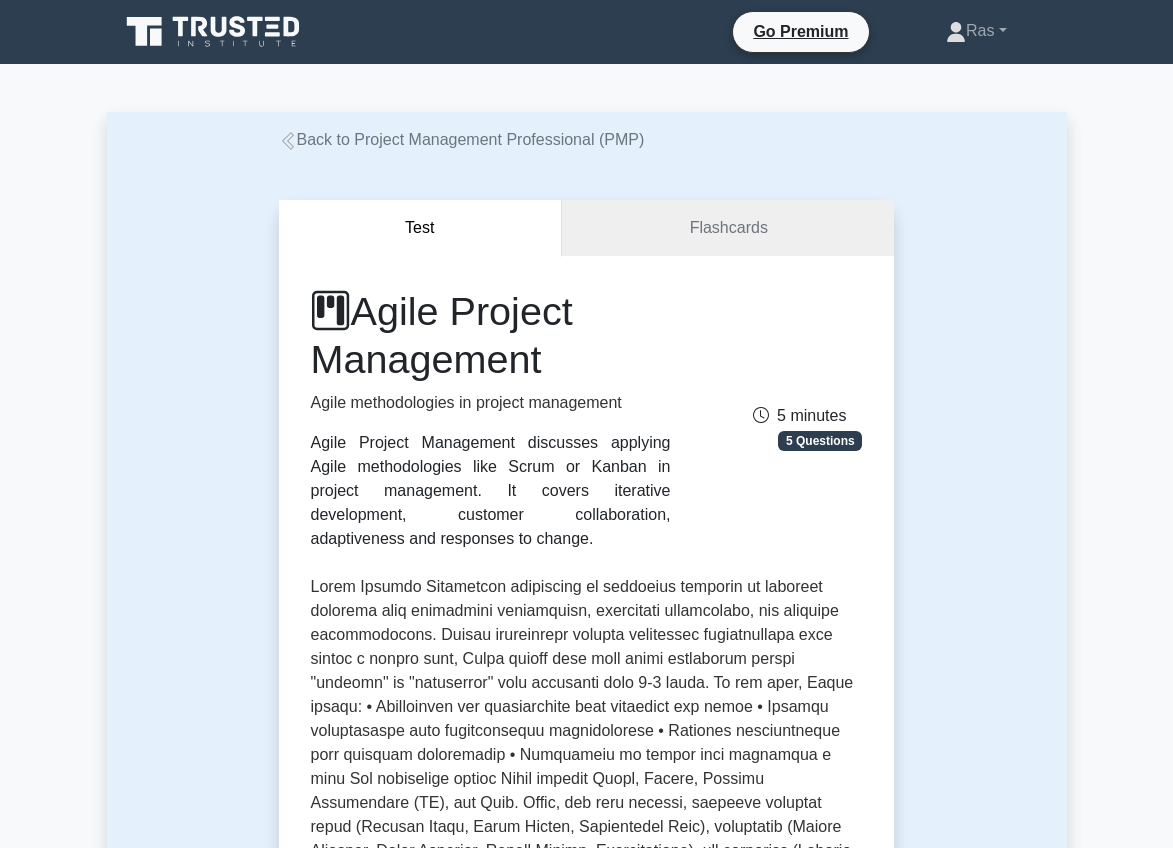 scroll, scrollTop: 0, scrollLeft: 0, axis: both 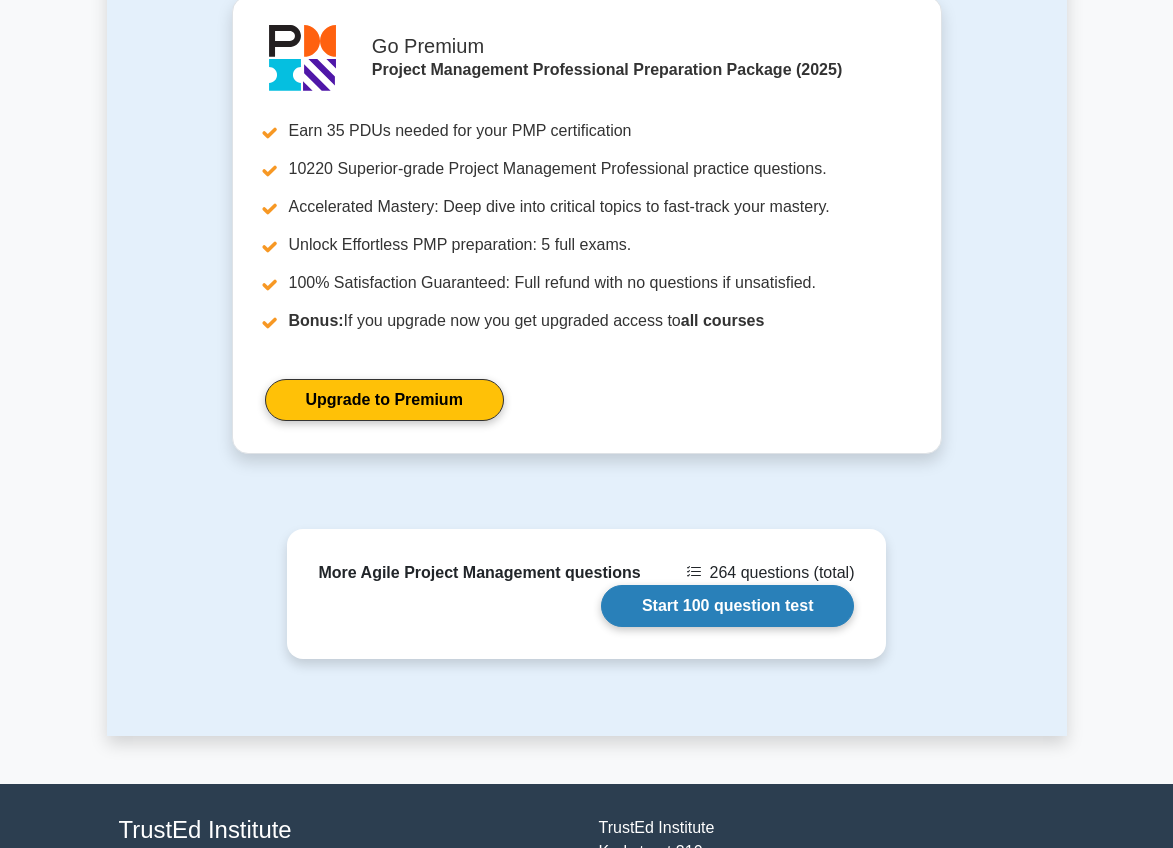 click on "Start 100 question test" at bounding box center [728, 606] 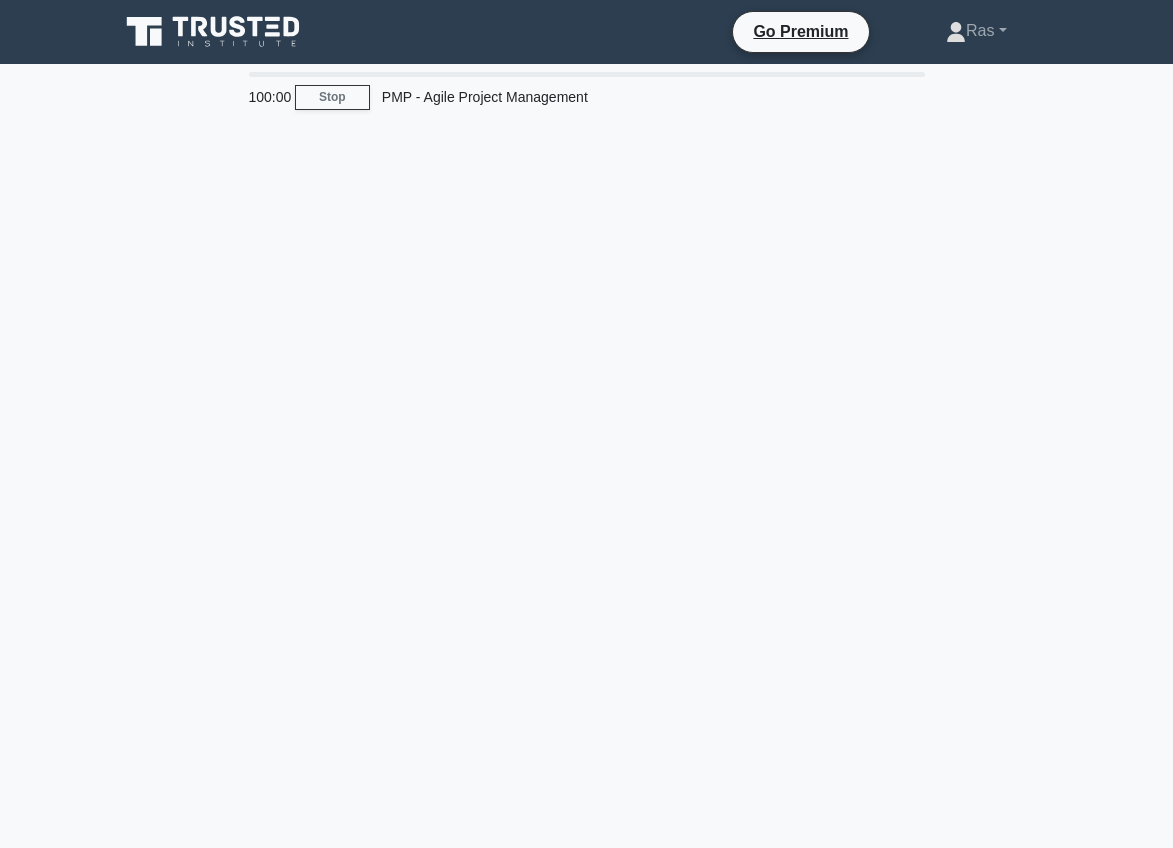 scroll, scrollTop: 0, scrollLeft: 0, axis: both 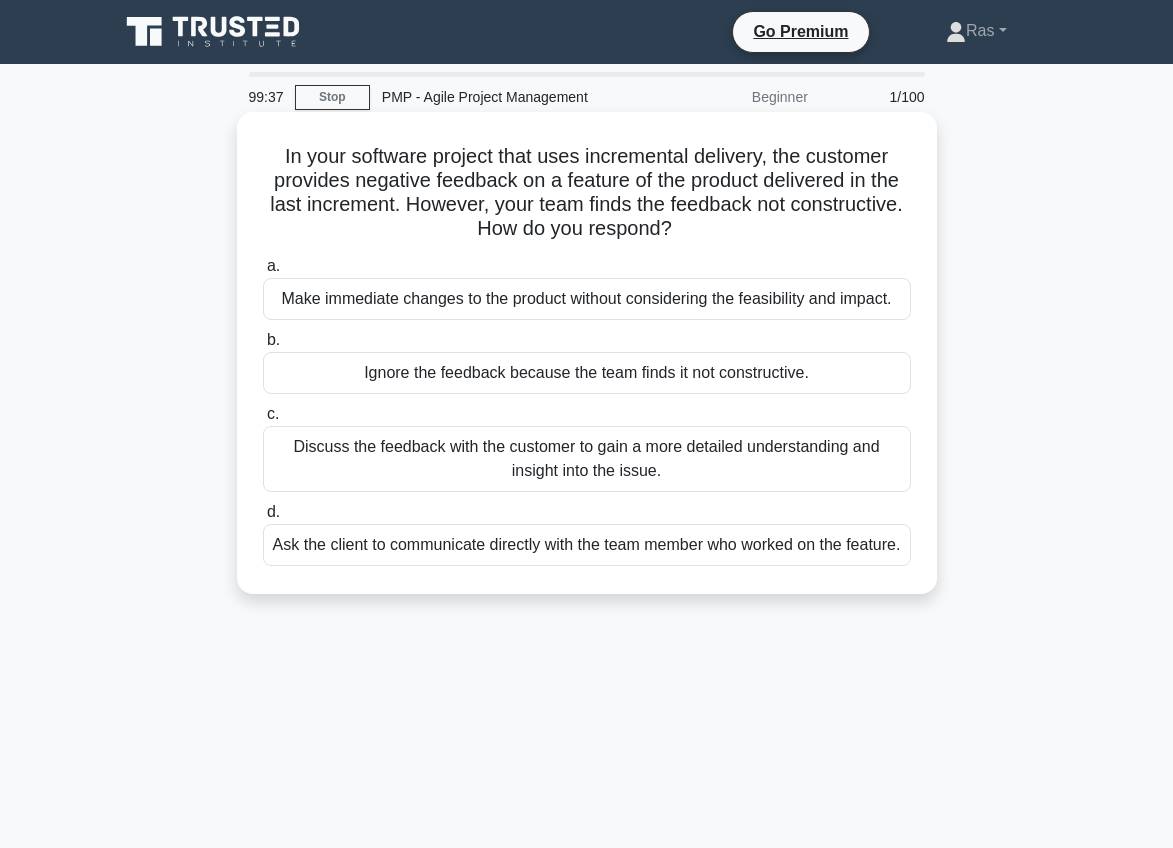 click on "Discuss the feedback with the customer to gain a more detailed understanding and insight into the issue." at bounding box center (587, 459) 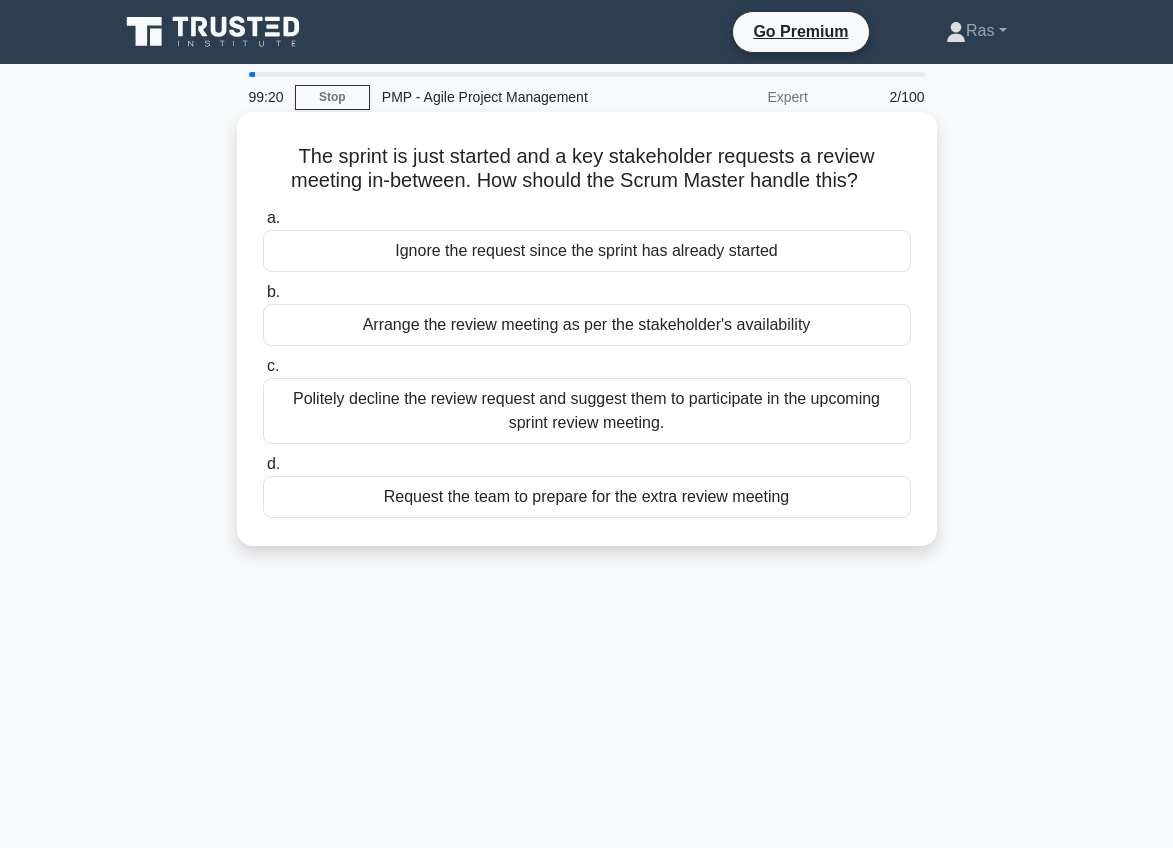click on "Politely decline the review request and suggest them to participate in the upcoming sprint review meeting." at bounding box center (587, 411) 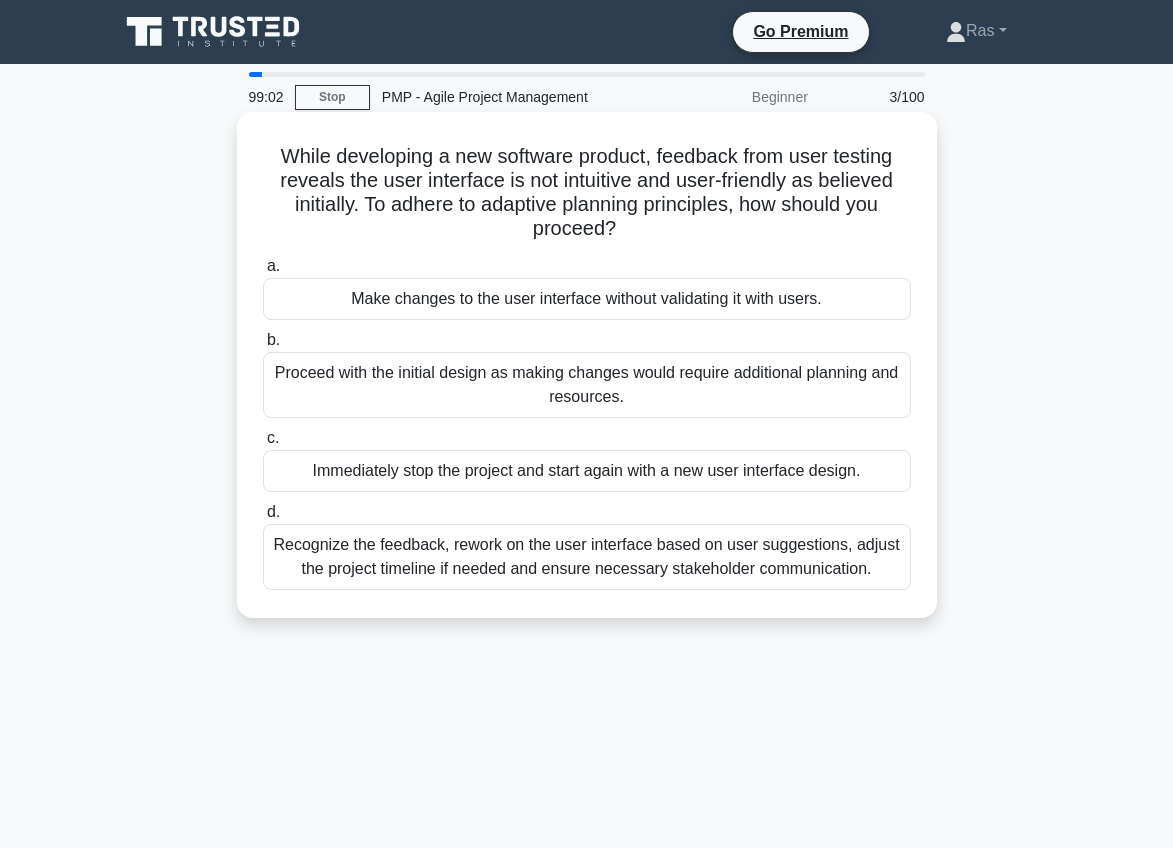 click on "Recognize the feedback, rework on the user interface based on user suggestions, adjust the project timeline if needed and ensure necessary stakeholder communication." at bounding box center (587, 557) 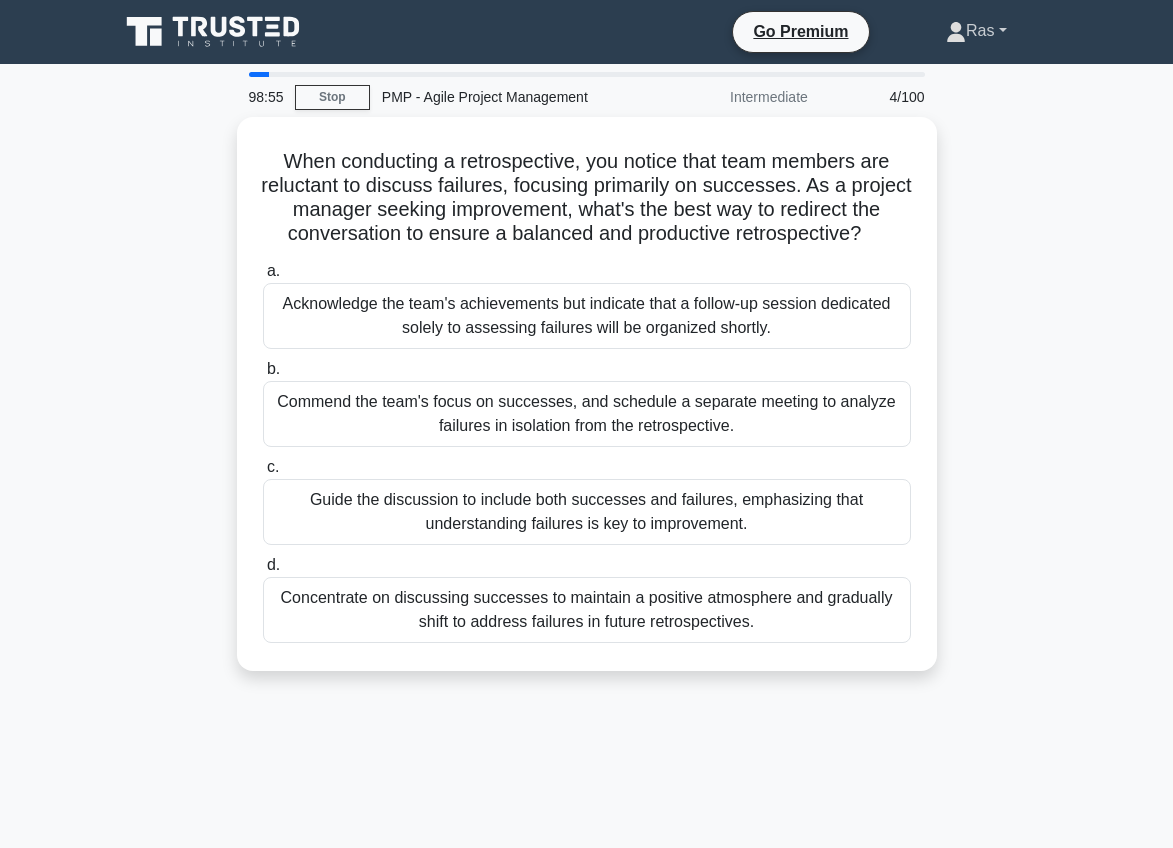 click on "Ras" at bounding box center [976, 31] 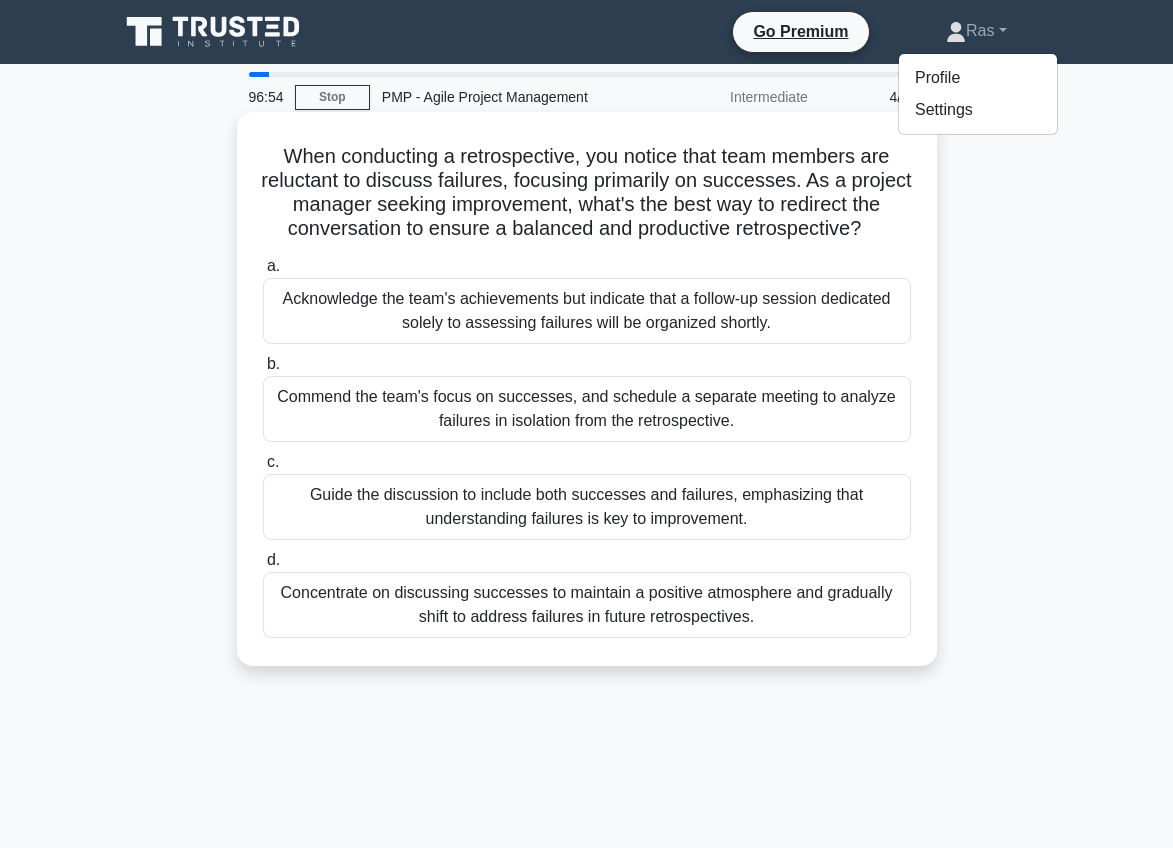click on "Guide the discussion to include both successes and failures, emphasizing that understanding failures is key to improvement." at bounding box center (587, 507) 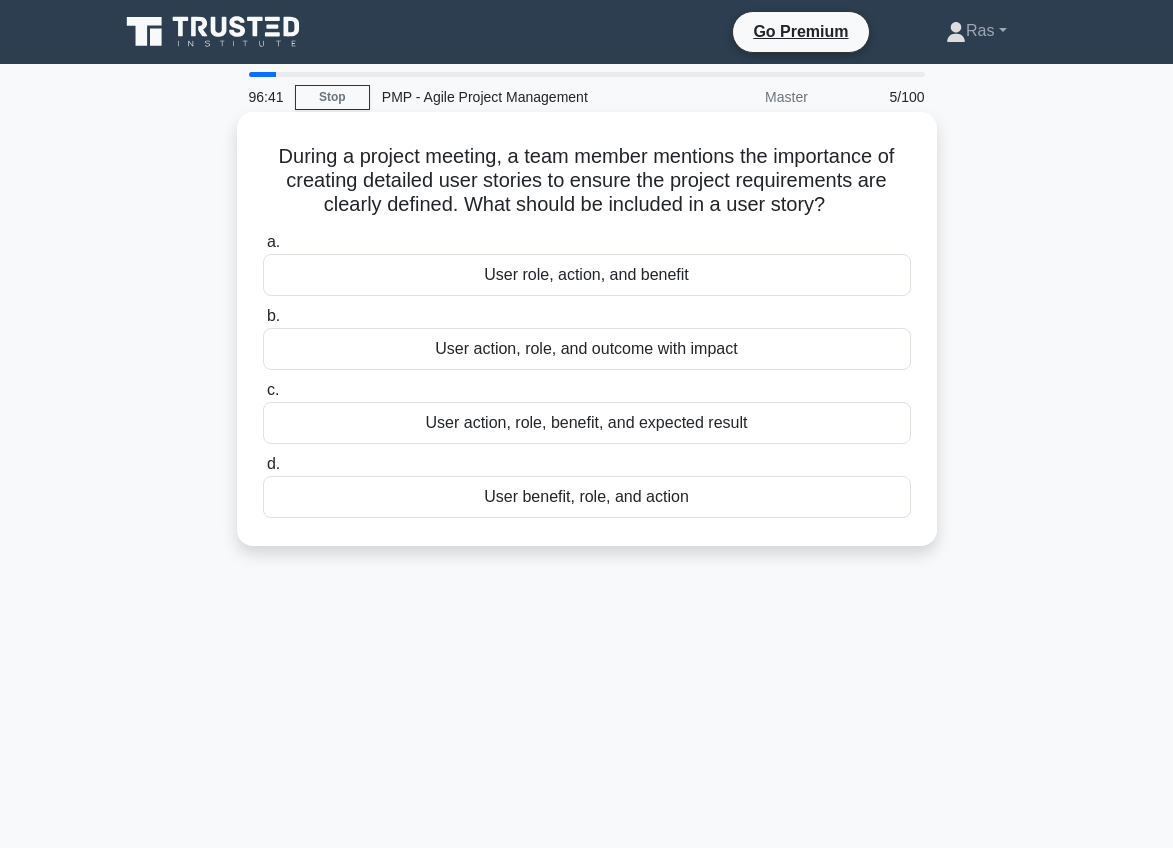 click on "User role, action, and benefit" at bounding box center [587, 275] 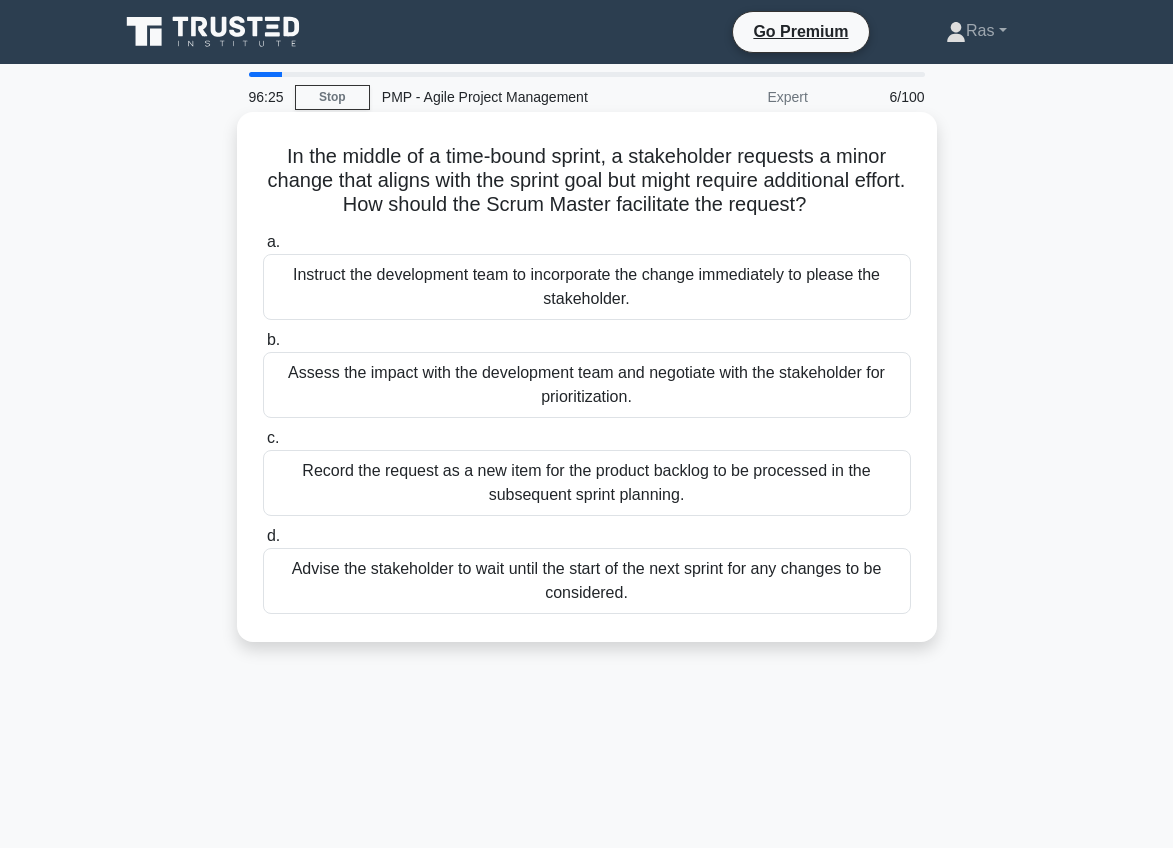 click on "Assess the impact with the development team and negotiate with the stakeholder for prioritization." at bounding box center (587, 385) 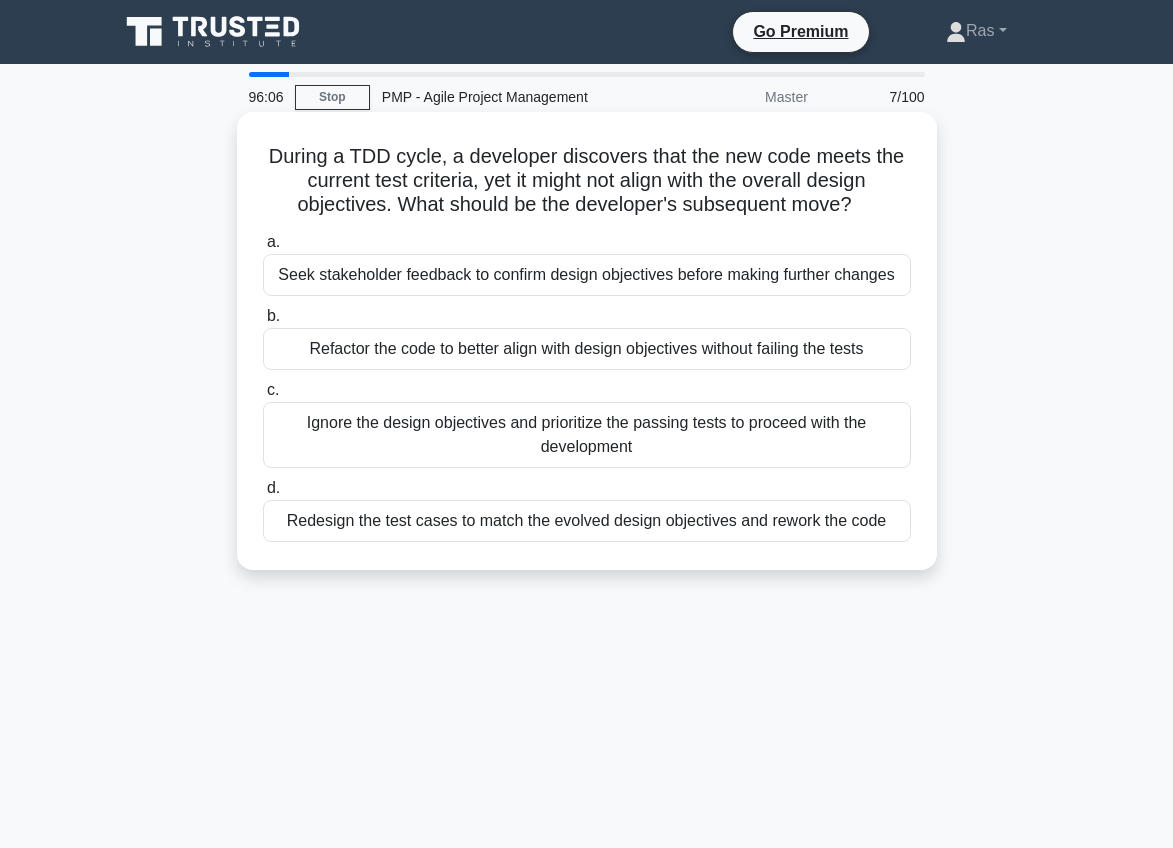 click on "Refactor the code to better align with design objectives without failing the tests" at bounding box center (587, 349) 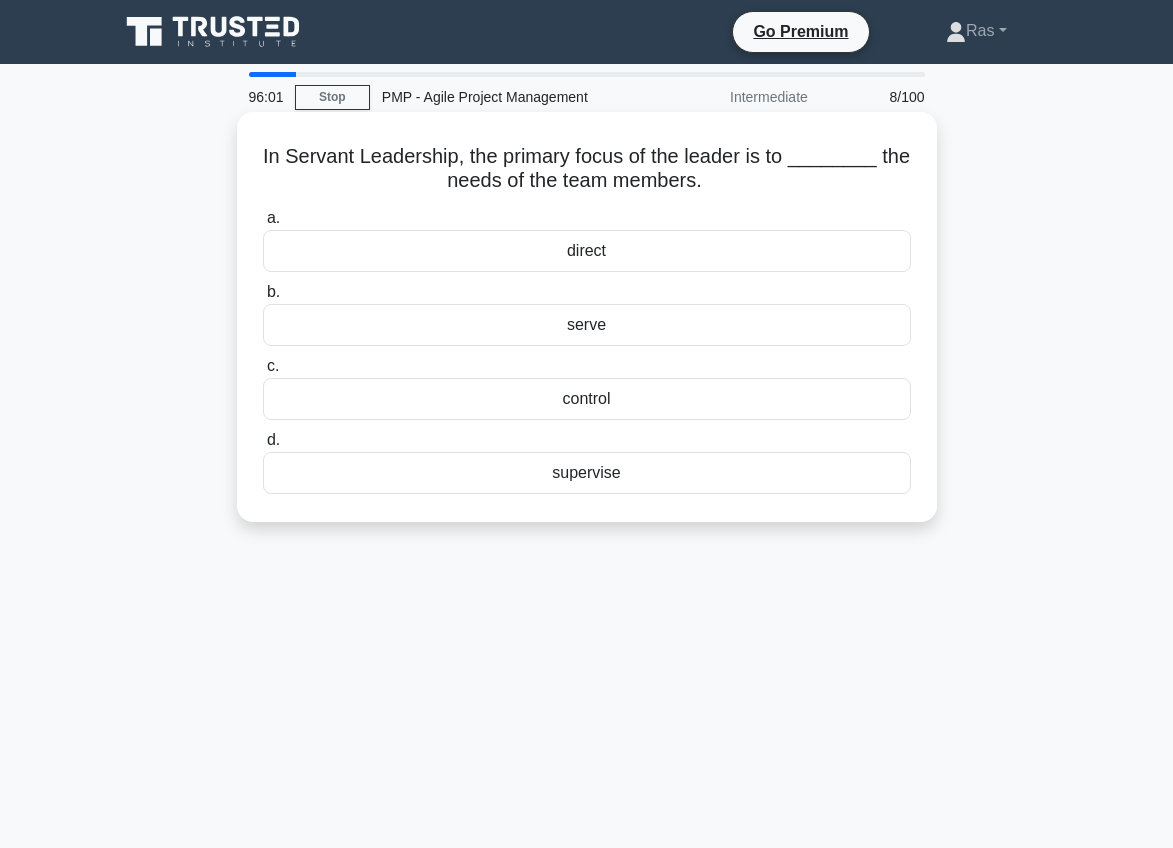 click on "serve" at bounding box center (587, 325) 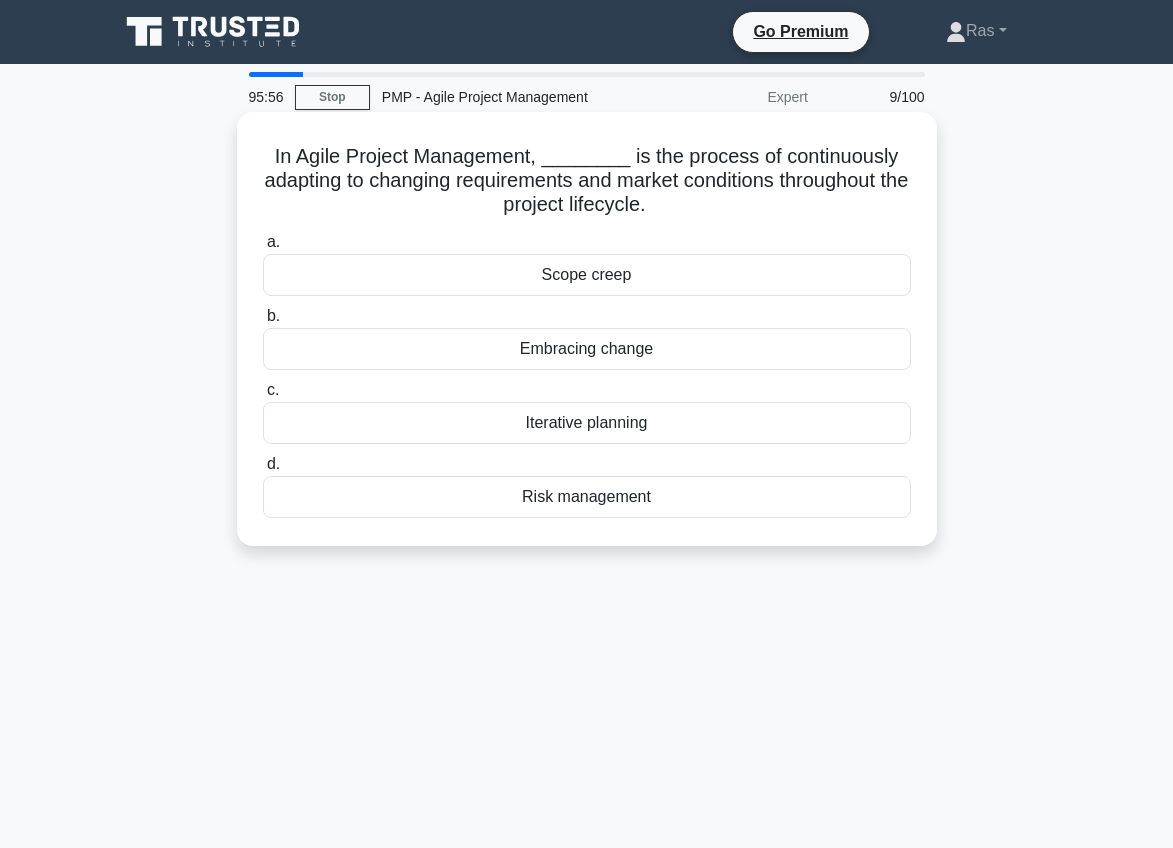 click on "Embracing change" at bounding box center [587, 349] 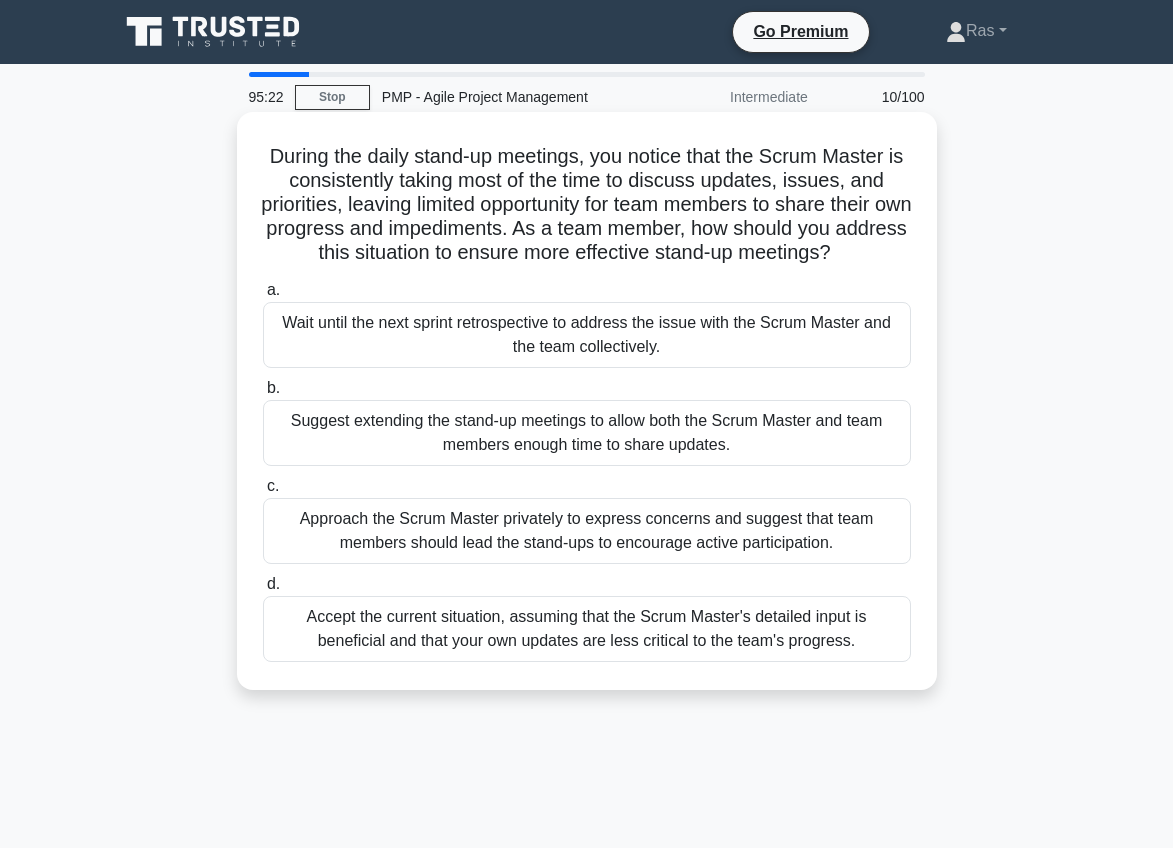 click on "Approach the Scrum Master privately to express concerns and suggest that team members should lead the stand-ups to encourage active participation." at bounding box center (587, 531) 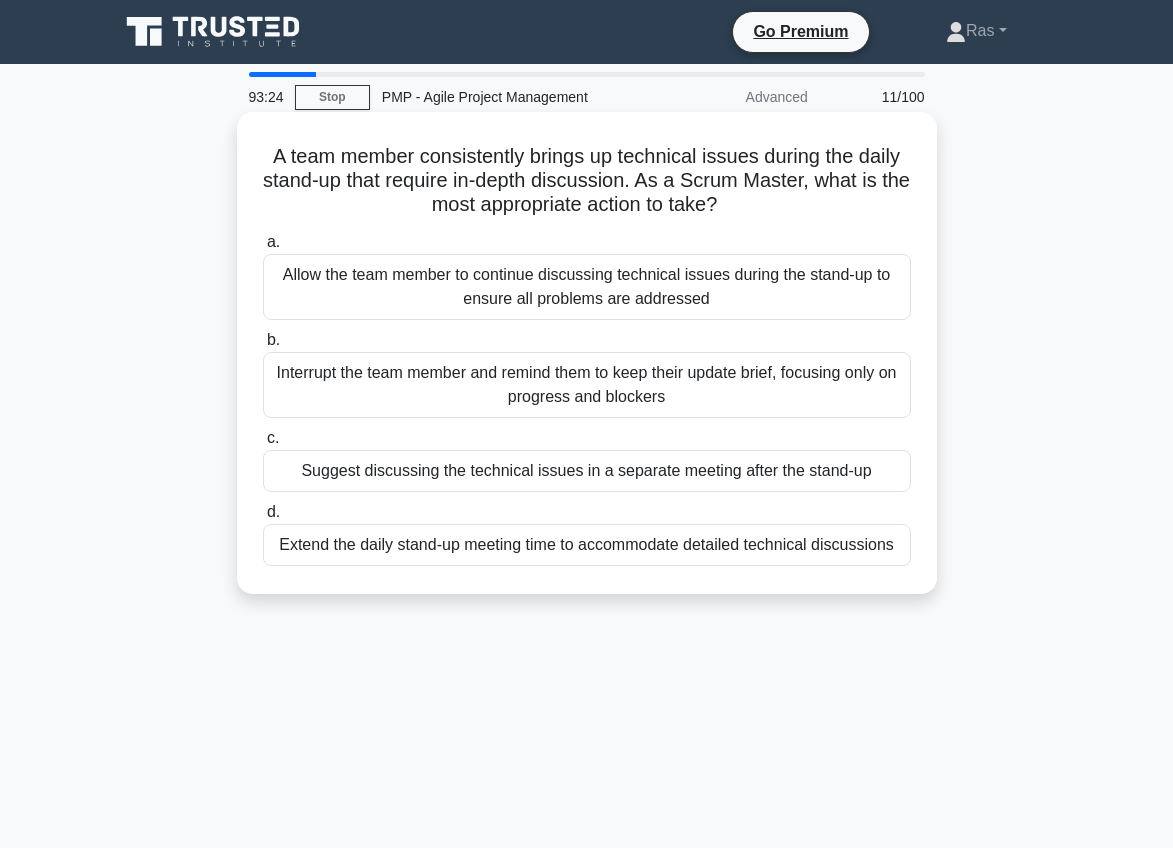 click on "Suggest discussing the technical issues in a separate meeting after the stand-up" at bounding box center (587, 471) 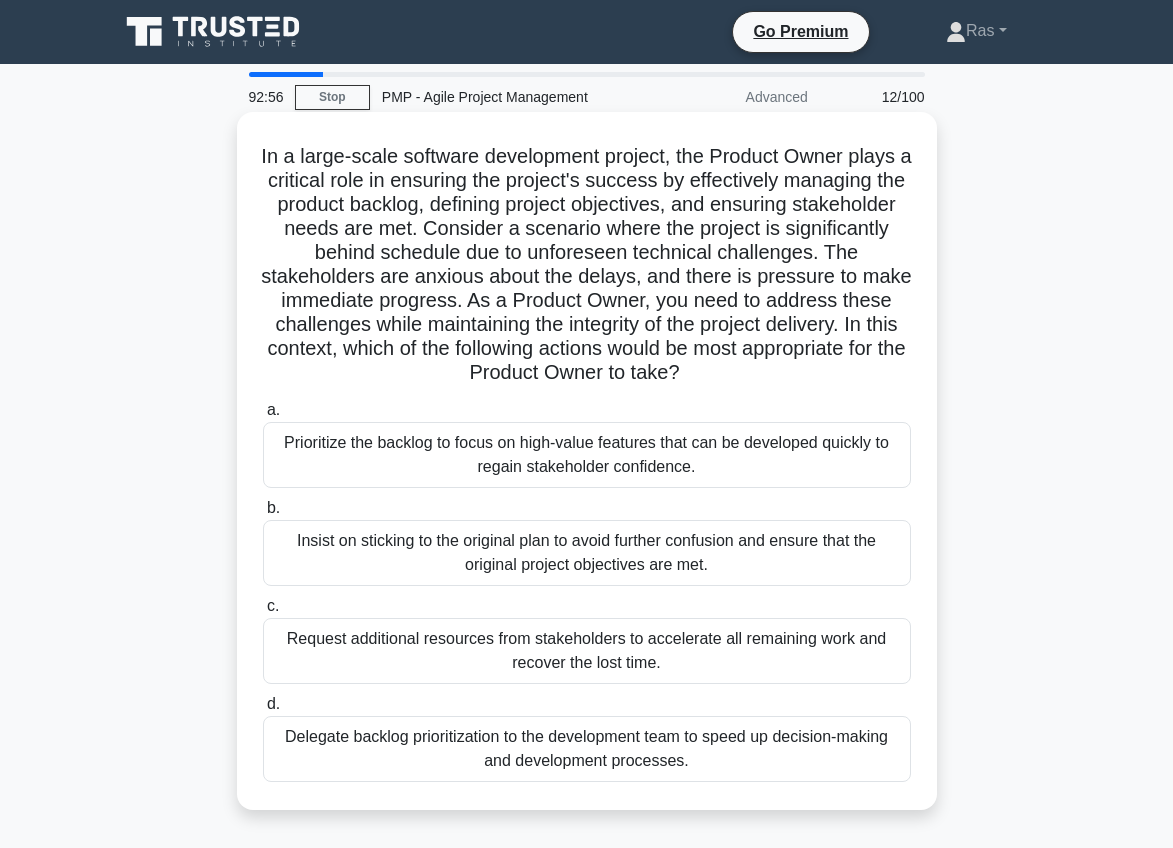 click on "Prioritize the backlog to focus on high-value features that can be developed quickly to regain stakeholder confidence." at bounding box center (587, 455) 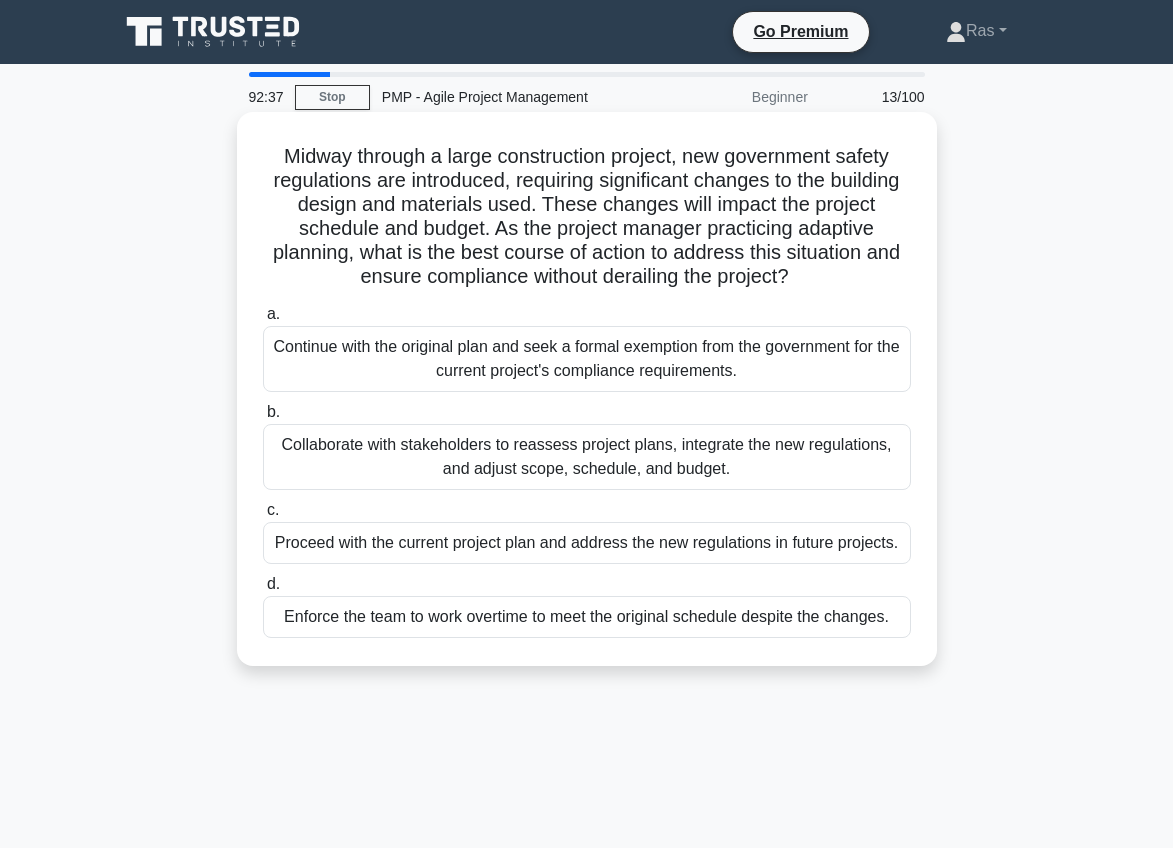 click on "Collaborate with stakeholders to reassess project plans, integrate the new regulations, and adjust scope, schedule, and budget." at bounding box center [587, 457] 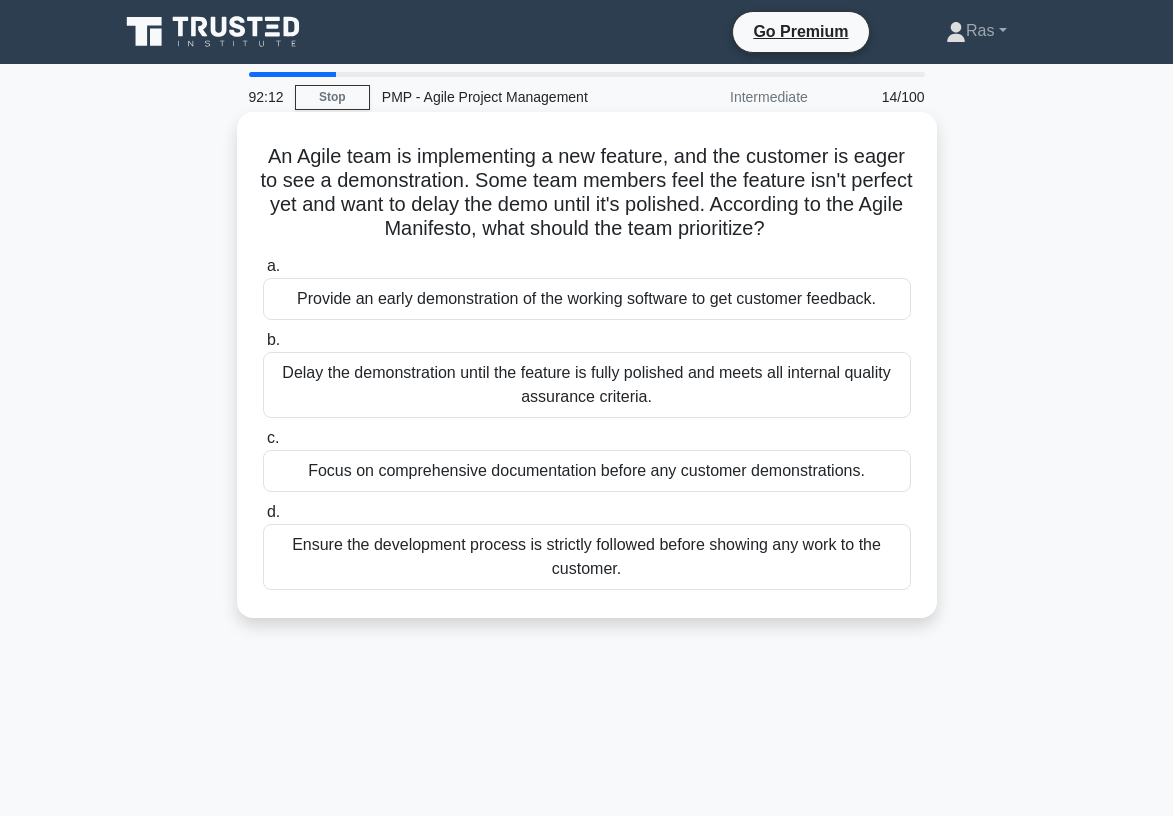 click on "Provide an early demonstration of the working software to get customer feedback." at bounding box center (587, 299) 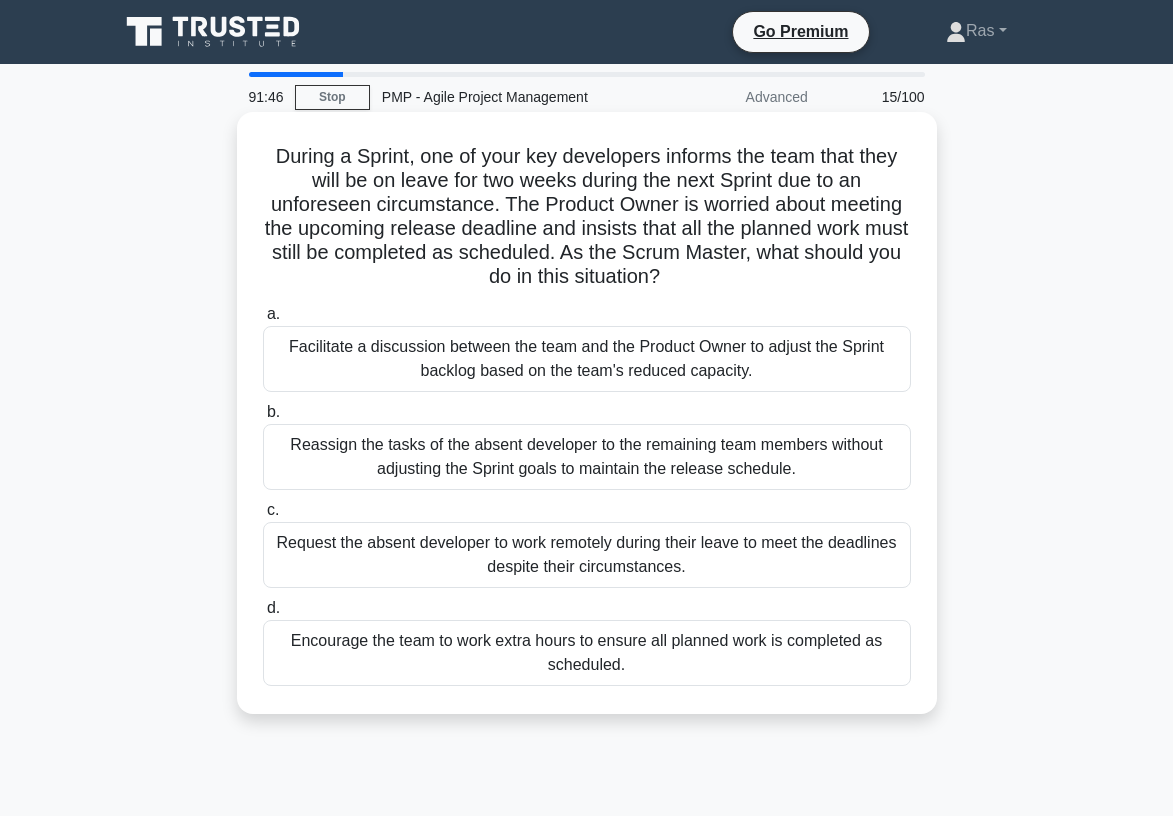 click on "Facilitate a discussion between the team and the Product Owner to adjust the Sprint backlog based on the team's reduced capacity." at bounding box center (587, 359) 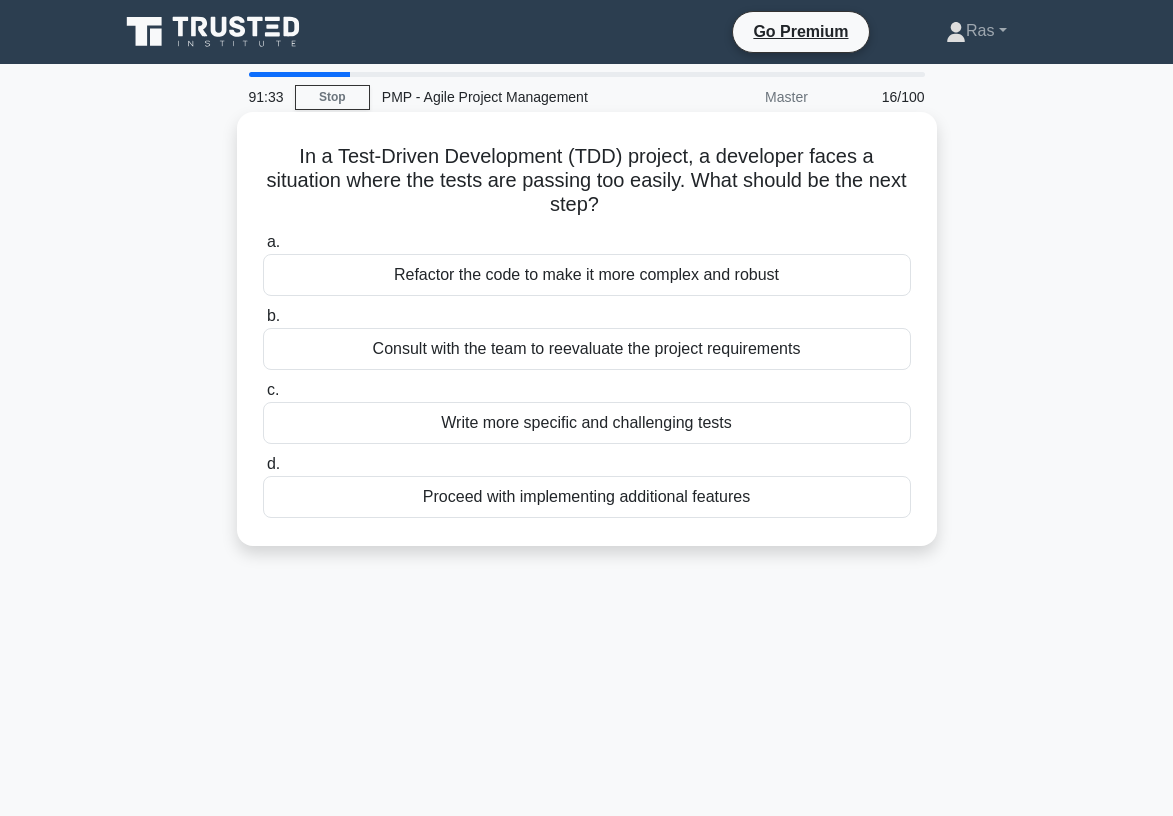 click on "Write more specific and challenging tests" at bounding box center (587, 423) 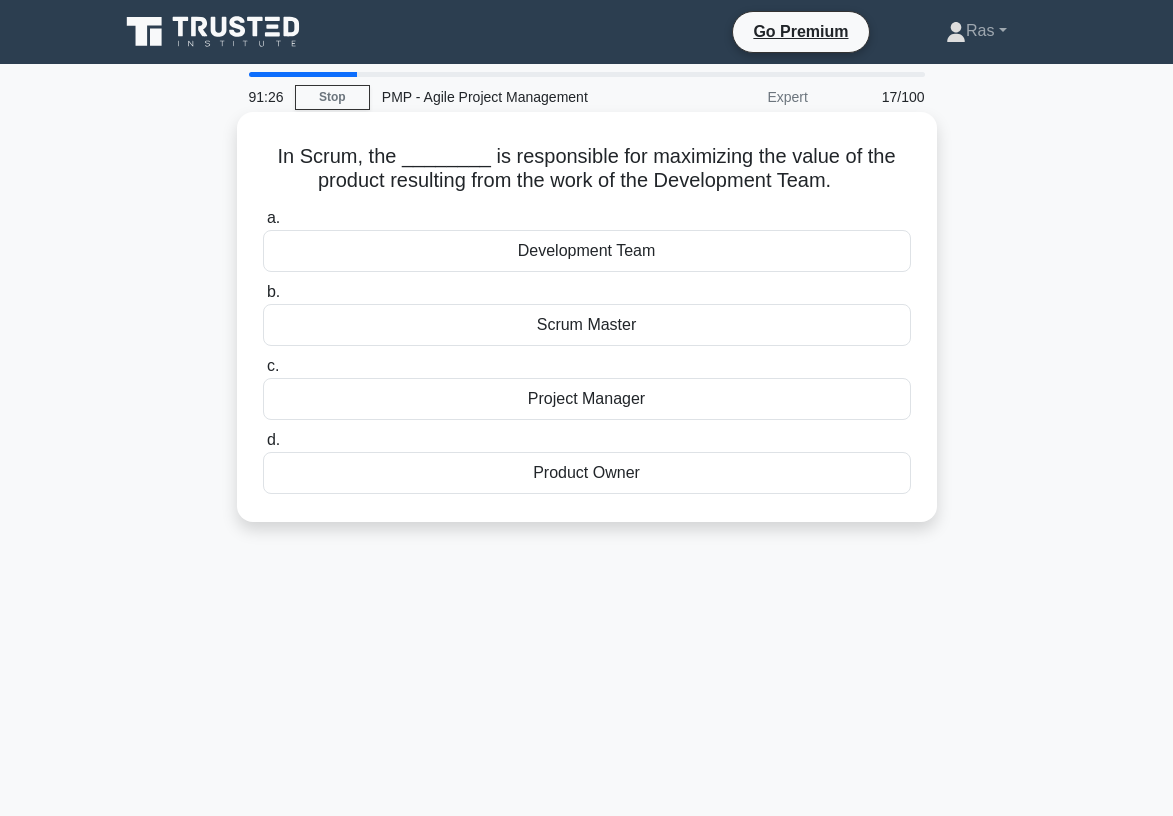 click on "Product Owner" at bounding box center [587, 473] 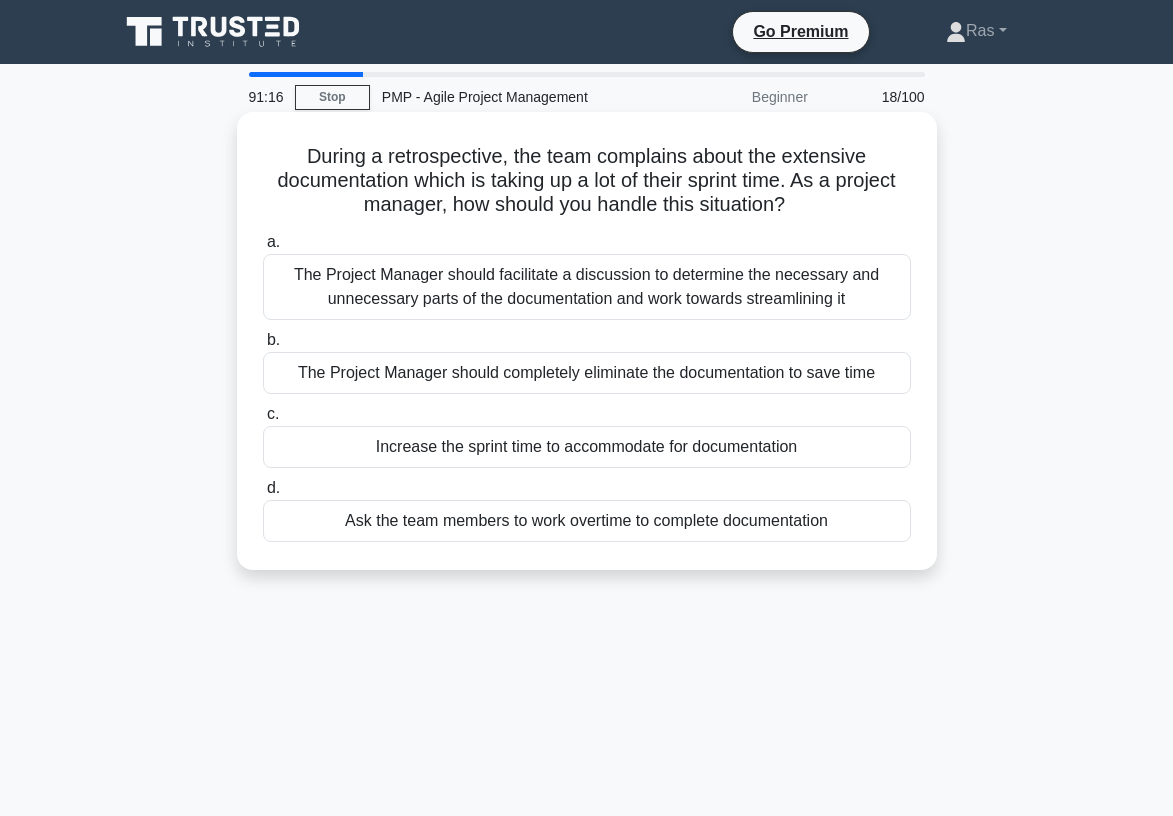 click on "The Project Manager should facilitate a discussion to determine the necessary and unnecessary parts of the documentation and work towards streamlining it" at bounding box center (587, 287) 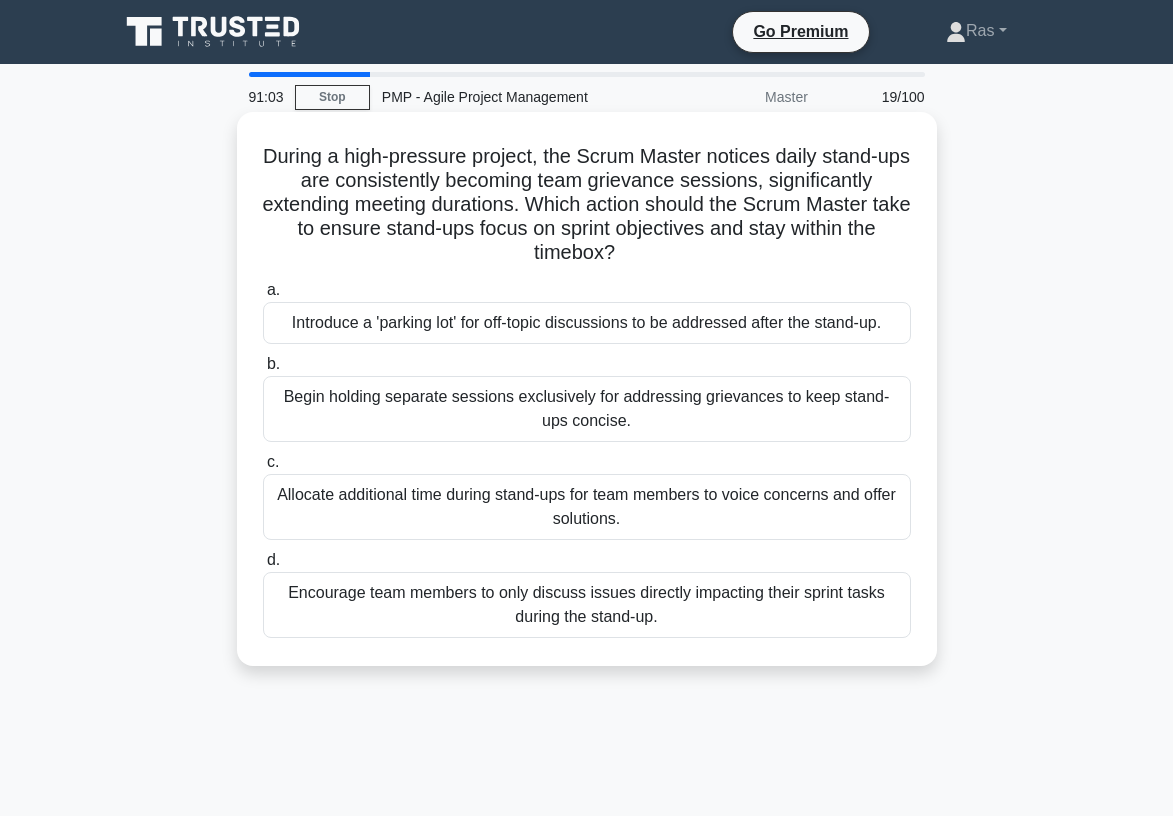 click on "Introduce a 'parking lot' for off-topic discussions to be addressed after the stand-up." at bounding box center (587, 323) 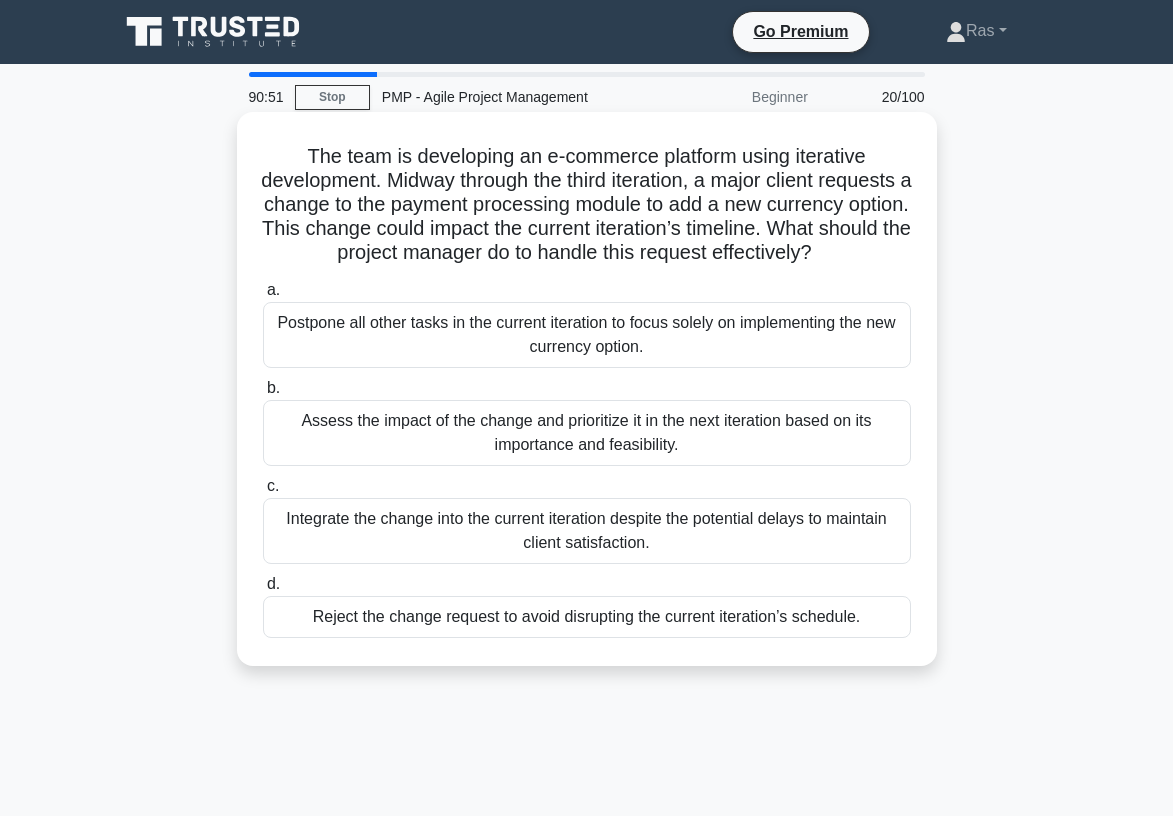 click on "Assess the impact of the change and prioritize it in the next iteration based on its importance and feasibility." at bounding box center [587, 433] 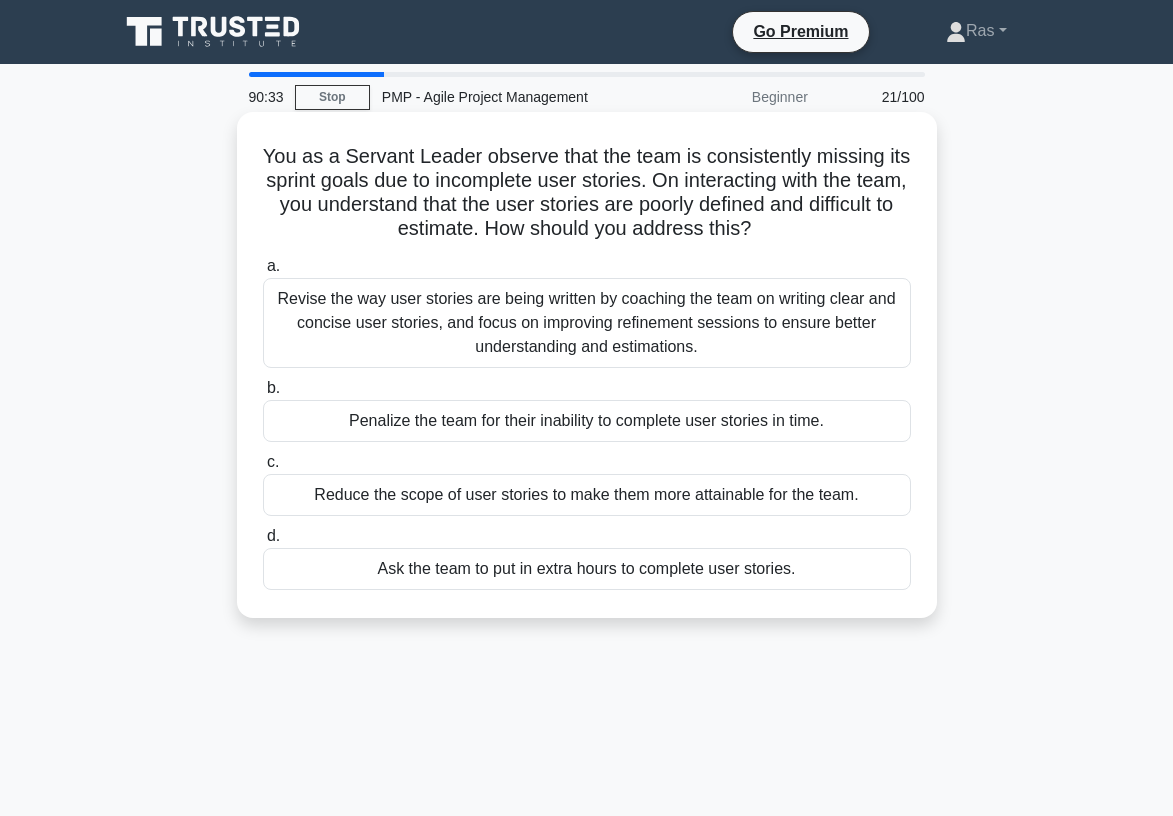 click on "Revise the way user stories are being written by coaching the team on writing clear and concise user stories, and focus on improving refinement sessions to ensure better understanding and estimations." at bounding box center [587, 323] 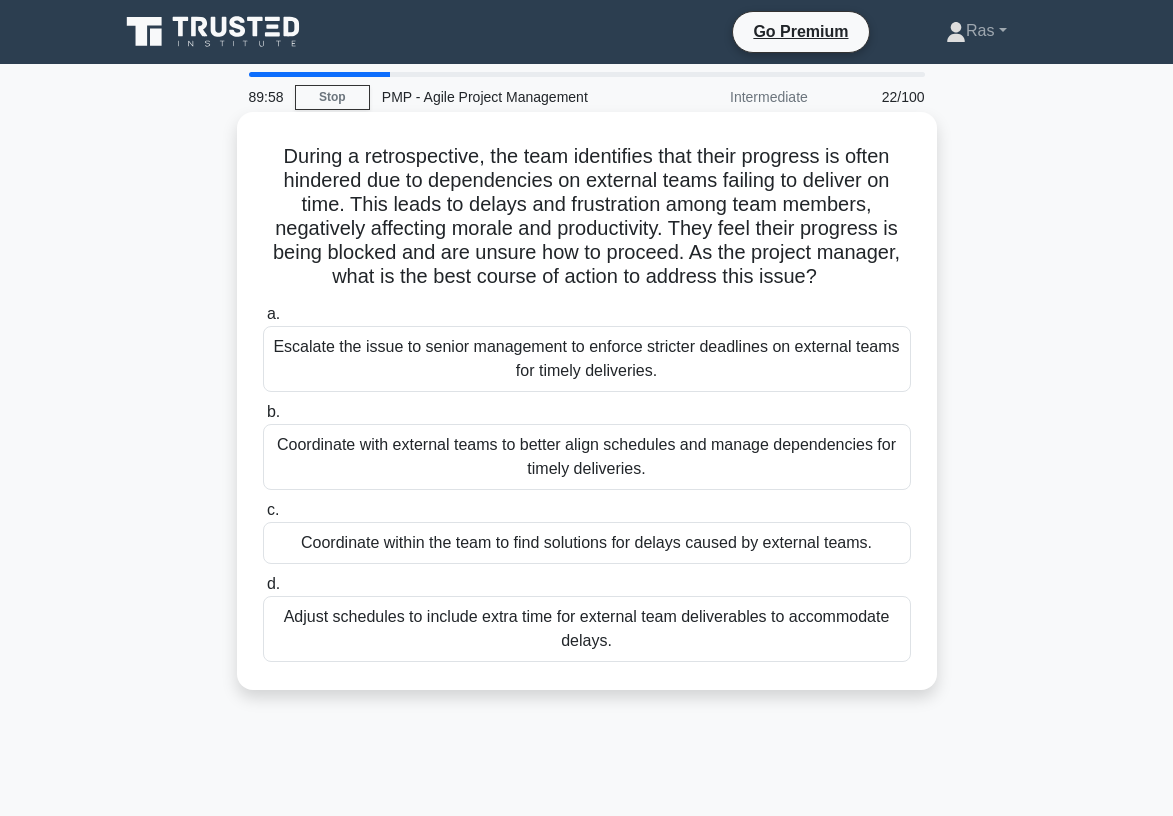 click on "Coordinate with external teams to better align schedules and manage dependencies for timely deliveries." at bounding box center (587, 457) 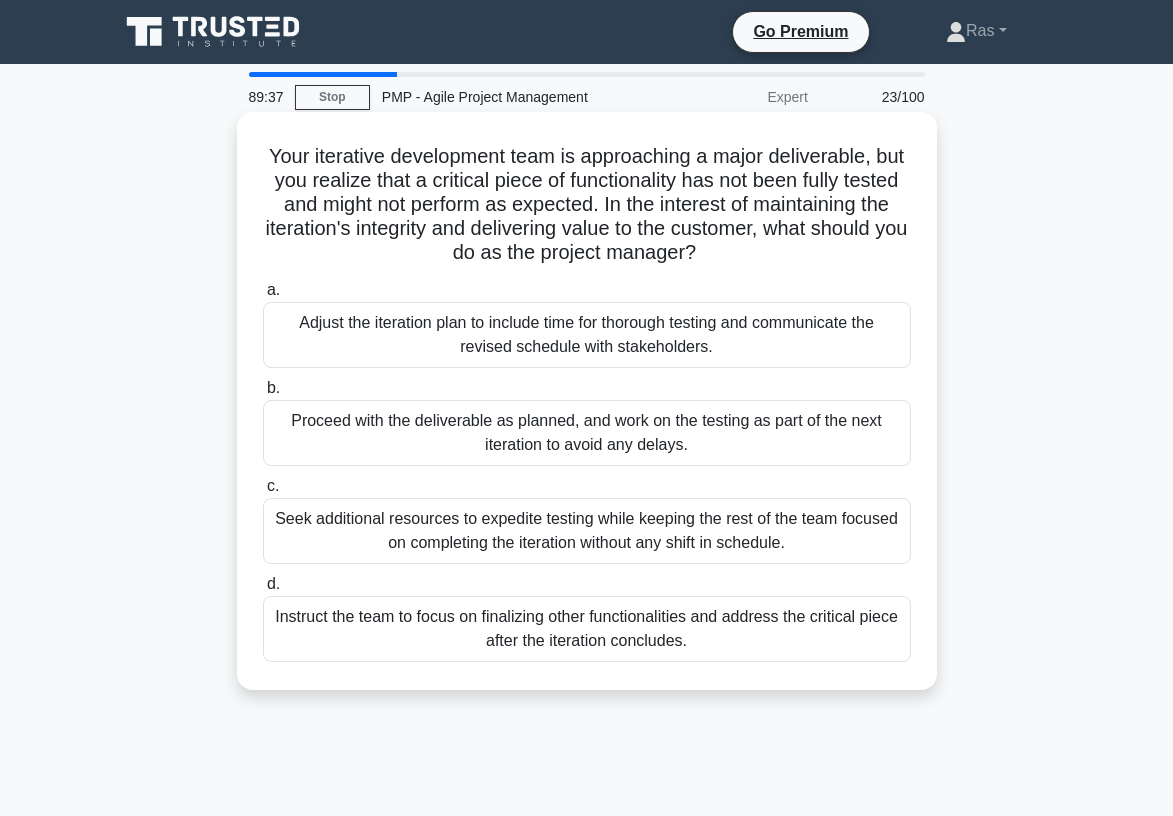 click on "Adjust the iteration plan to include time for thorough testing and communicate the revised schedule with stakeholders." at bounding box center [587, 335] 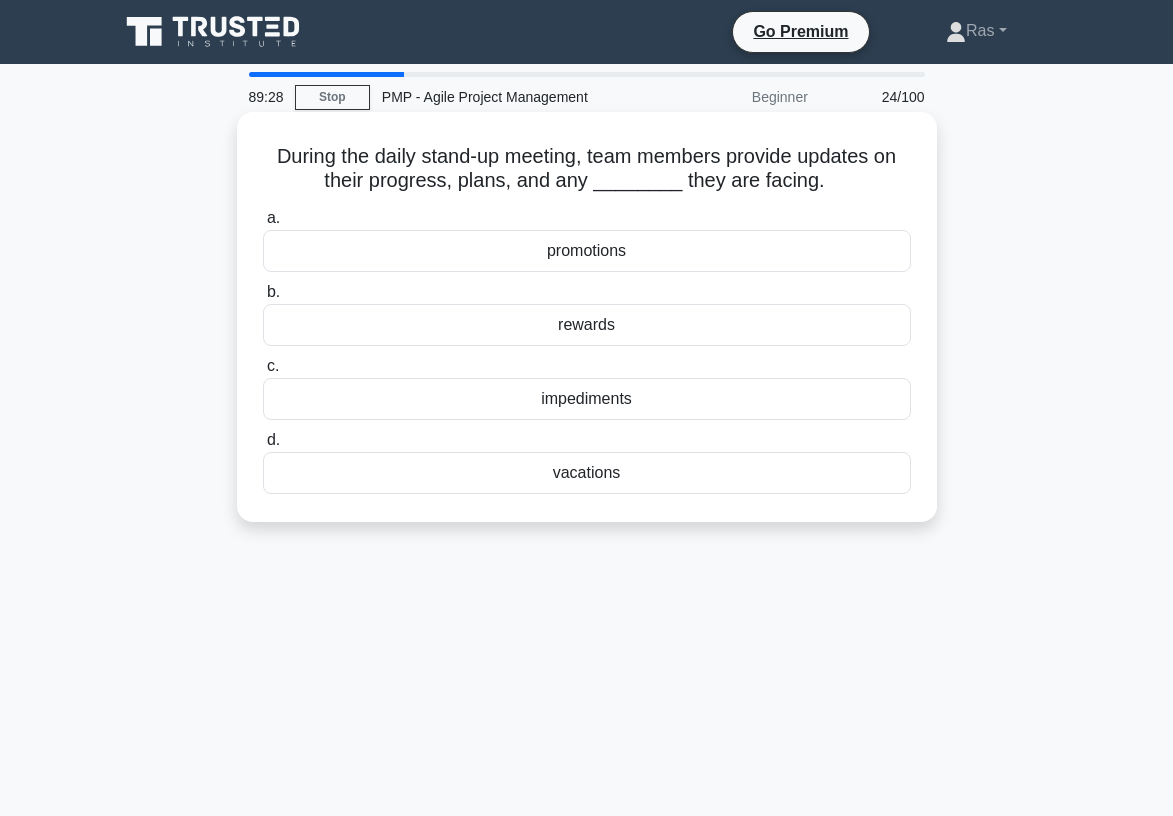click on "impediments" at bounding box center (587, 399) 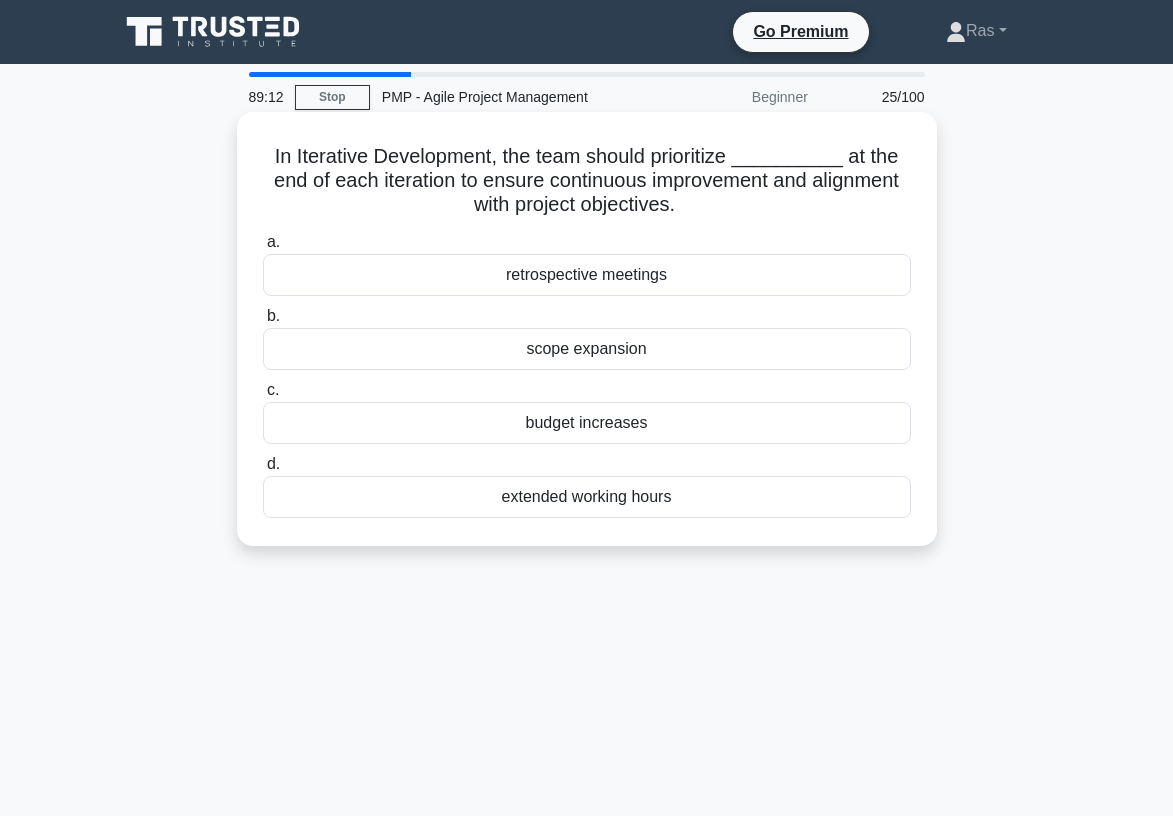 click on "retrospective meetings" at bounding box center [587, 275] 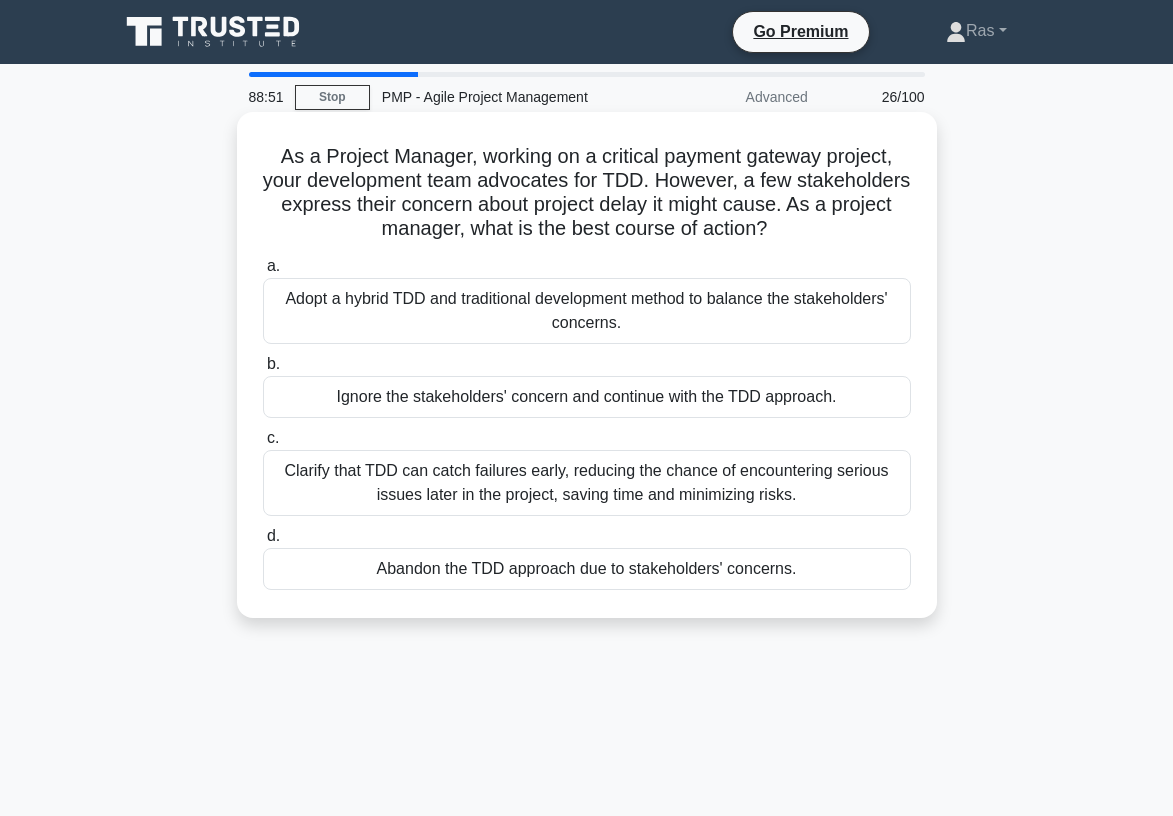 click on "Clarify that TDD can catch failures early, reducing the chance of encountering serious issues later in the project, saving time and minimizing risks." at bounding box center [587, 483] 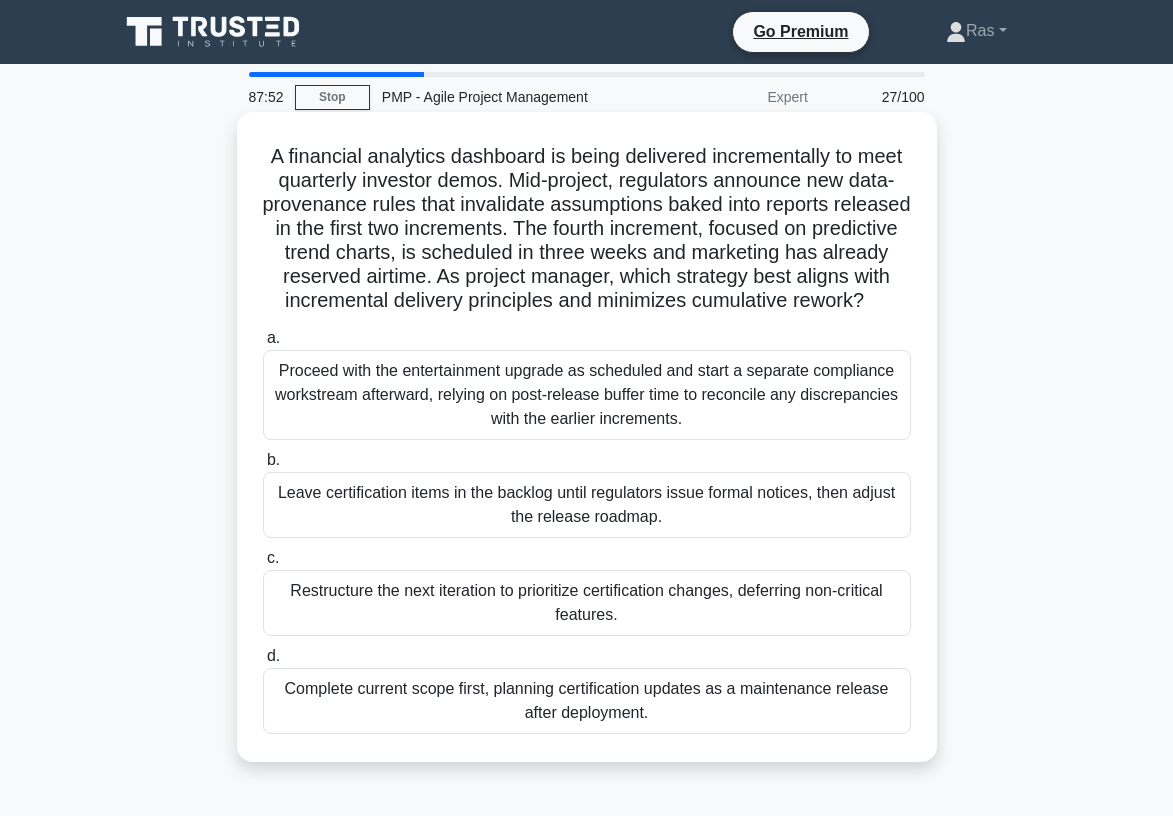 click on "Restructure the next iteration to prioritize certification changes, deferring non-critical features." at bounding box center [587, 603] 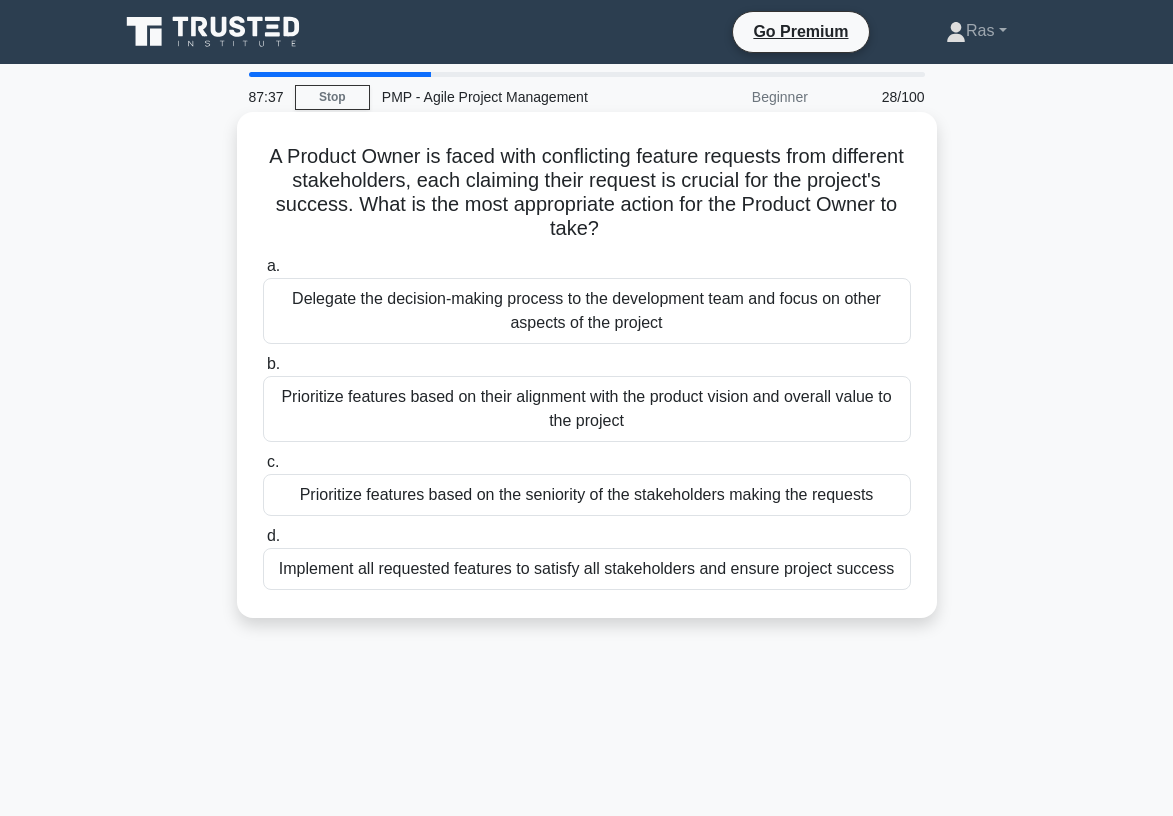 click on "Prioritize features based on their alignment with the product vision and overall value to the project" at bounding box center (587, 409) 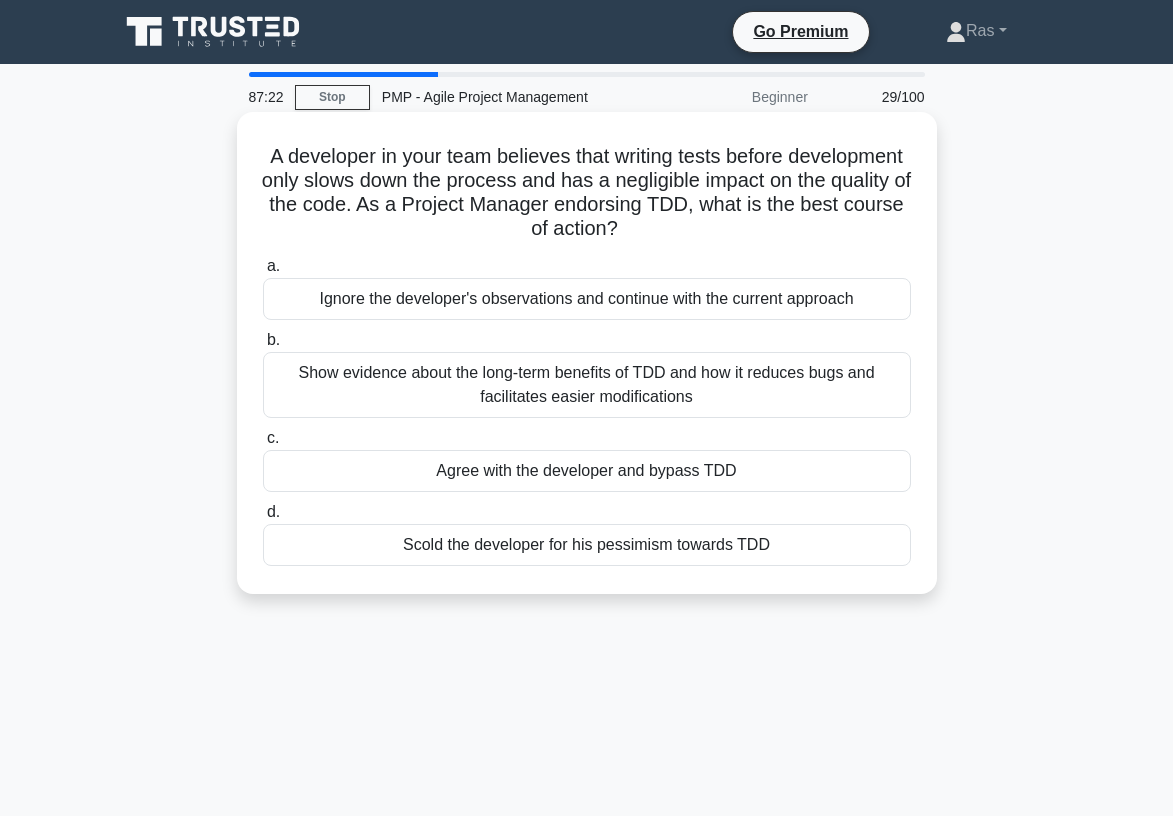 click on "Show evidence about the long-term benefits of TDD and how it reduces bugs and facilitates easier modifications" at bounding box center (587, 385) 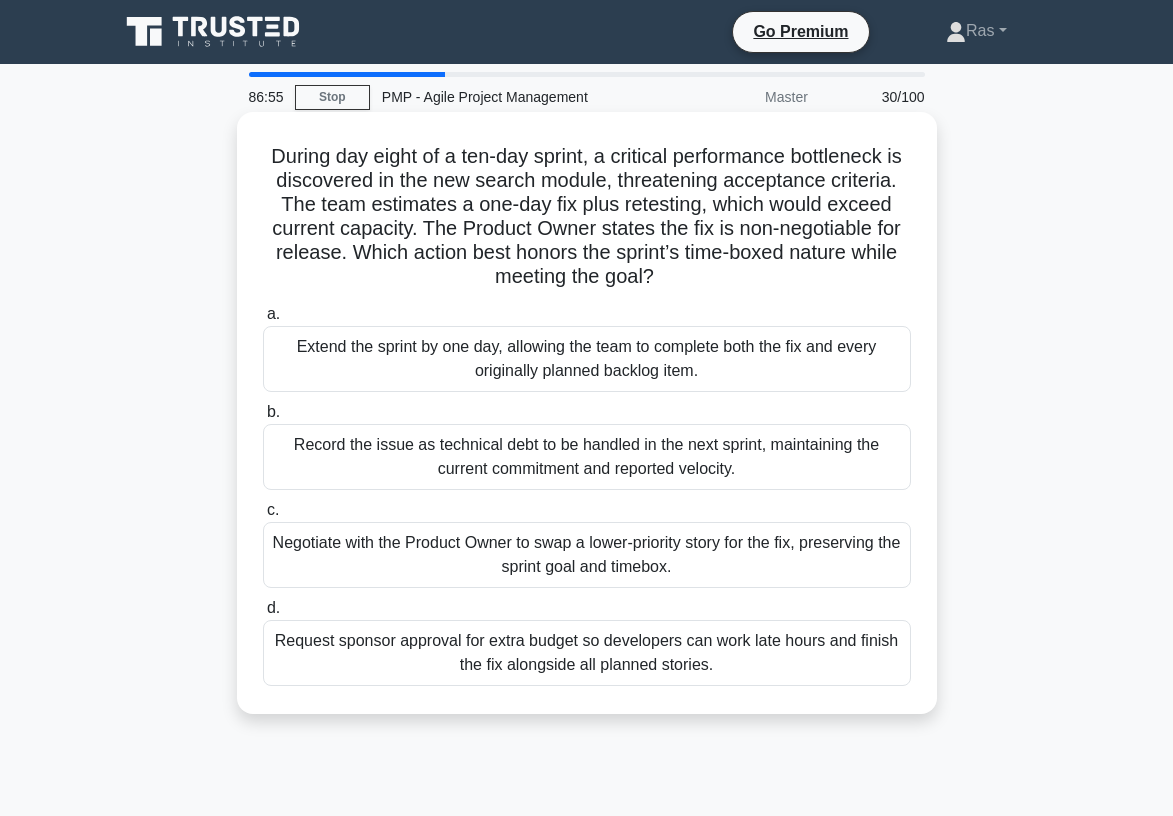click on "Negotiate with the Product Owner to swap a lower-priority story for the fix, preserving the sprint goal and timebox." at bounding box center (587, 555) 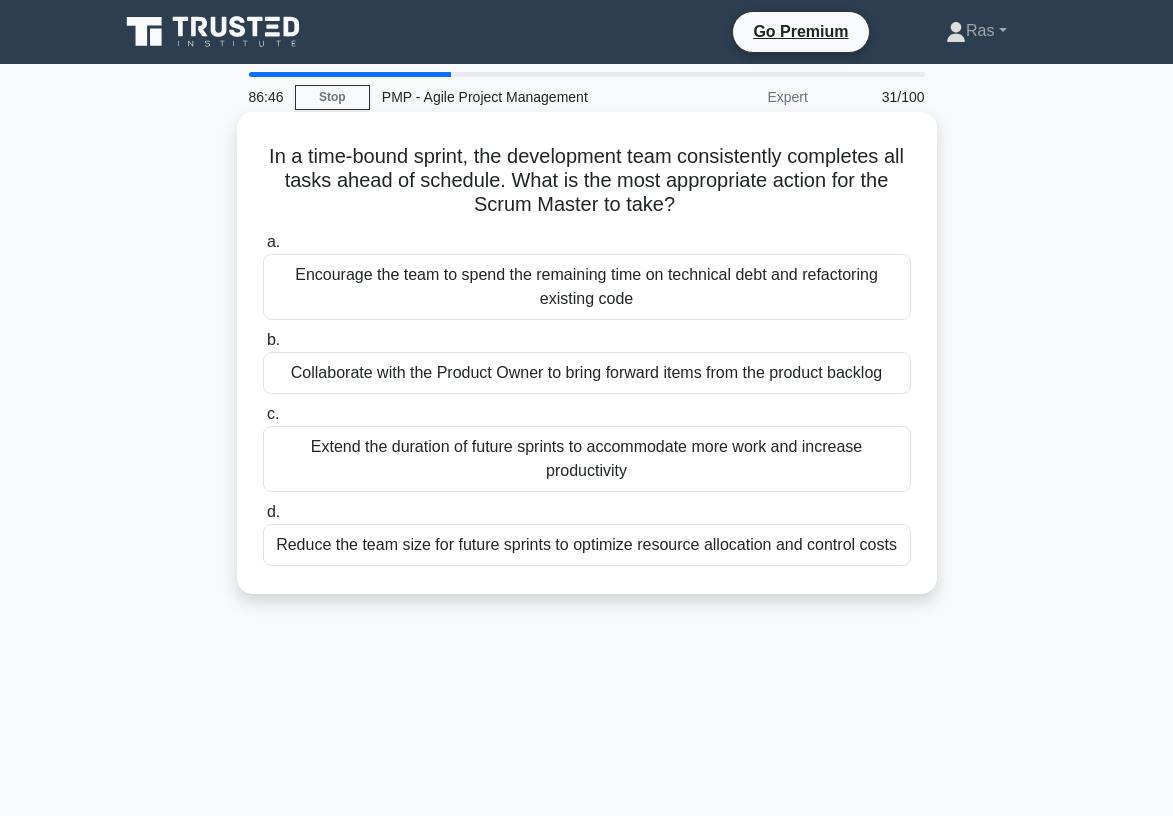 click on "Collaborate with the Product Owner to bring forward items from the product backlog" at bounding box center [587, 373] 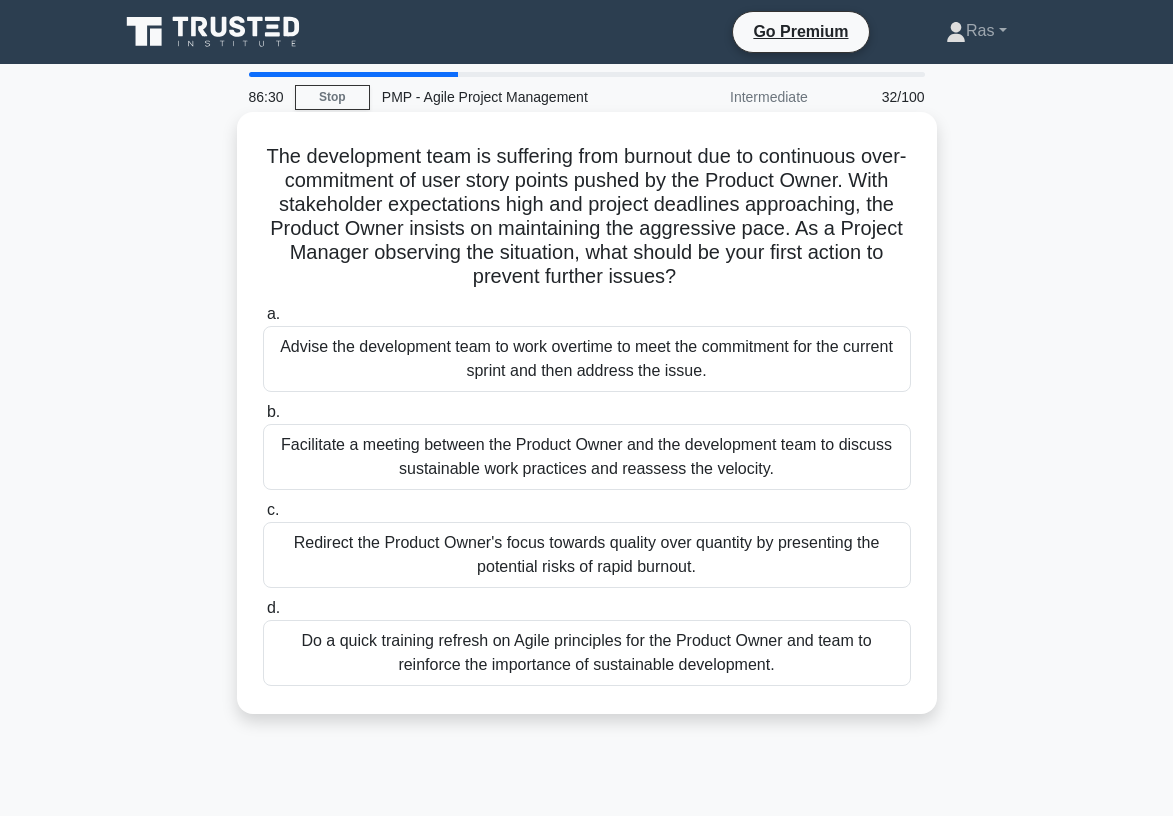 click on "Facilitate a meeting between the Product Owner and the development team to discuss sustainable work practices and reassess the velocity." at bounding box center [587, 457] 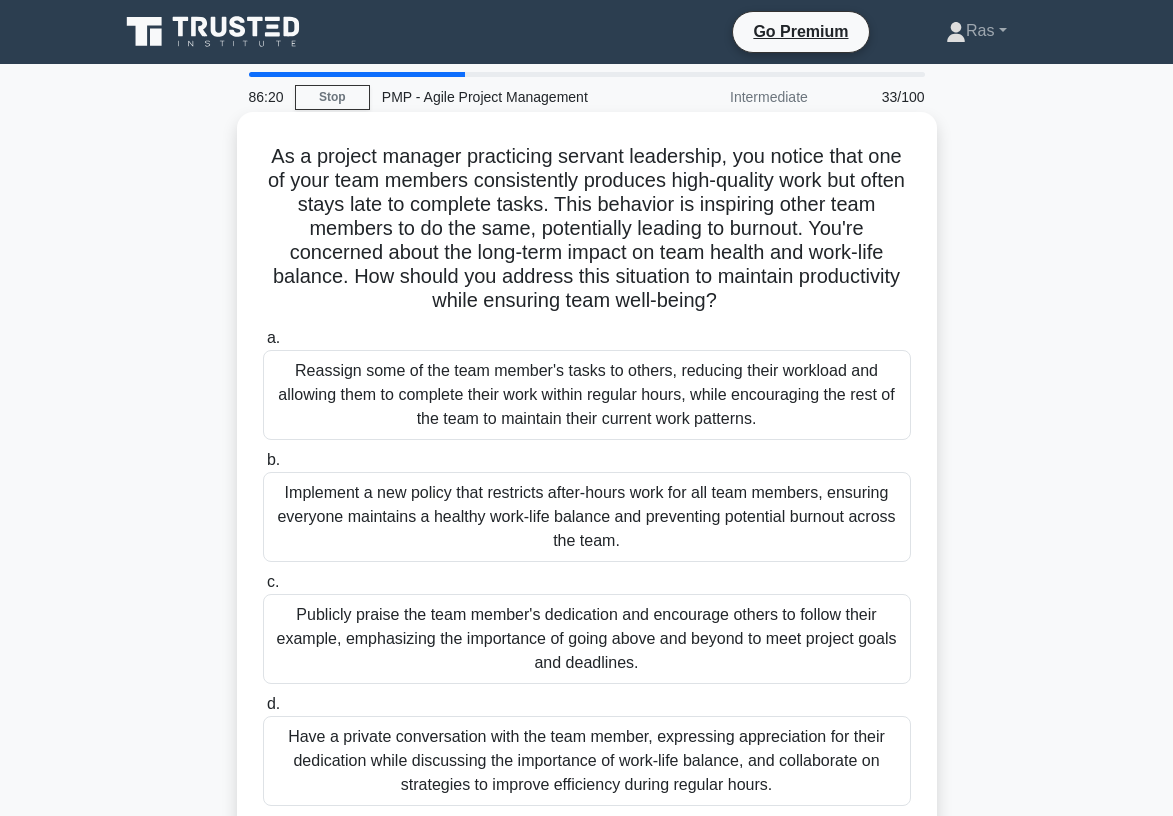 click on "Have a private conversation with the team member, expressing appreciation for their dedication while discussing the importance of work-life balance, and collaborate on strategies to improve efficiency during regular hours." at bounding box center (587, 761) 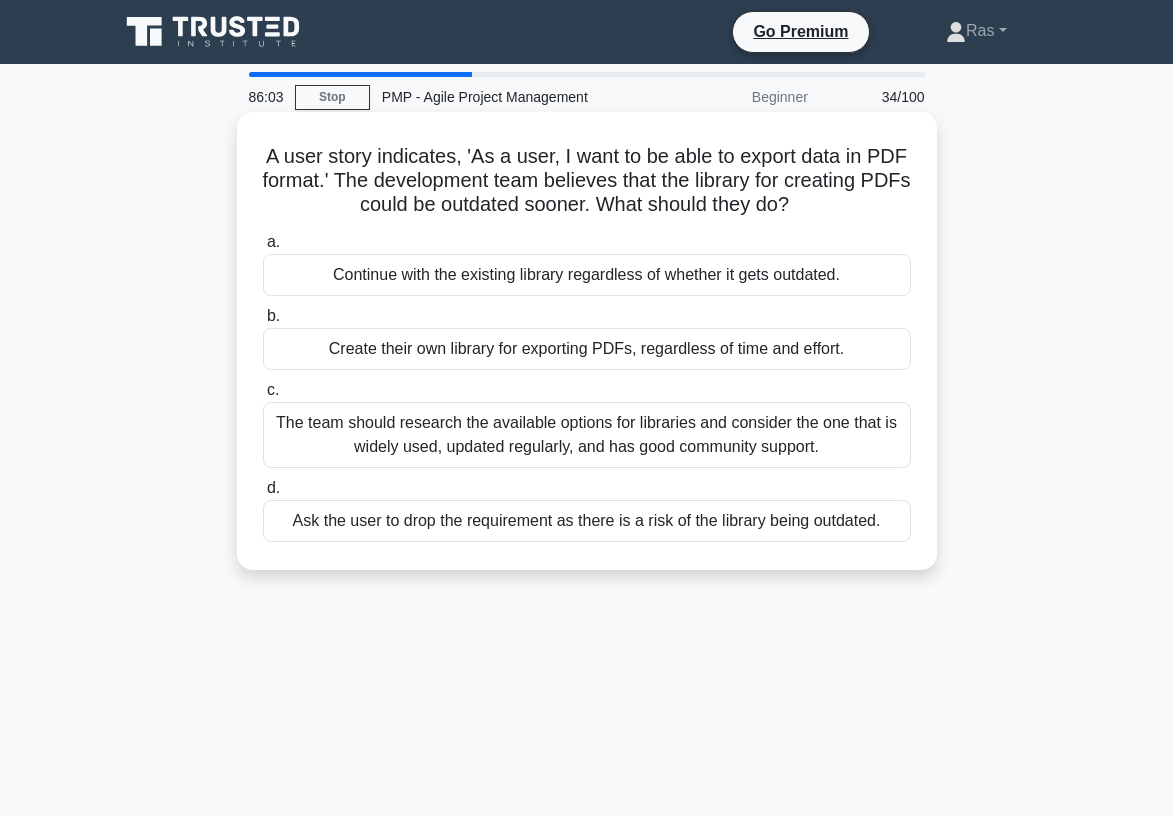 drag, startPoint x: 351, startPoint y: 472, endPoint x: 350, endPoint y: 451, distance: 21.023796 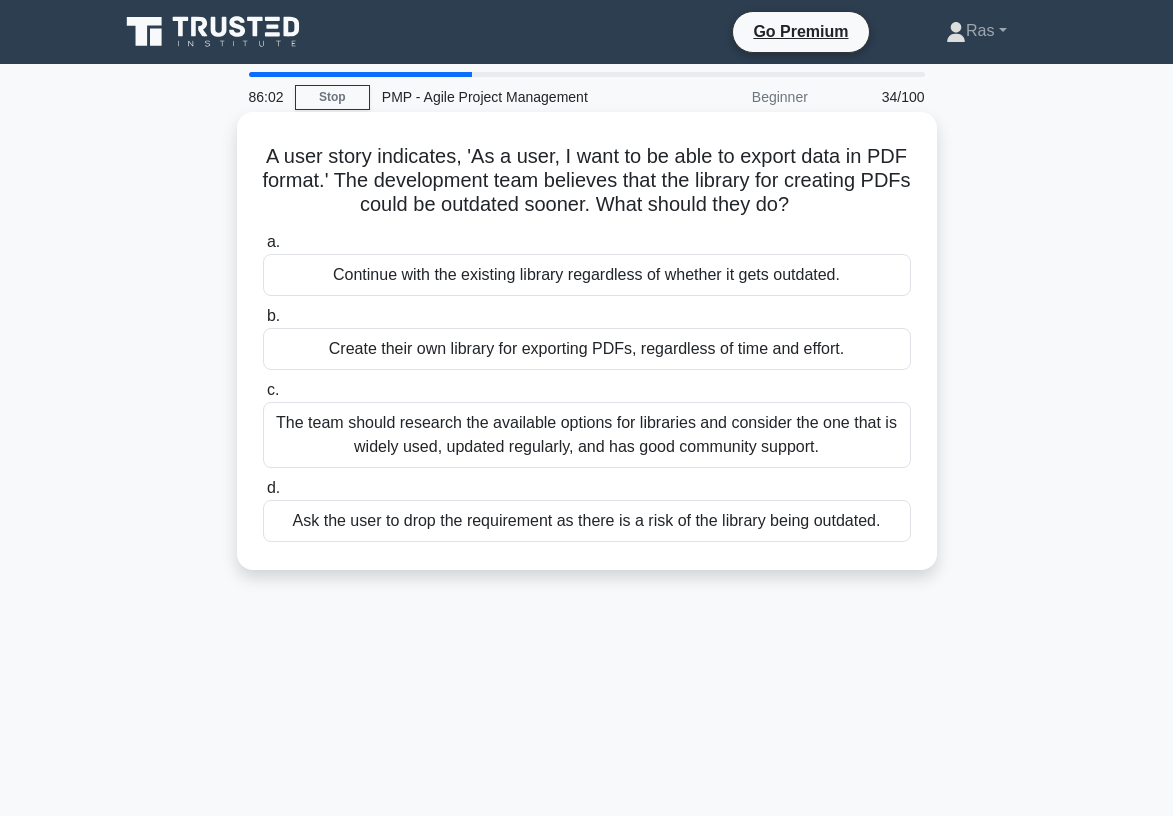 click on "The team should research the available options for libraries and consider the one that is widely used, updated regularly, and has good community support." at bounding box center [587, 435] 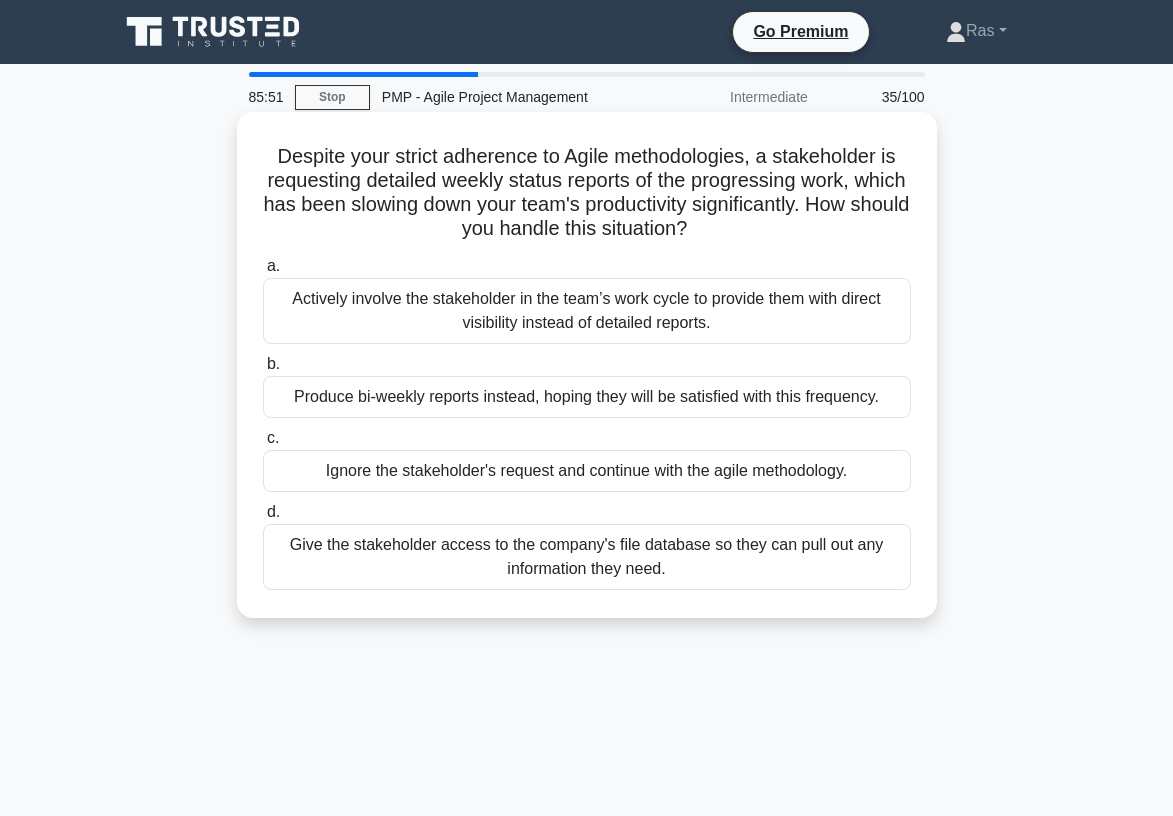 click on "Actively involve the stakeholder in the team’s work cycle to provide them with direct visibility instead of detailed reports." at bounding box center [587, 311] 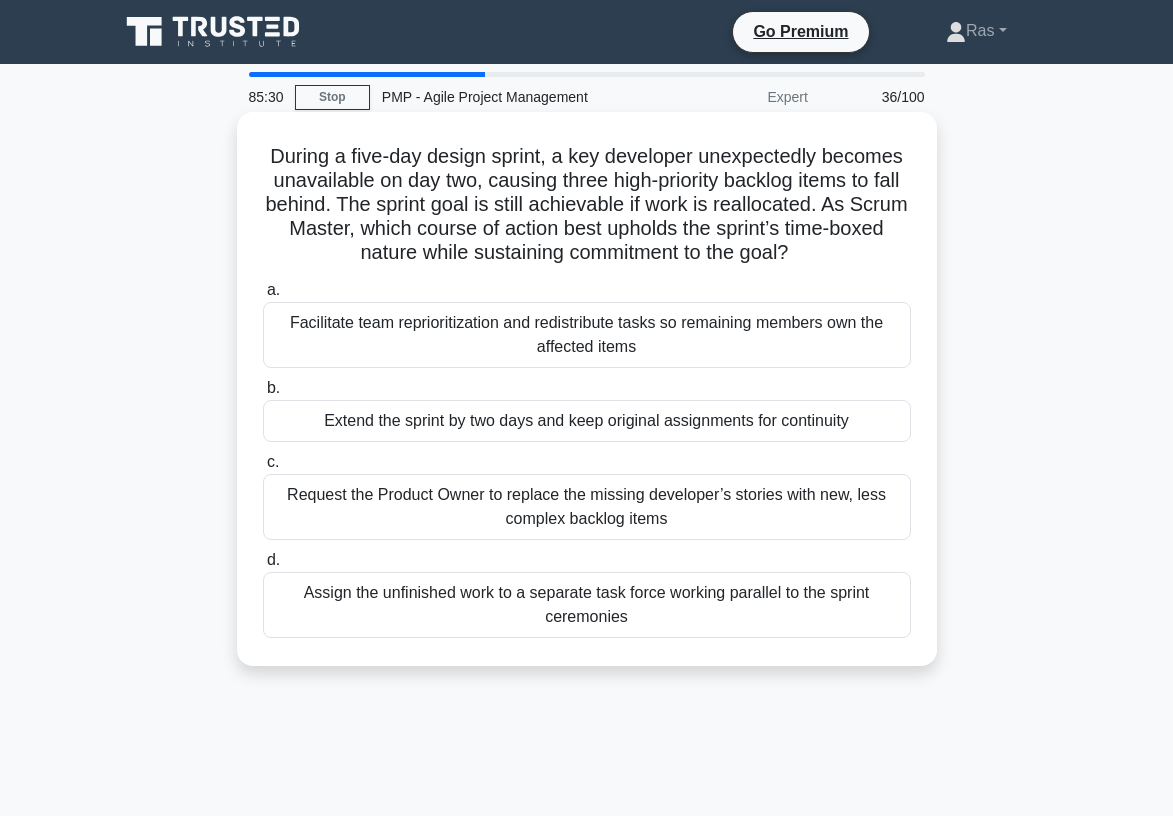 click on "Facilitate team reprioritization and redistribute tasks so remaining members own the affected items" at bounding box center [587, 335] 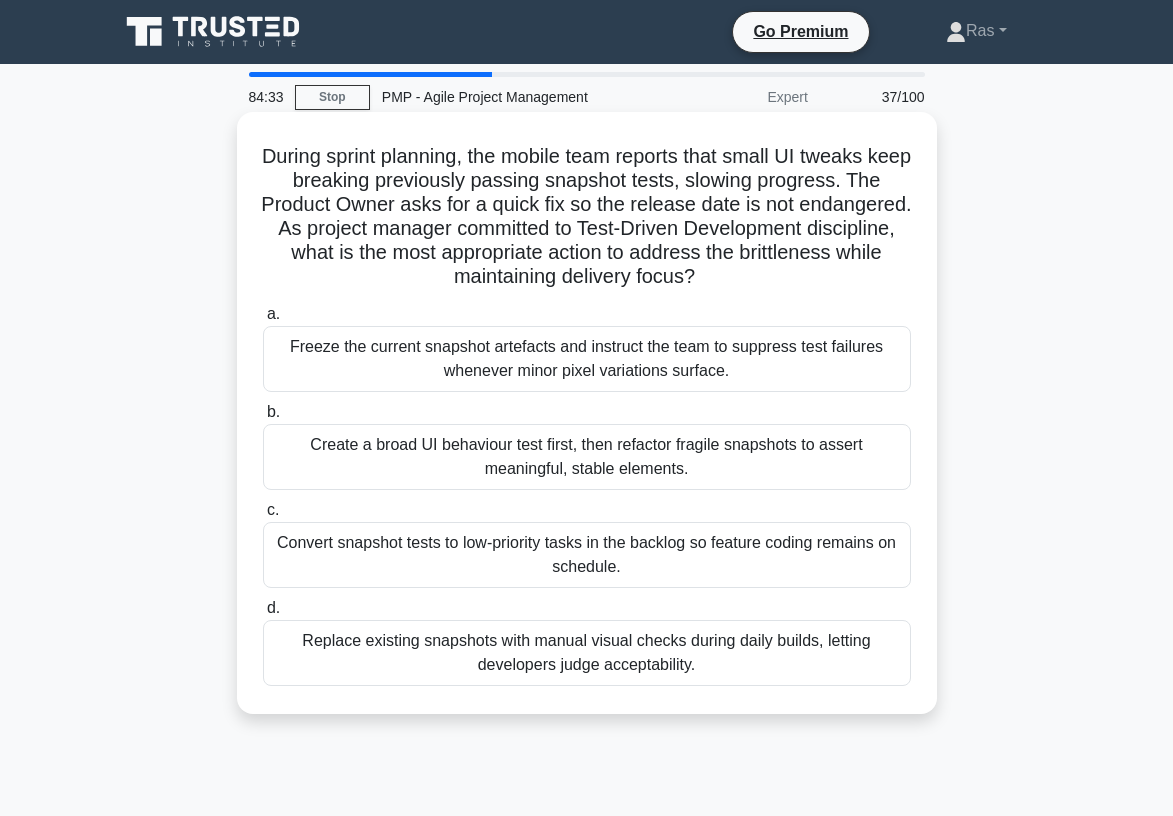 click on "Freeze the current snapshot artefacts and instruct the team to suppress test failures whenever minor pixel variations surface." at bounding box center (587, 359) 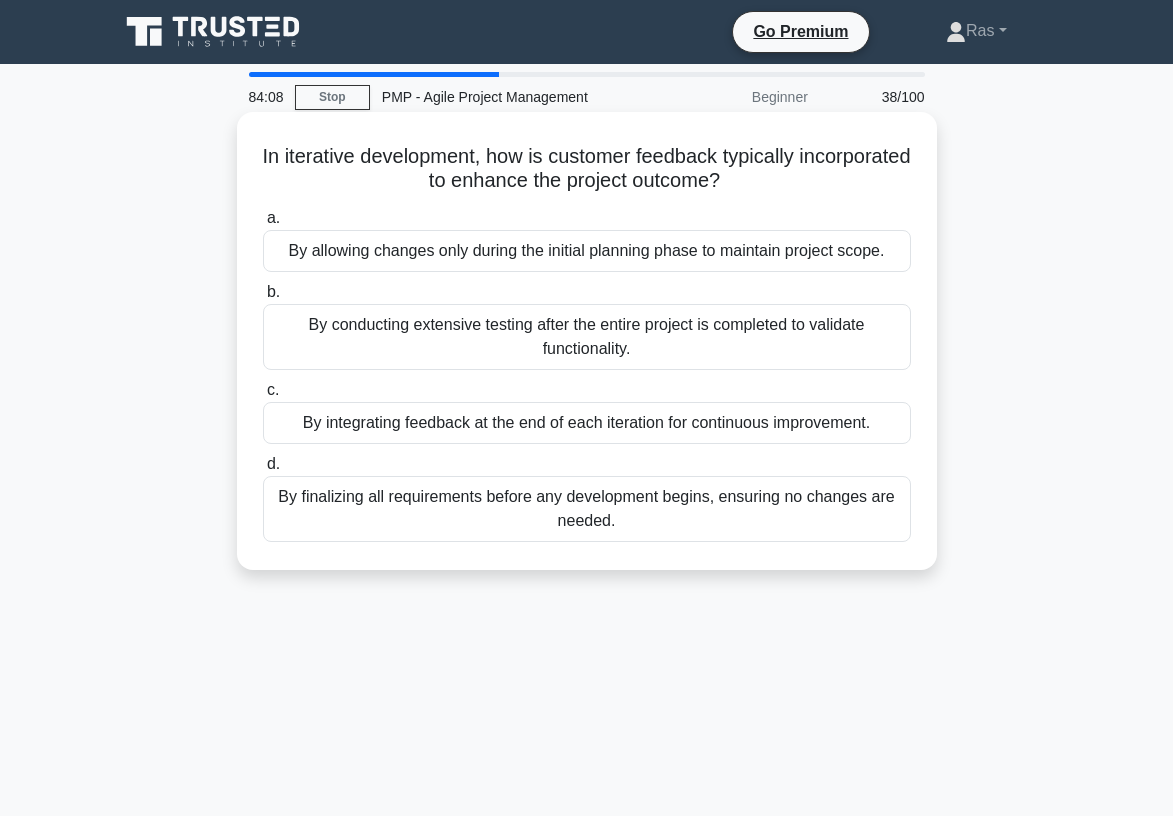 click on "By integrating feedback at the end of each iteration for continuous improvement." at bounding box center [587, 423] 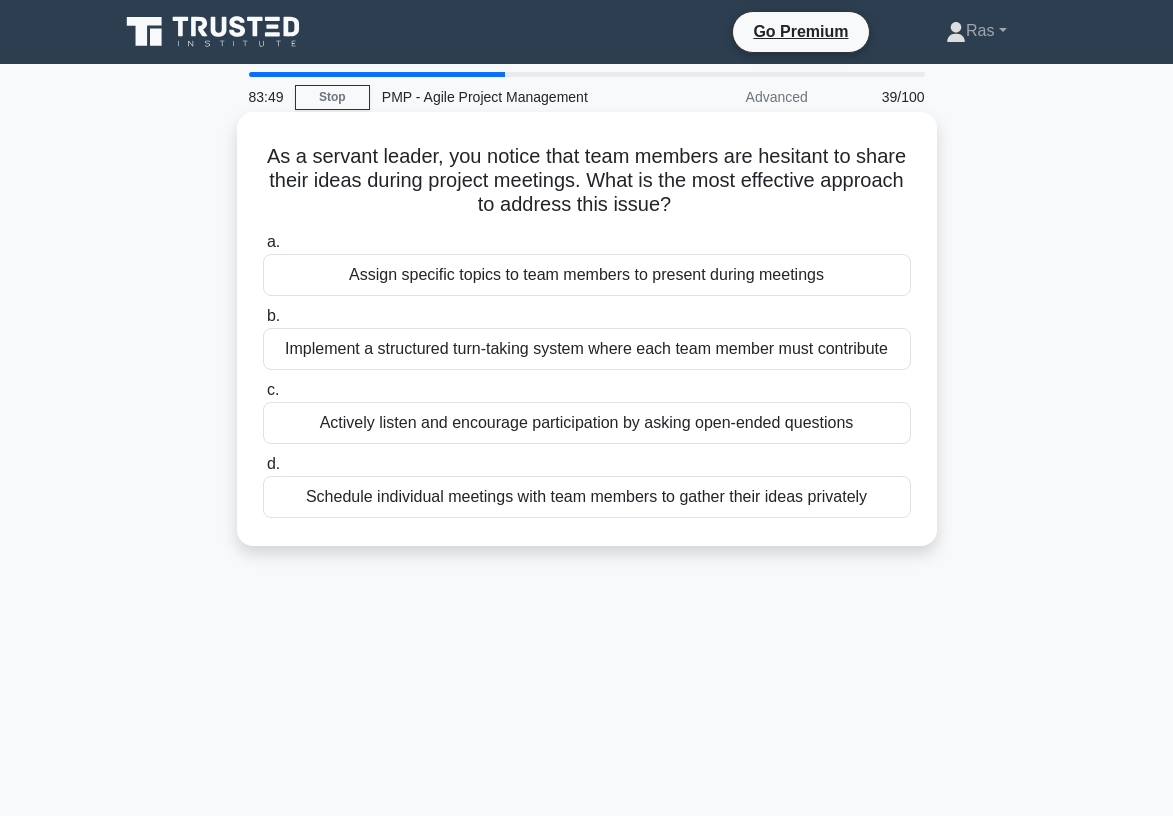click on "Actively listen and encourage participation by asking open-ended questions" at bounding box center (587, 423) 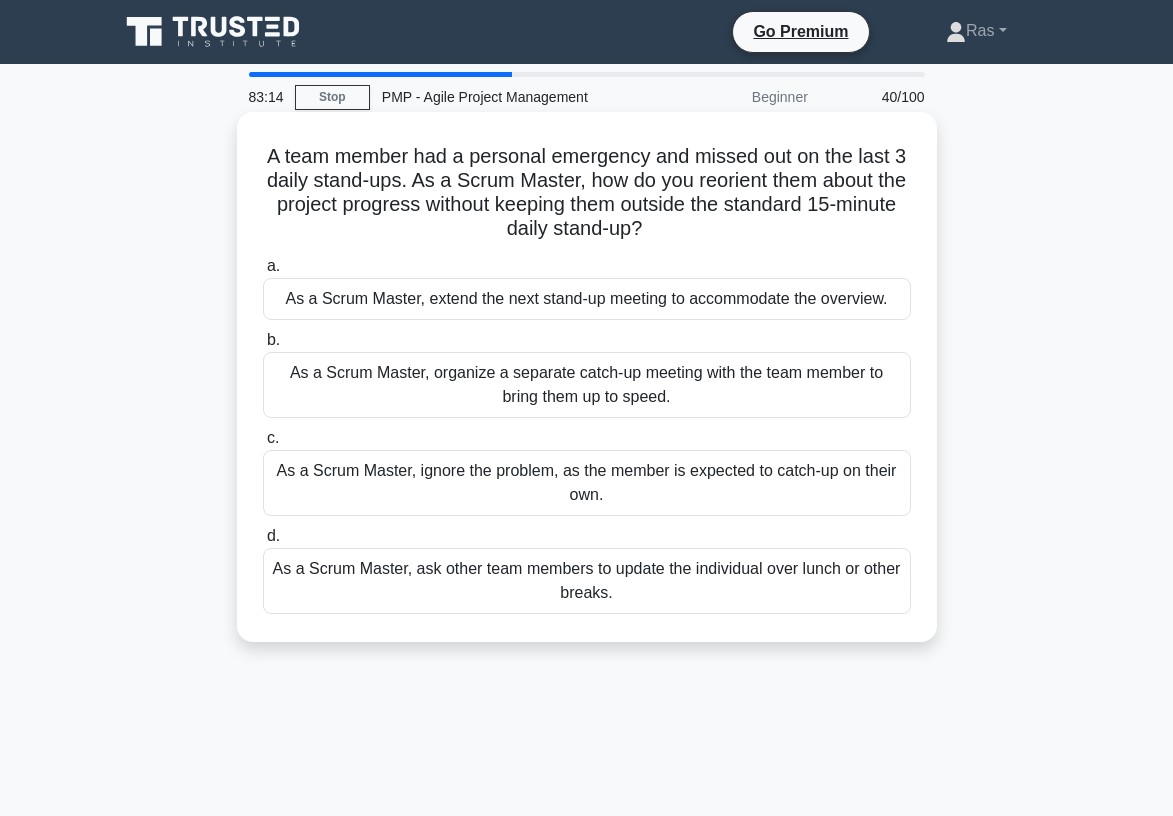 click on "As a Scrum Master, organize a separate catch-up meeting with the team member to bring them up to speed." at bounding box center [587, 385] 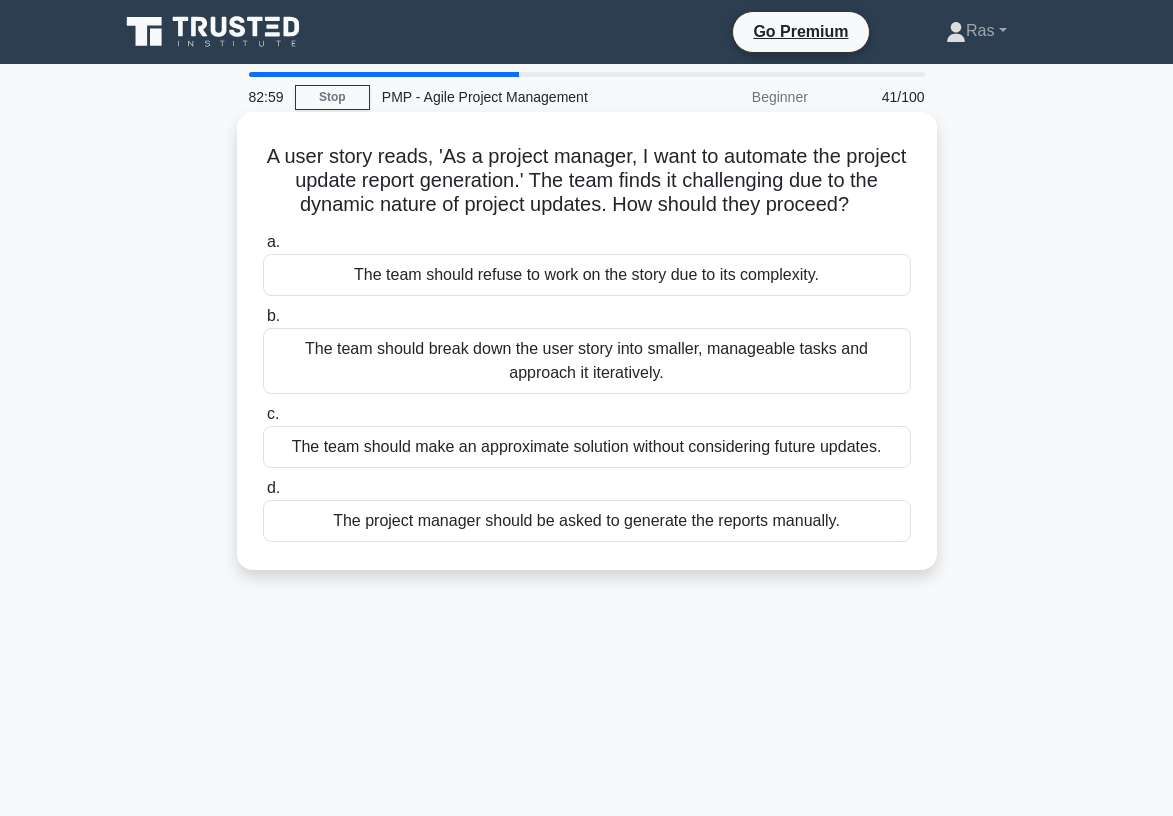 click on "The team should break down the user story into smaller, manageable tasks and approach it iteratively." at bounding box center [587, 361] 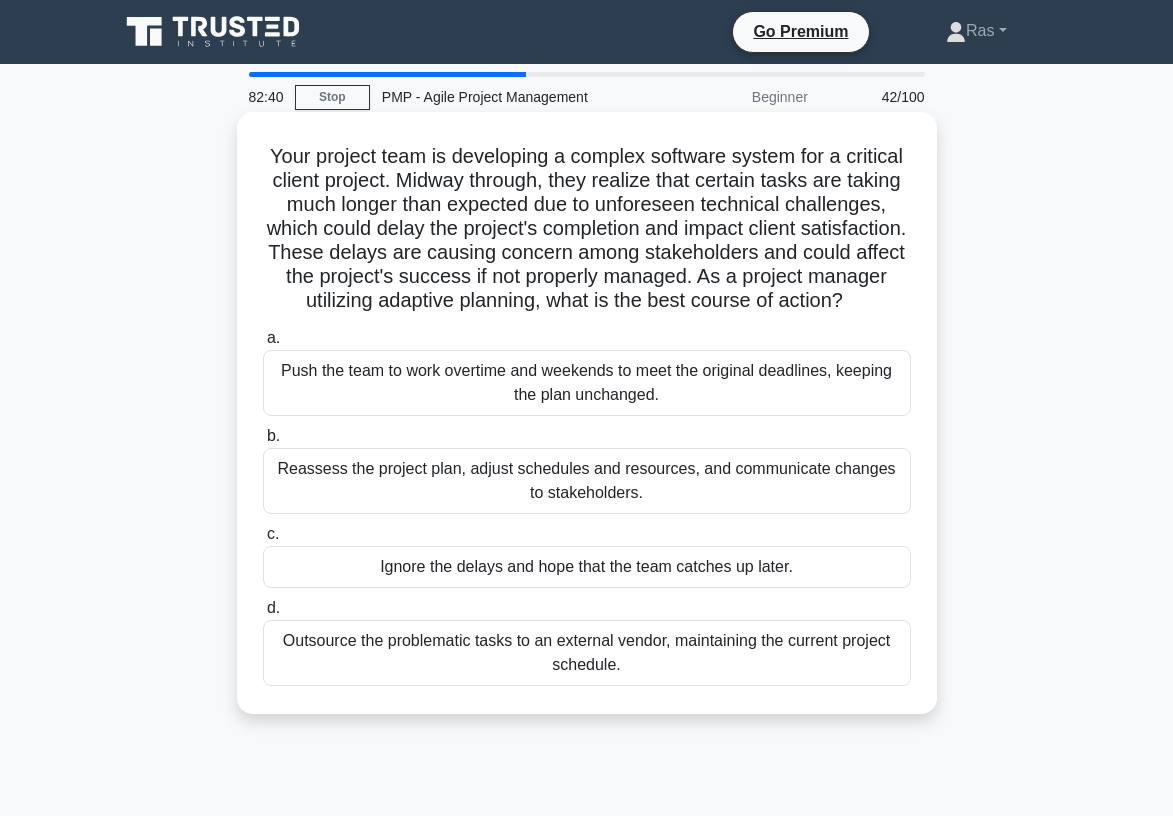 click on "Reassess the project plan, adjust schedules and resources, and communicate changes to stakeholders." at bounding box center (587, 481) 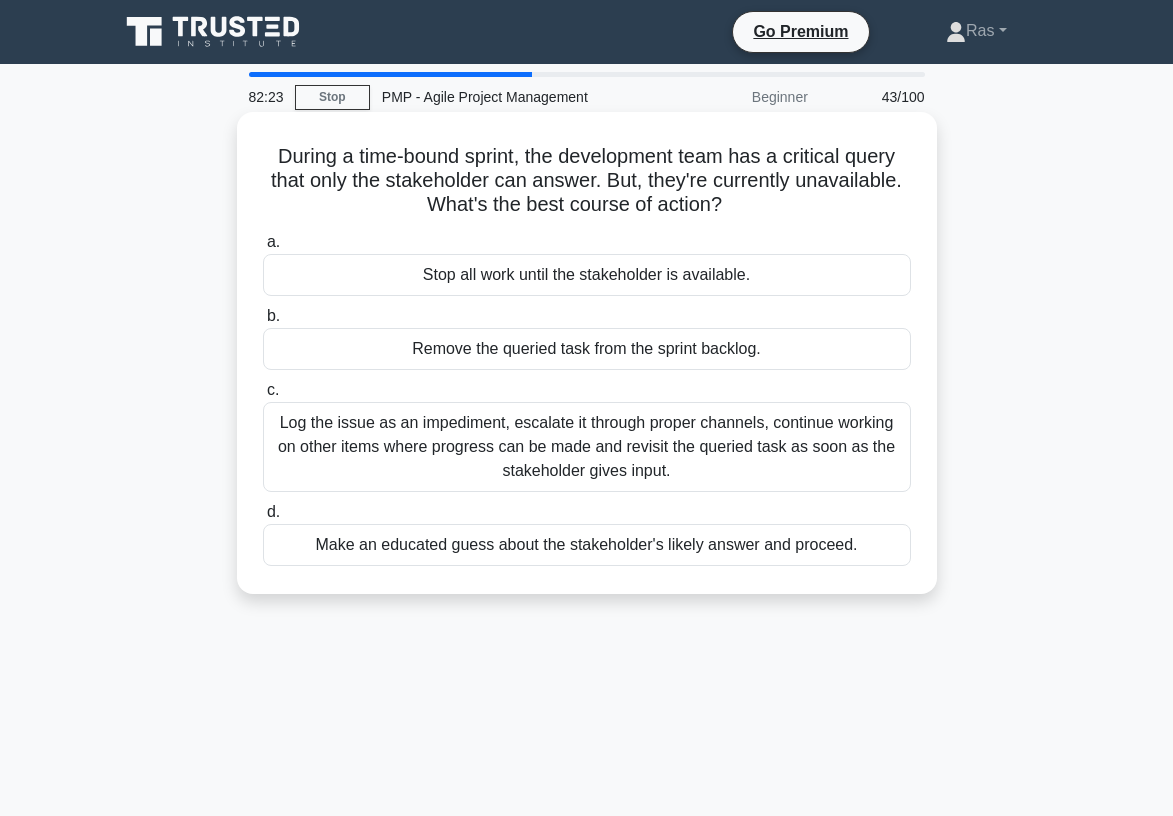 click on "Log the issue as an impediment, escalate it through proper channels, continue working on other items where progress can be made and revisit the queried task as soon as the stakeholder gives input." at bounding box center (587, 447) 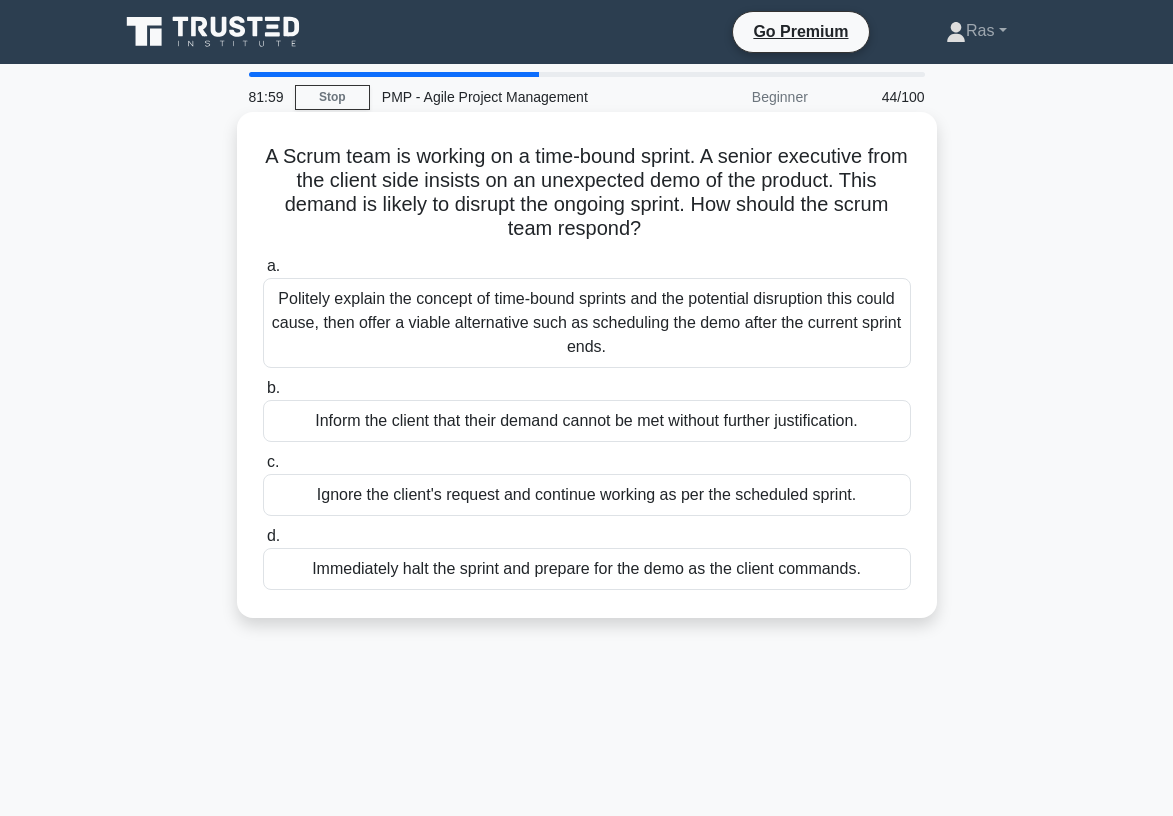click on "Politely explain the concept of time-bound sprints and the potential disruption this could cause, then offer a viable alternative such as scheduling the demo after the current sprint ends." at bounding box center (587, 323) 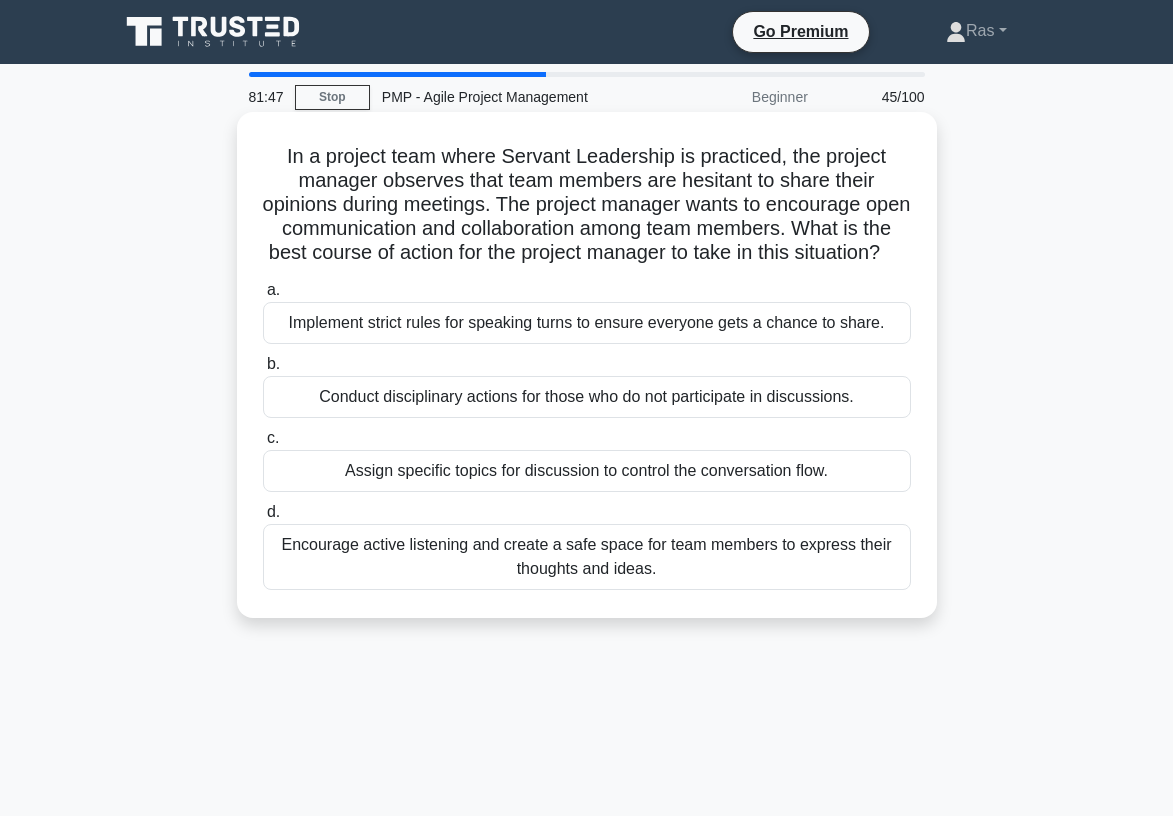click on "In a project team where Servant Leadership is practiced, the project manager observes that team members are hesitant to share their opinions during meetings. The project manager wants to encourage open communication and collaboration among team members. What is the best course of action for the project manager to take in this situation?
.spinner_0XTQ{transform-origin:center;animation:spinner_y6GP .75s linear infinite}@keyframes spinner_y6GP{100%{transform:rotate(360deg)}}
a.
b." at bounding box center (587, 365) 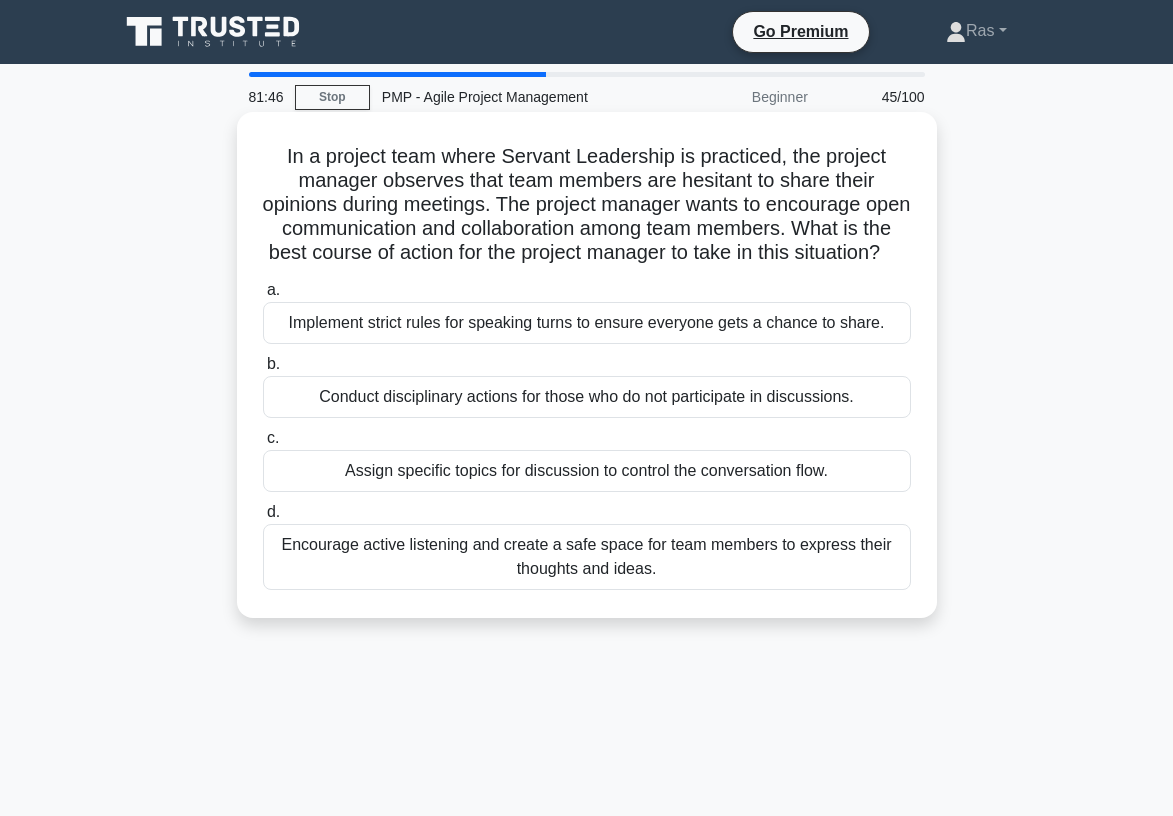 click on "Encourage active listening and create a safe space for team members to express their thoughts and ideas." at bounding box center [587, 557] 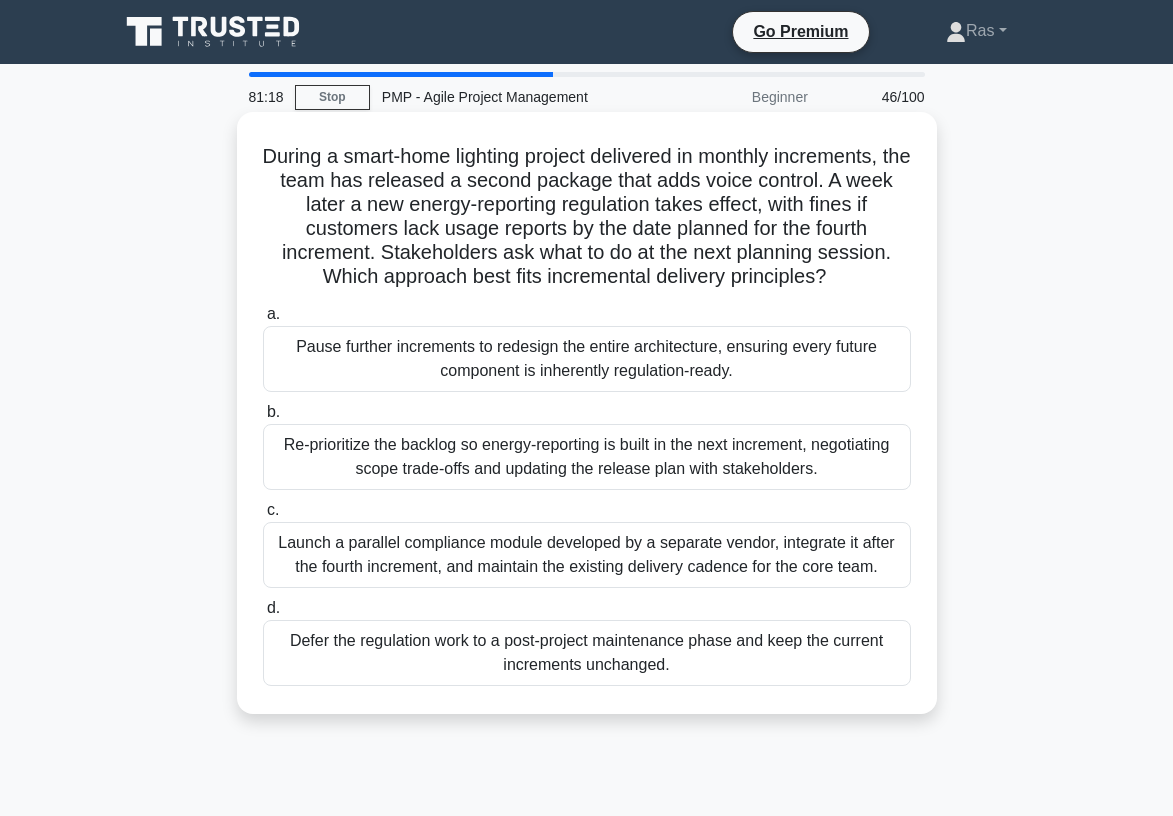 click on "Re-prioritize the backlog so energy-reporting is built in the next increment, negotiating scope trade-offs and updating the release plan with stakeholders." at bounding box center [587, 457] 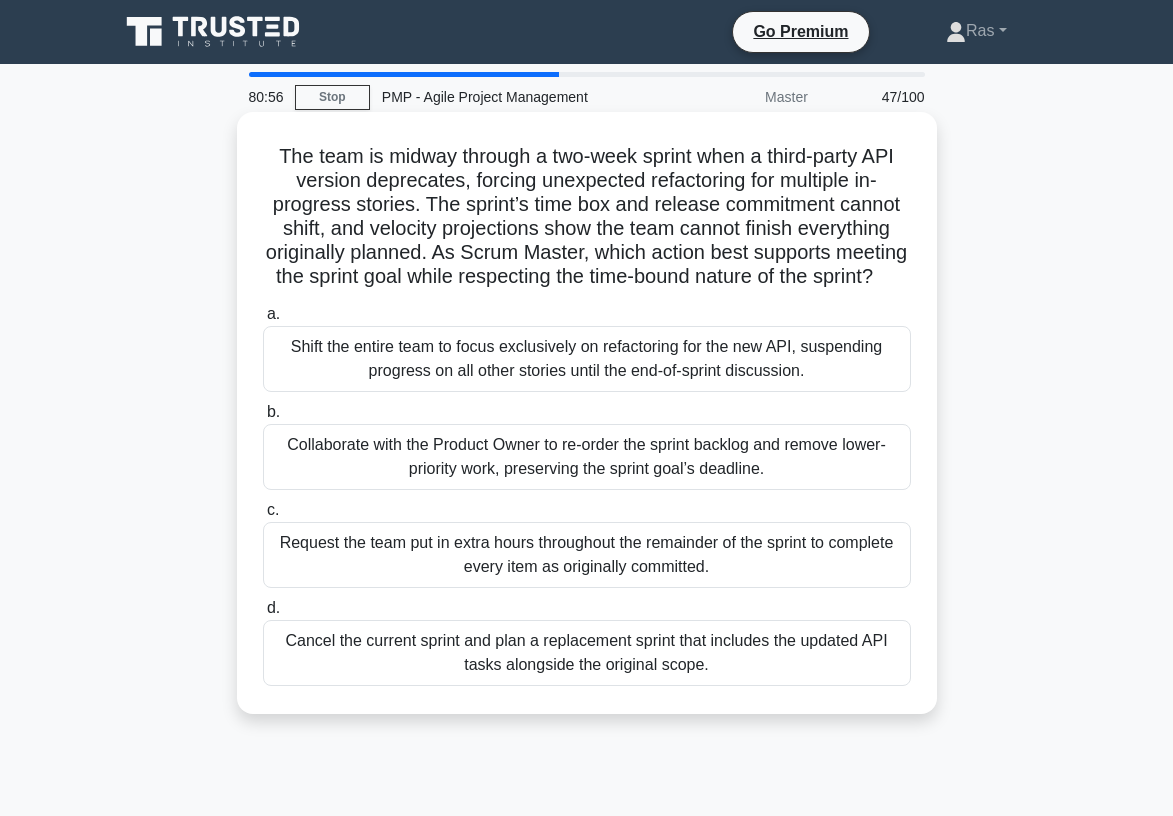 click on "Collaborate with the Product Owner to re-order the sprint backlog and remove lower-priority work, preserving the sprint goal’s deadline." at bounding box center [587, 457] 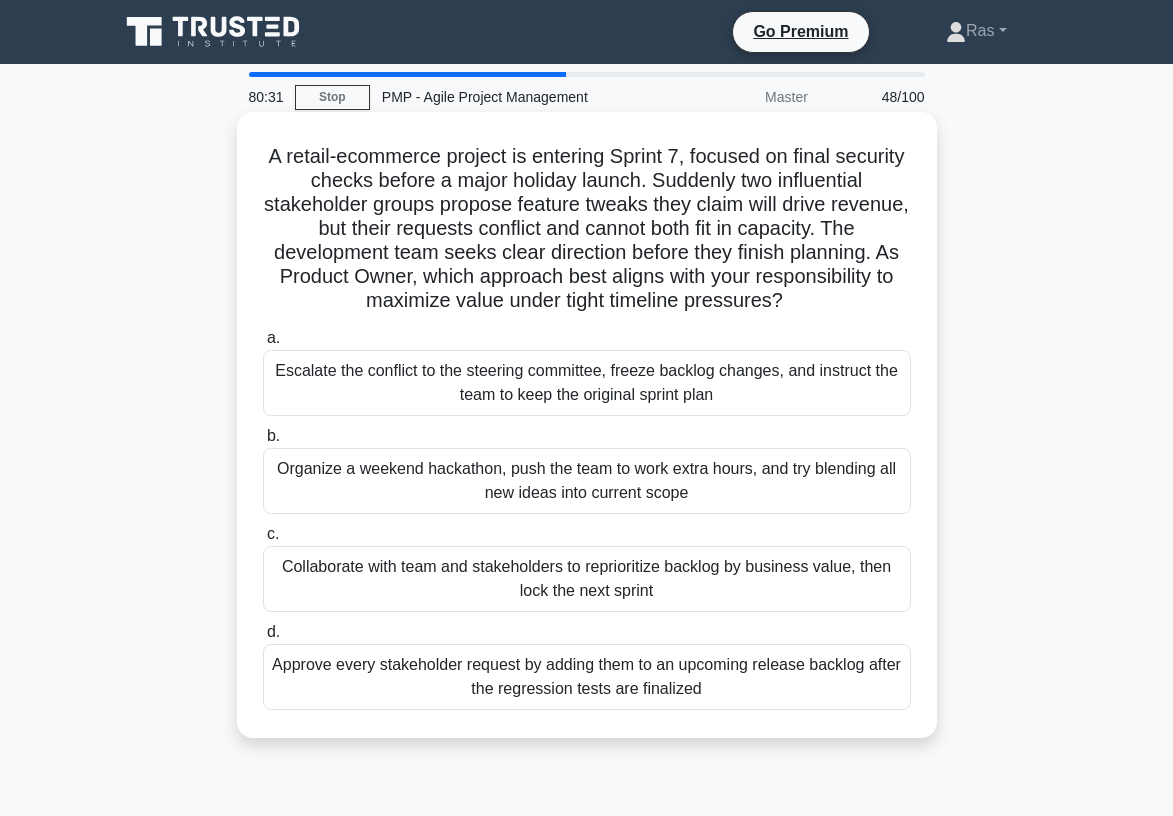 click on "Collaborate with team and stakeholders to reprioritize backlog by business value, then lock the next sprint" at bounding box center [587, 579] 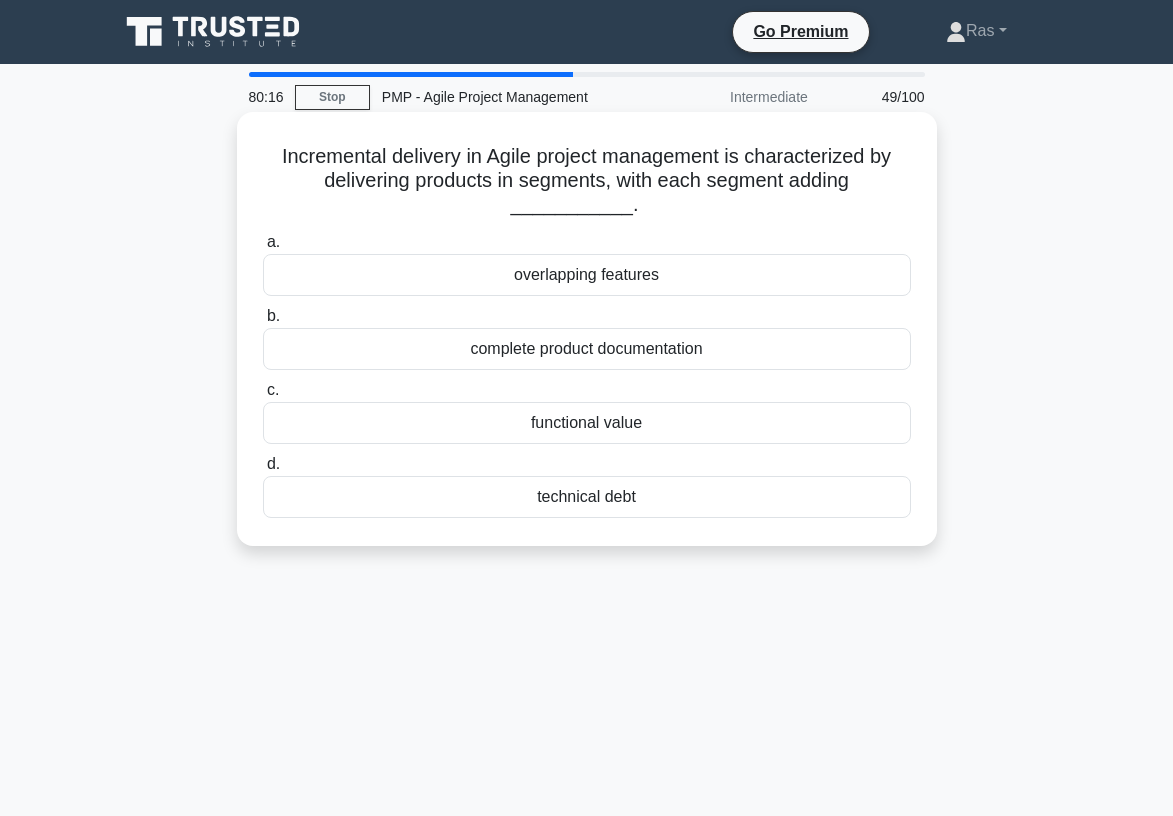 click on "functional value" at bounding box center (587, 423) 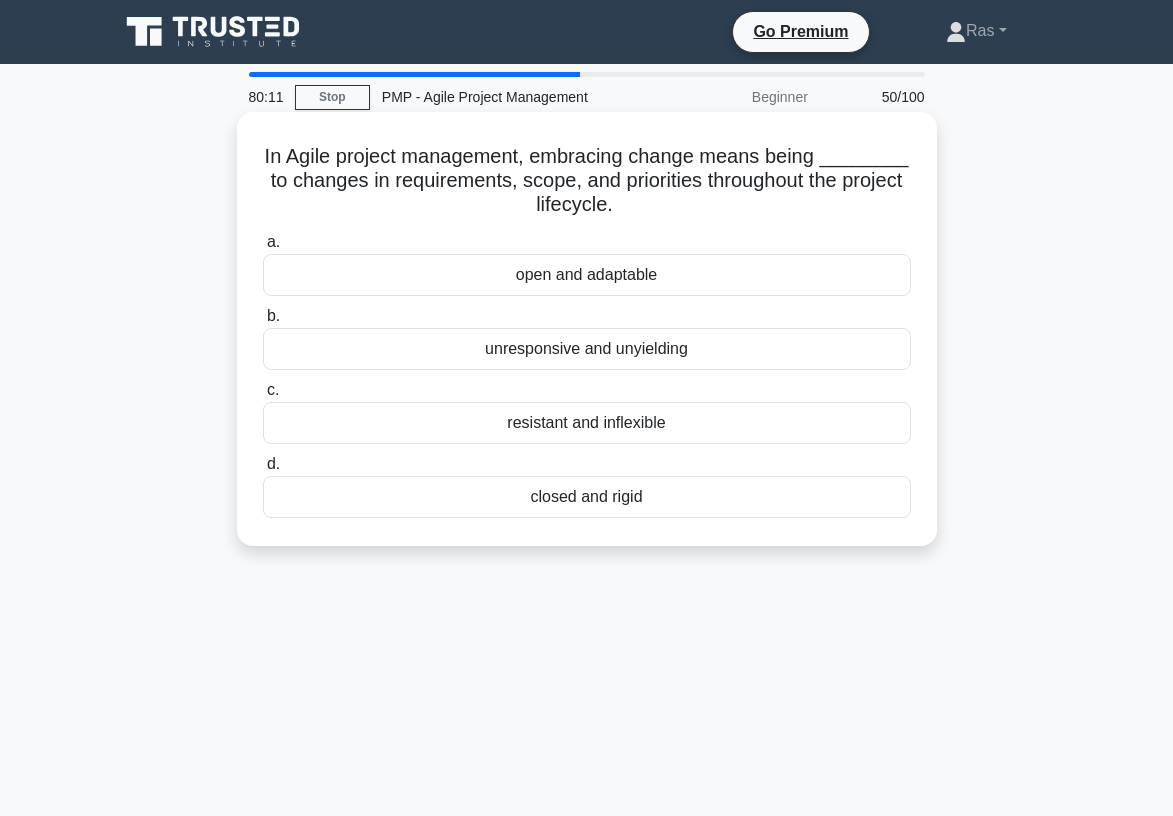 click on "open and adaptable" at bounding box center (587, 275) 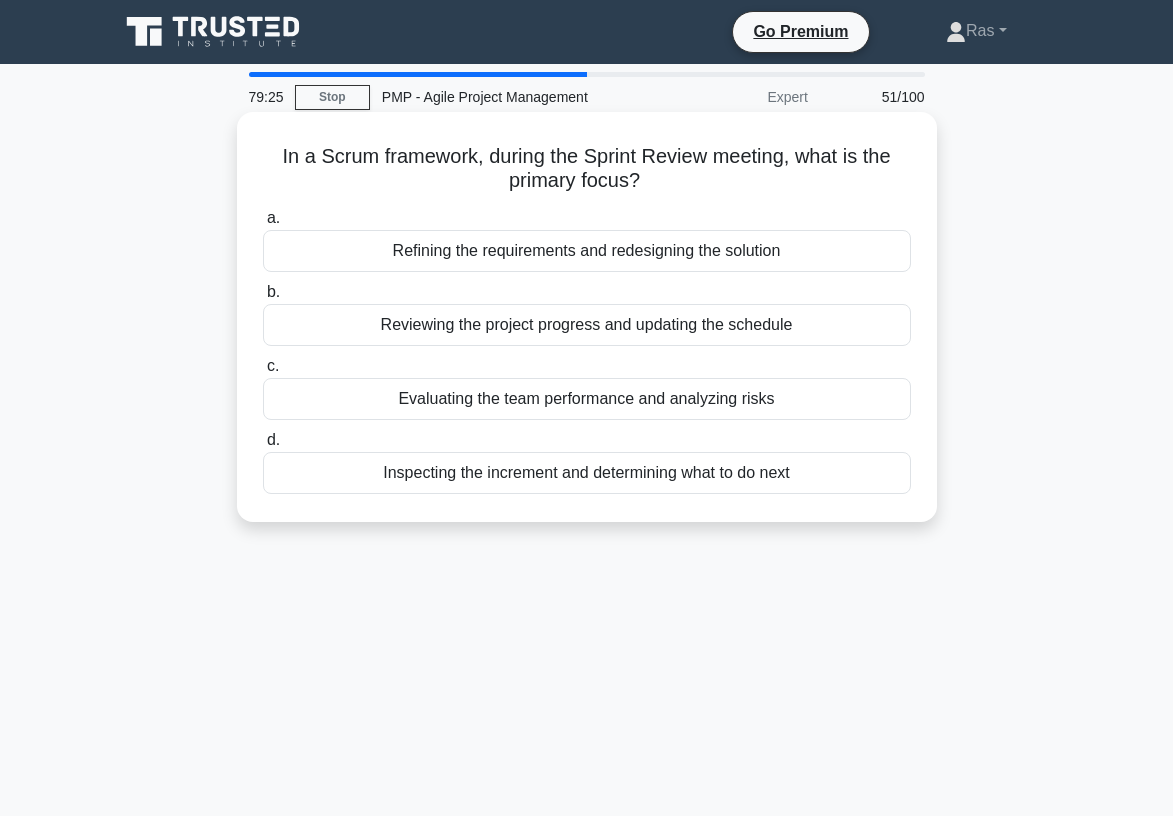click on "Reviewing the project progress and updating the schedule" at bounding box center [587, 325] 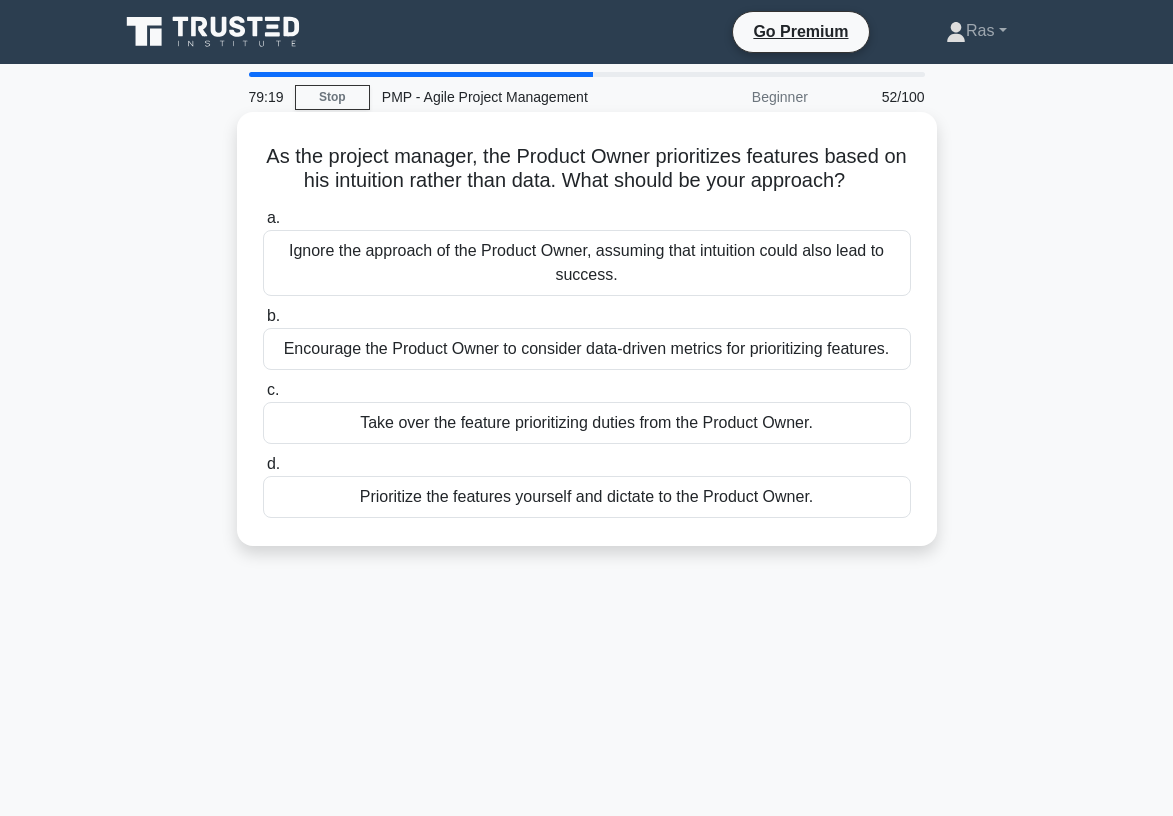 click on "Encourage the Product Owner to consider data-driven metrics for prioritizing features." at bounding box center [587, 349] 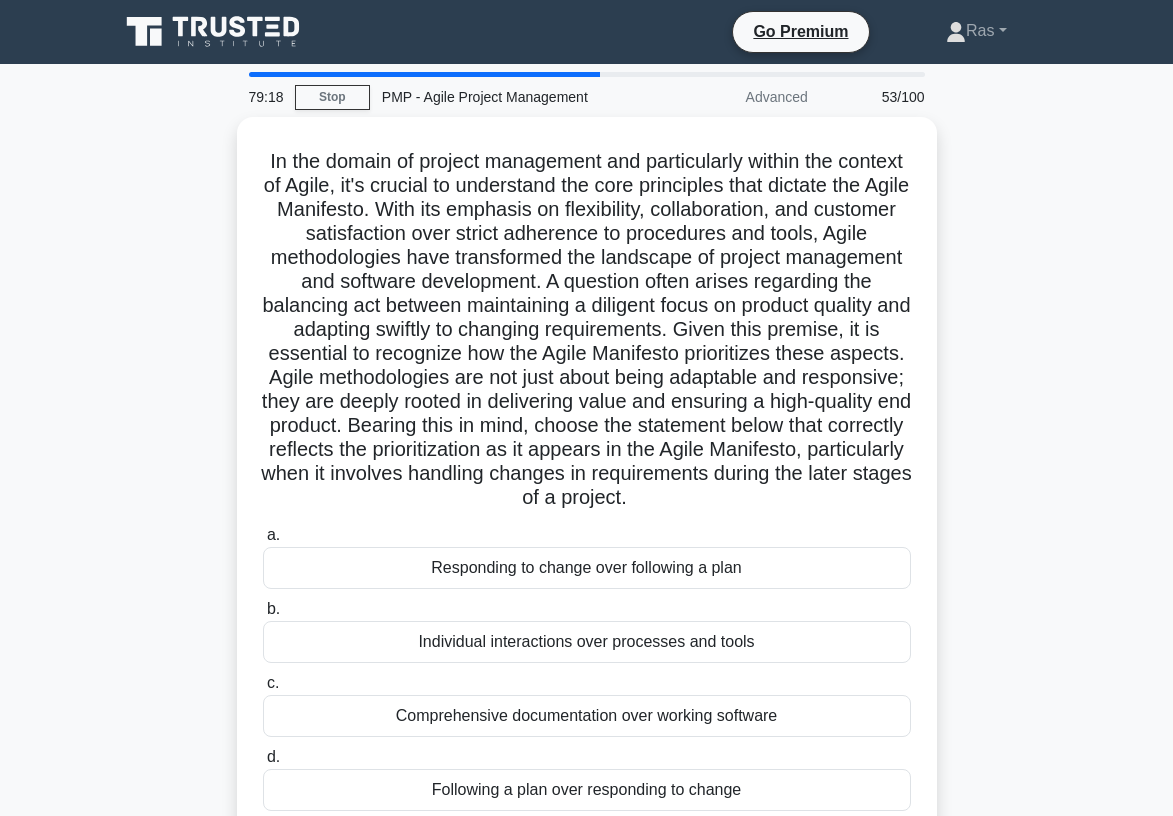 click on ".spinner_0XTQ{transform-origin:center;animation:spinner_y6GP .75s linear infinite}@keyframes spinner_y6GP{100%{transform:rotate(360deg)}}
a.
Responding to change over following a plan
b." at bounding box center (587, 490) 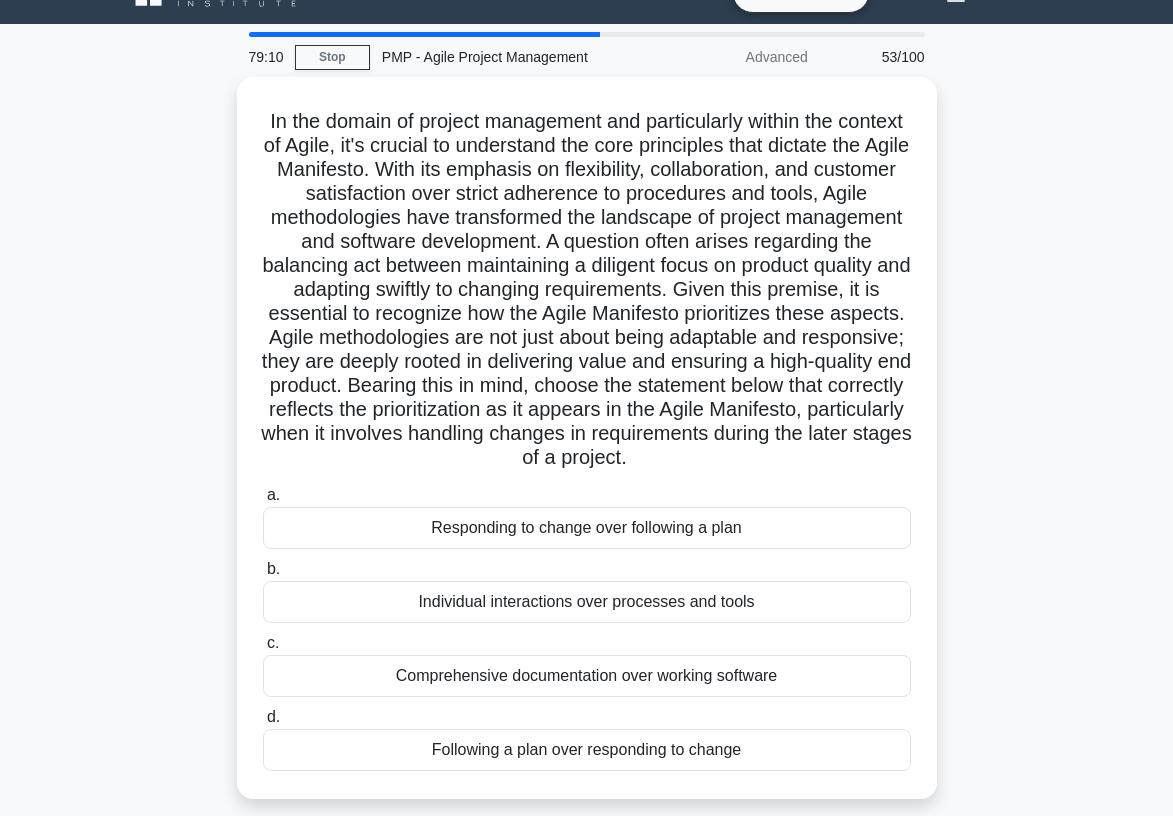scroll, scrollTop: 0, scrollLeft: 0, axis: both 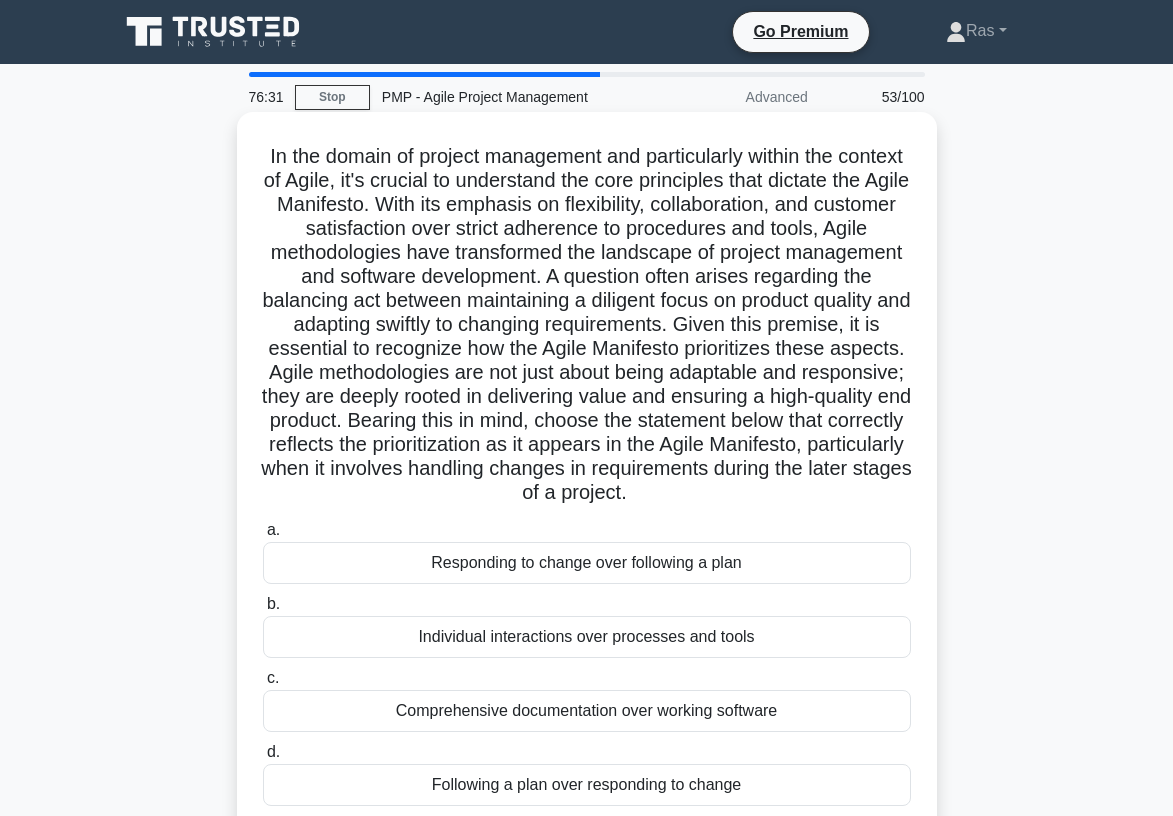 click on "Responding to change over following a plan" at bounding box center (587, 563) 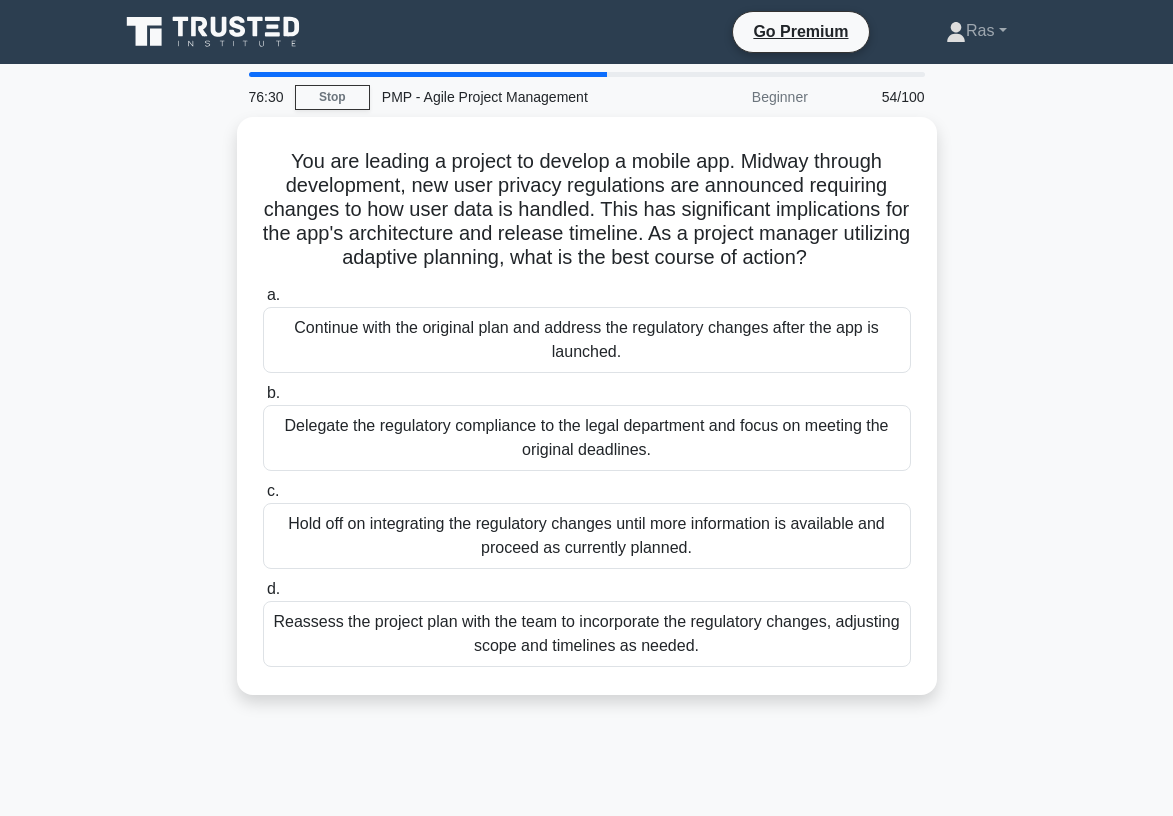 click on "You are leading a project to develop a mobile app. Midway through development, new user privacy regulations are announced requiring changes to how user data is handled. This has significant implications for the app's architecture and release timeline. As a project manager utilizing adaptive planning, what is the best course of action?
.spinner_0XTQ{transform-origin:center;animation:spinner_y6GP .75s linear infinite}@keyframes spinner_y6GP{100%{transform:rotate(360deg)}}
a.
b. c. d." at bounding box center [587, 418] 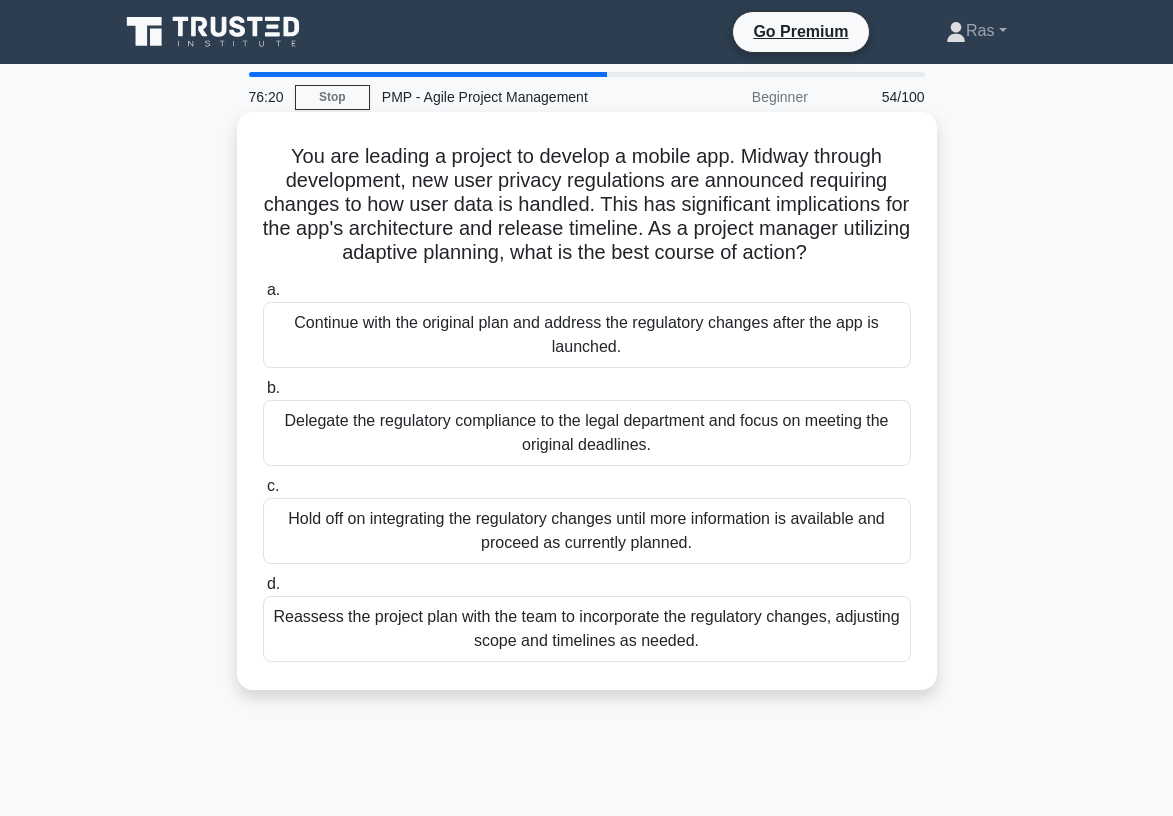 click on "Reassess the project plan with the team to incorporate the regulatory changes, adjusting scope and timelines as needed." at bounding box center (587, 629) 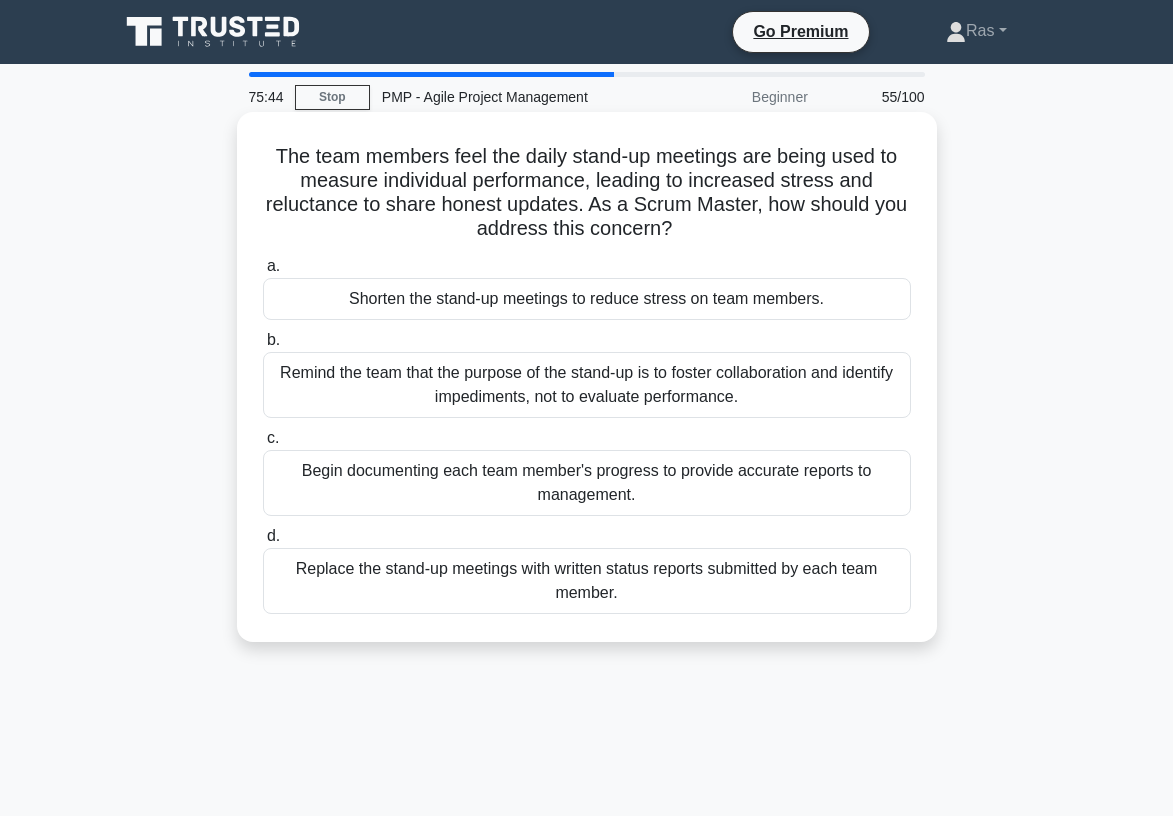 click on "Remind the team that the purpose of the stand-up is to foster collaboration and identify impediments, not to evaluate performance." at bounding box center (587, 385) 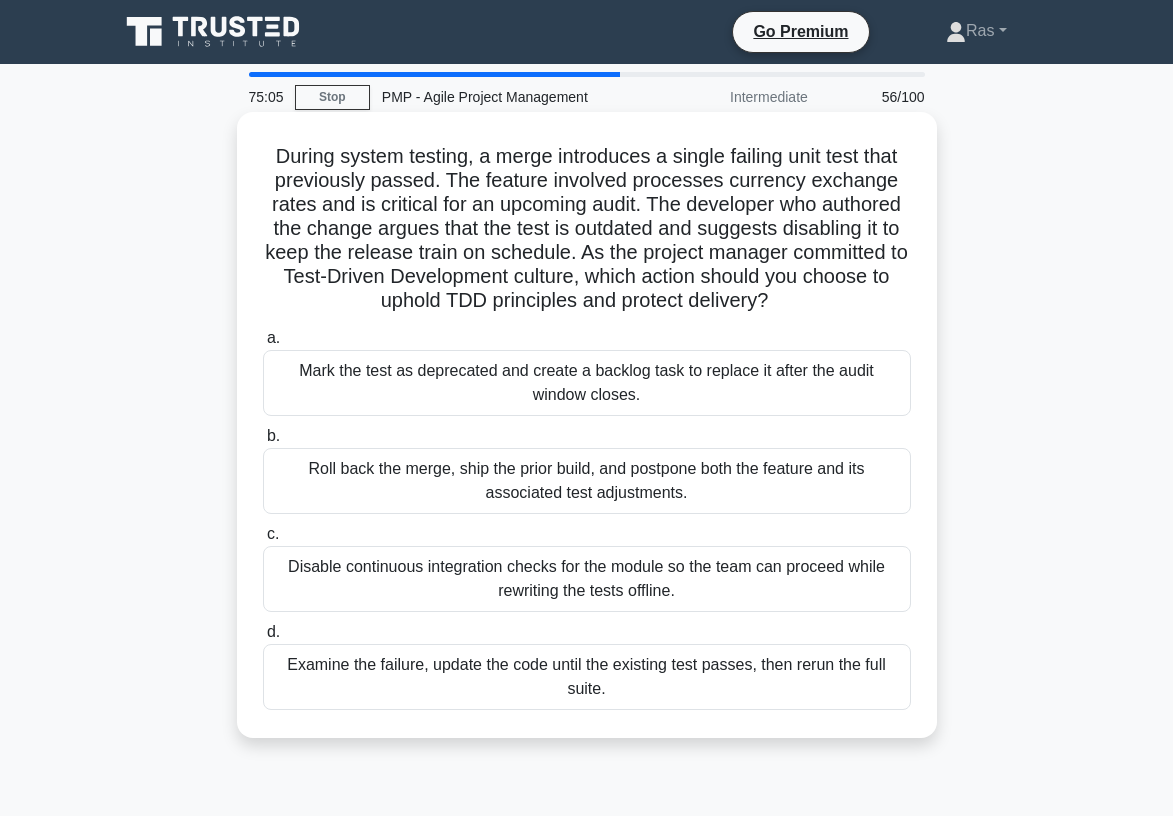 click on "Examine the failure, update the code until the existing test passes, then rerun the full suite." at bounding box center (587, 677) 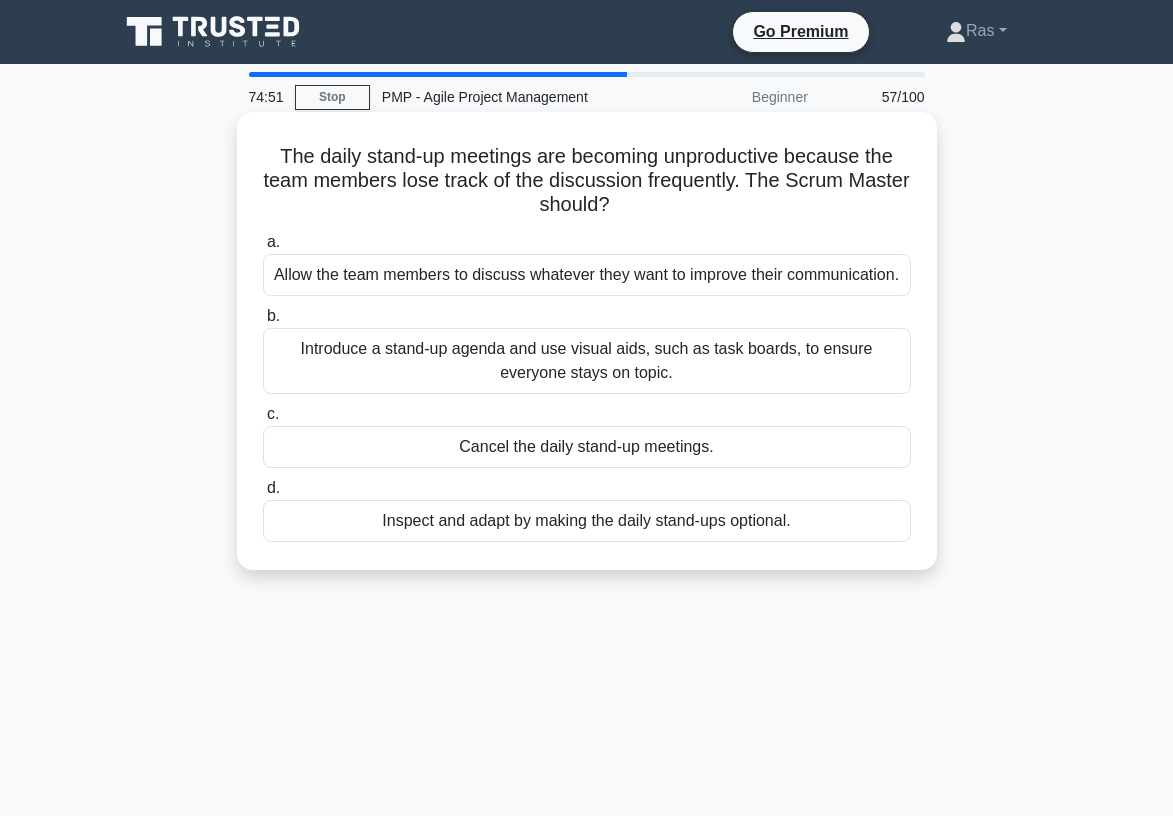 click on "Introduce a stand-up agenda and use visual aids, such as task boards, to ensure everyone stays on topic." at bounding box center (587, 361) 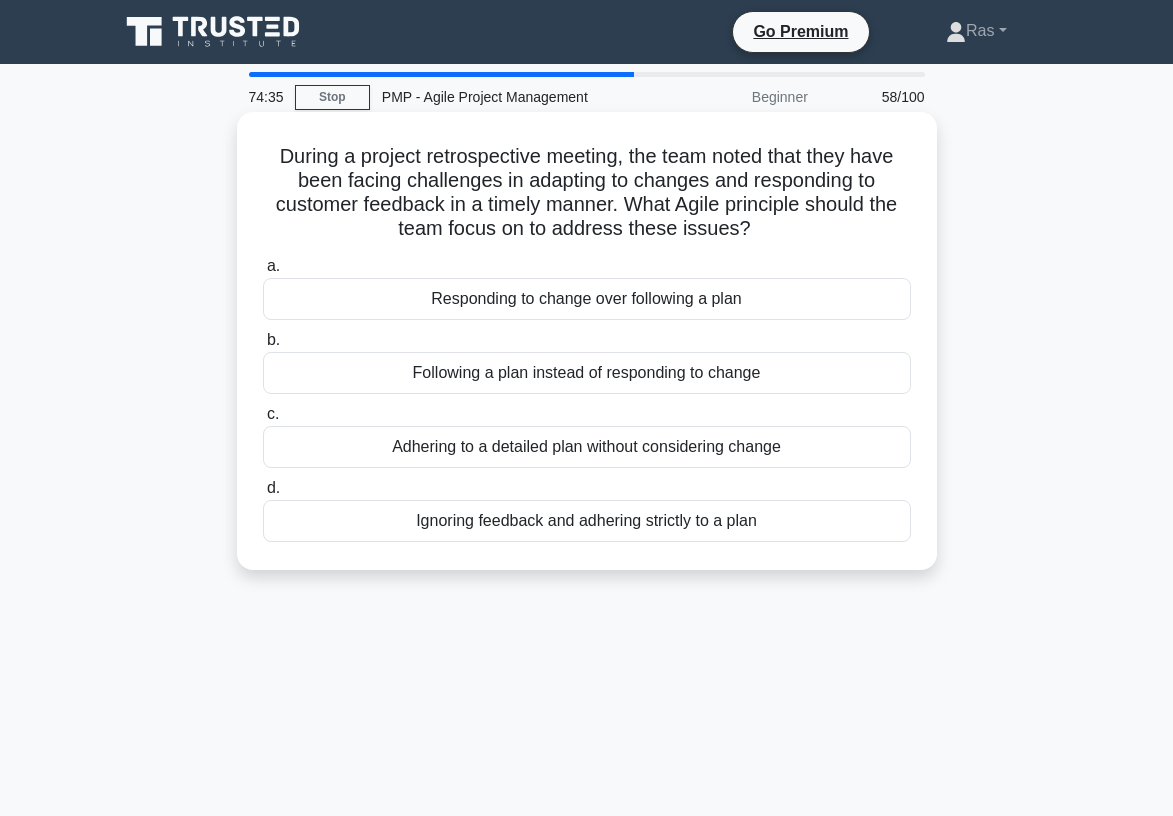 click on "Responding to change over following a plan" at bounding box center [587, 299] 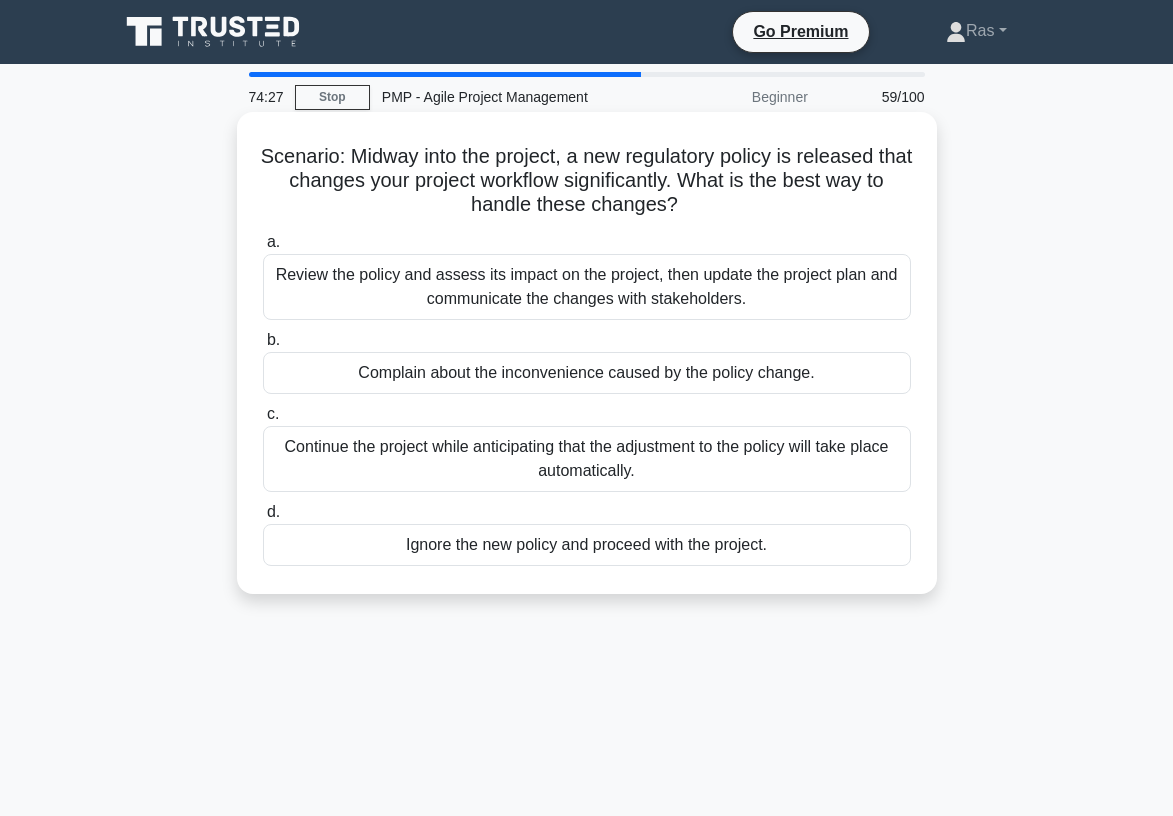 click on "Review the policy and assess its impact on the project, then update the project plan and communicate the changes with stakeholders." at bounding box center [587, 287] 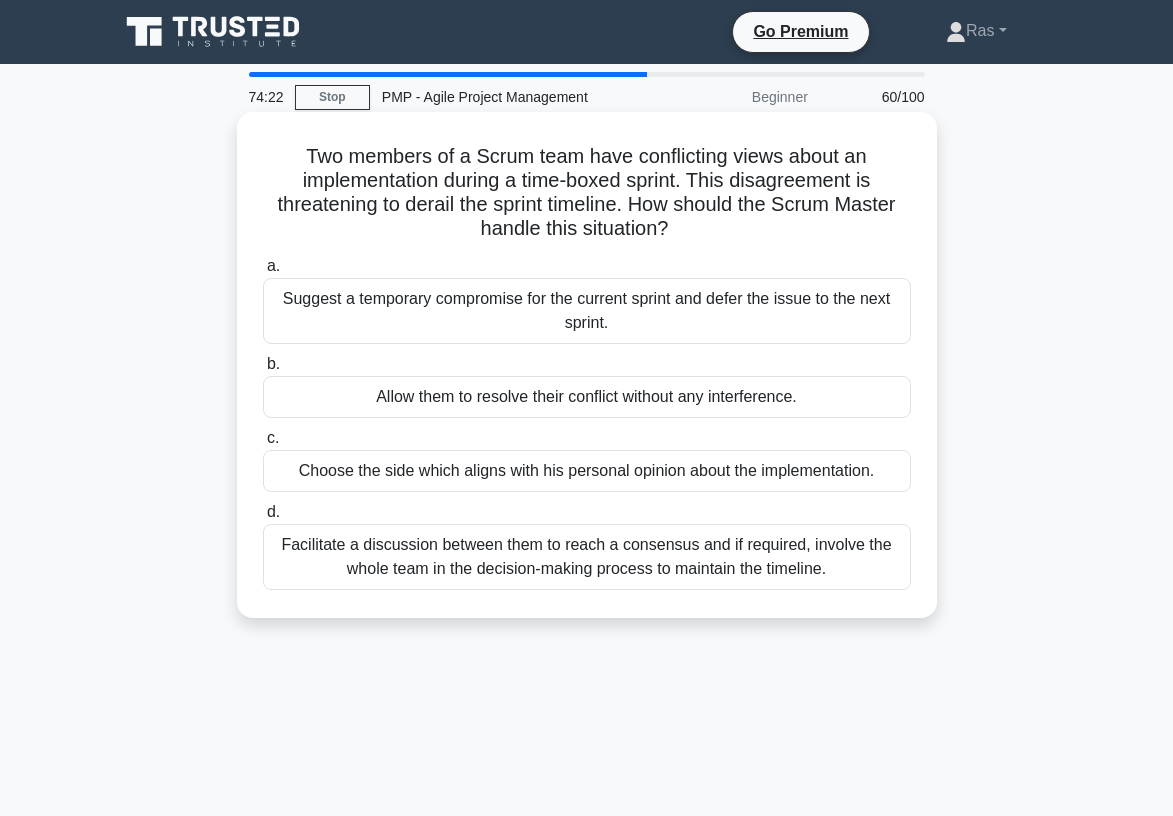 click on "Facilitate a discussion between them to reach a consensus and if required, involve the whole team in the decision-making process to maintain the timeline." at bounding box center [587, 557] 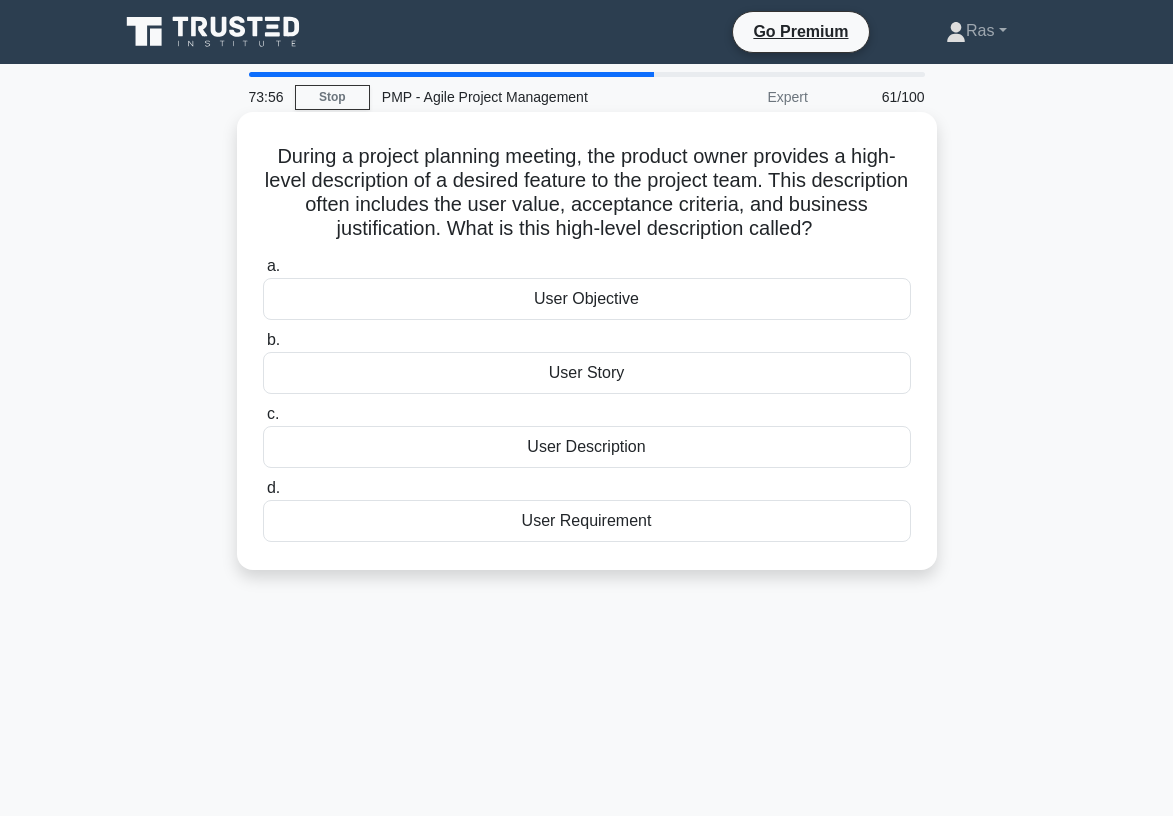 click on "a.
User Objective
b.
User Story
c. d." at bounding box center [587, 398] 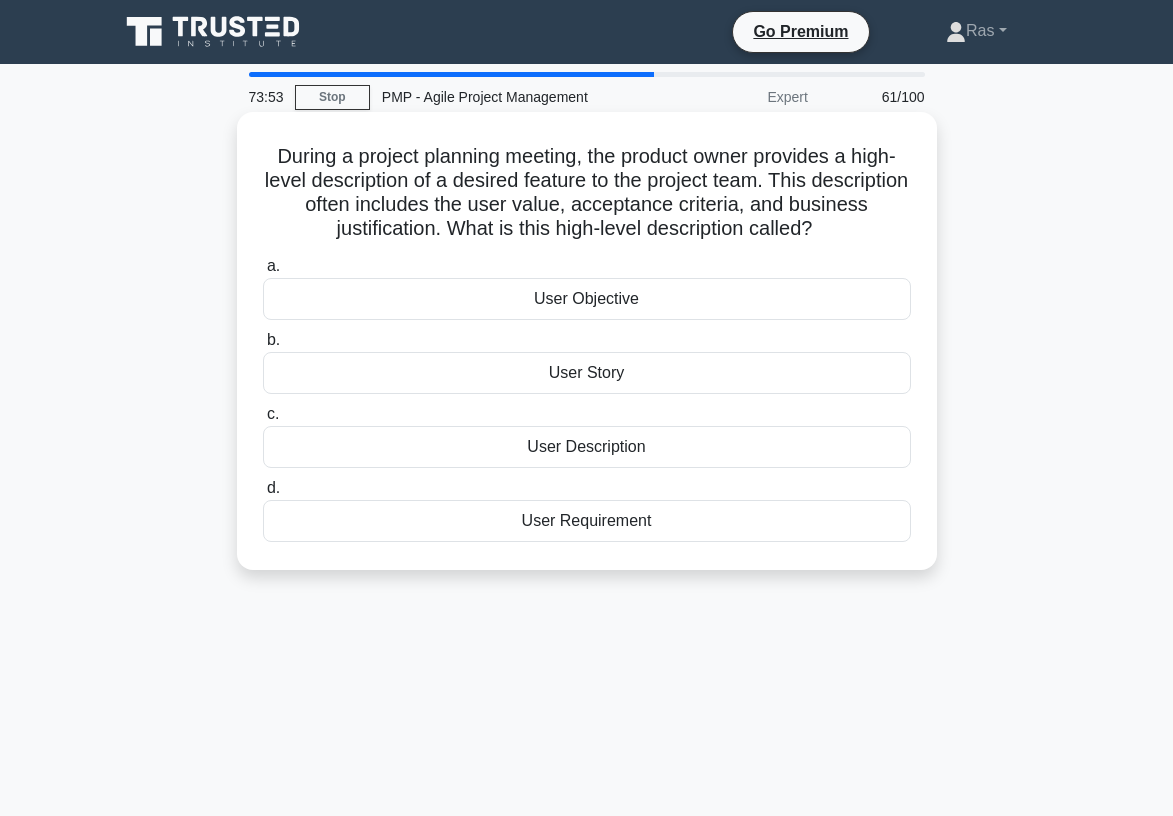 click on "User Story" at bounding box center (587, 373) 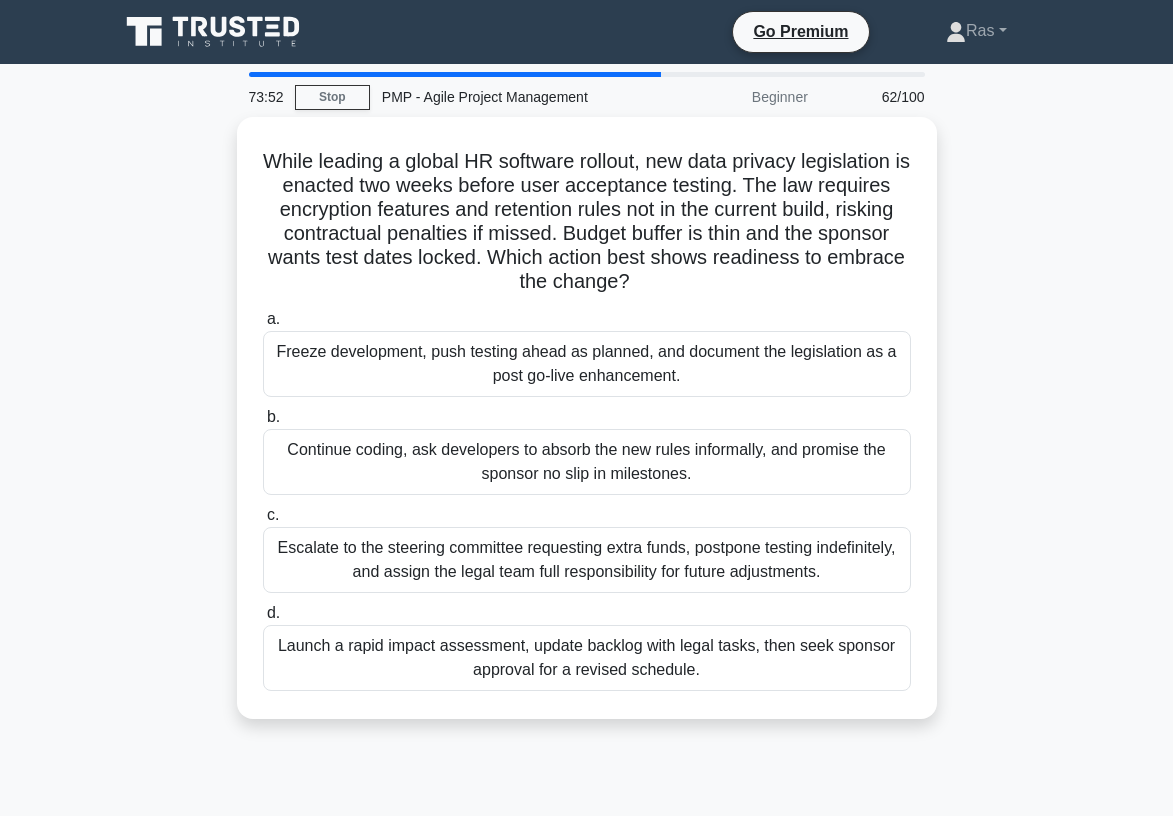click on "73:52
Stop
PMP  - Agile Project Management
Beginner
62/100
While leading a global HR software rollout, new data privacy legislation is enacted two weeks before user acceptance testing. The law requires encryption features and retention rules not in the current build, risking contractual penalties if missed. Budget buffer is thin and the sponsor wants test dates locked. Which action best shows readiness to embrace the change?
.spinner_0XTQ{transform-origin:center;animation:spinner_y6GP .75s linear infinite}@keyframes spinner_y6GP{100%{transform:rotate(360deg)}}
a. b. c. d." at bounding box center [586, 572] 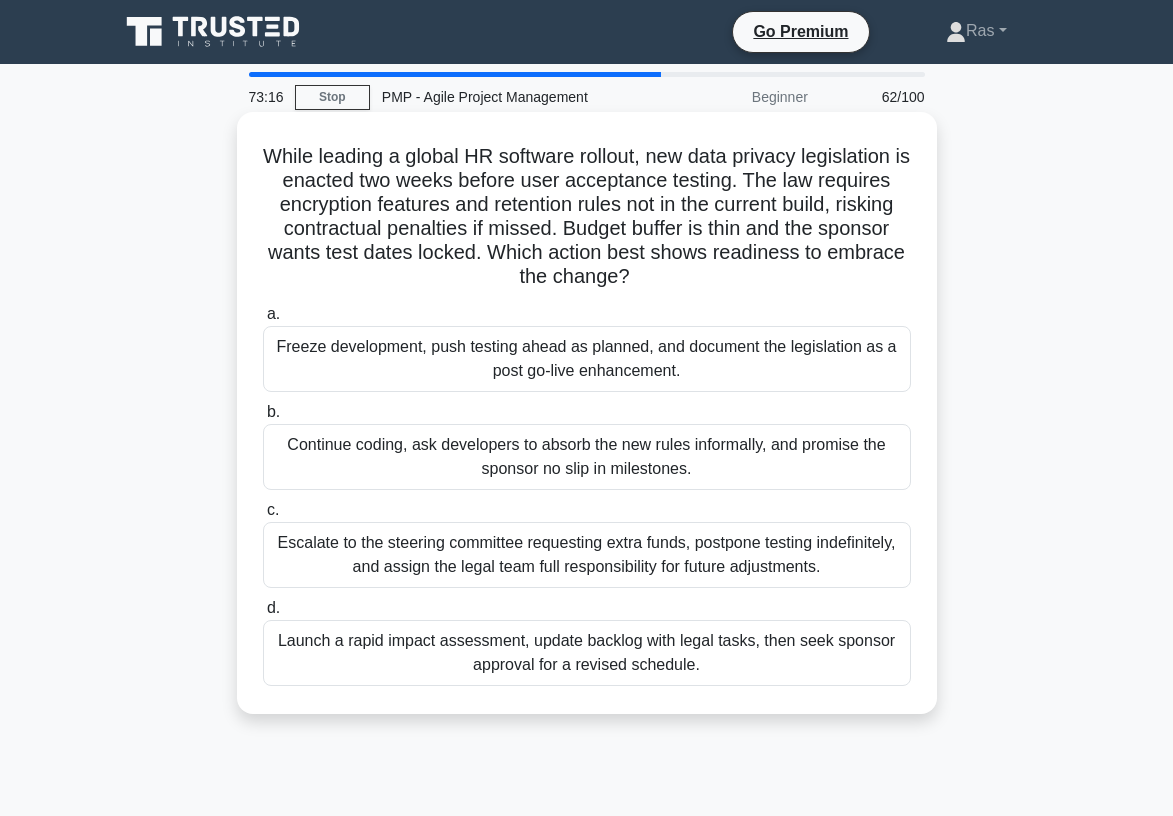 click on "Launch a rapid impact assessment, update backlog with legal tasks, then seek sponsor approval for a revised schedule." at bounding box center [587, 653] 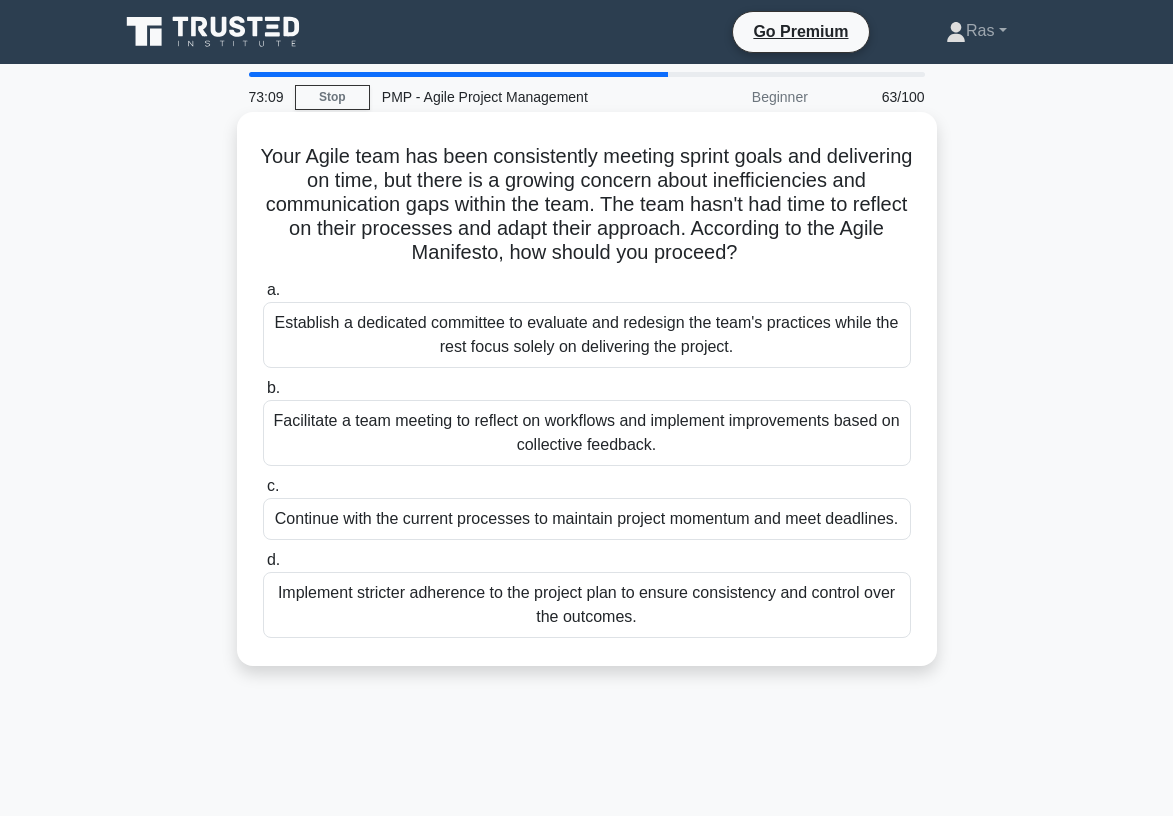 click on "Facilitate a team meeting to reflect on workflows and implement improvements based on collective feedback." at bounding box center [587, 433] 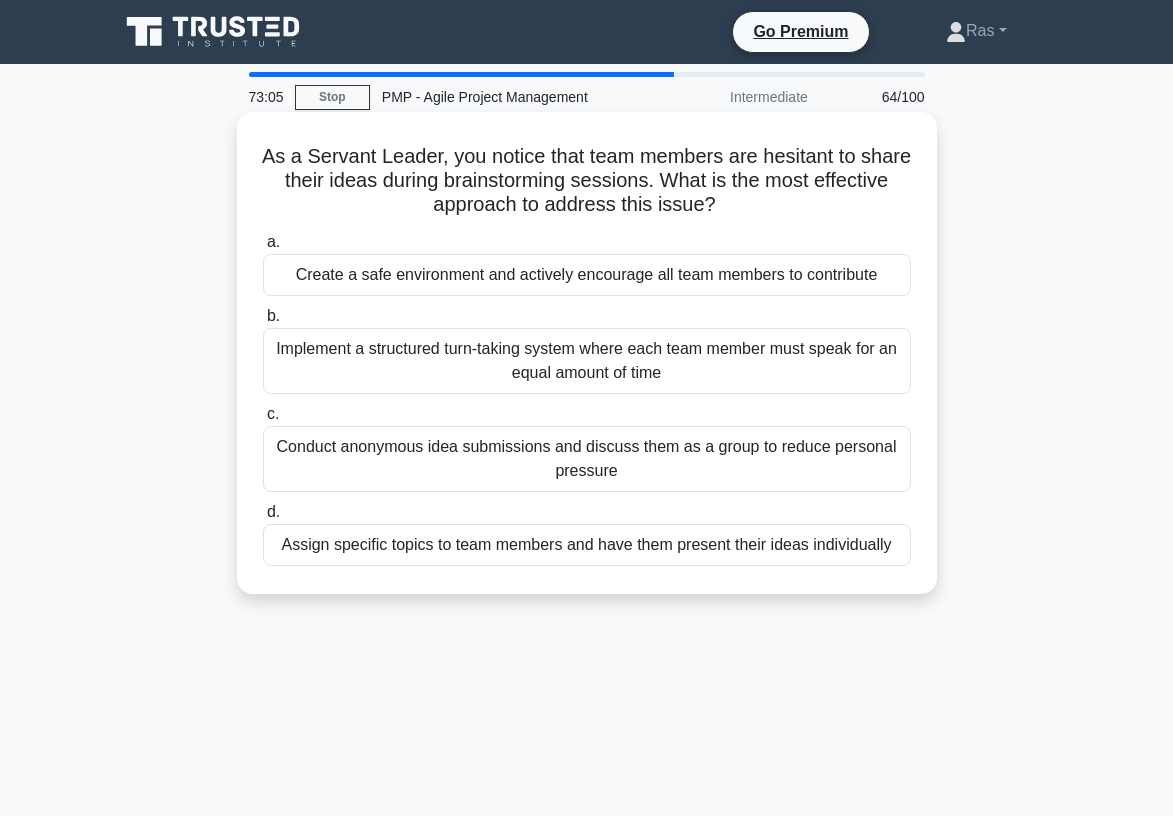 click on "a.
Create a safe environment and actively encourage all team members to contribute
b.
Implement a structured turn-taking system where each team member must speak for an equal amount of time" at bounding box center (587, 398) 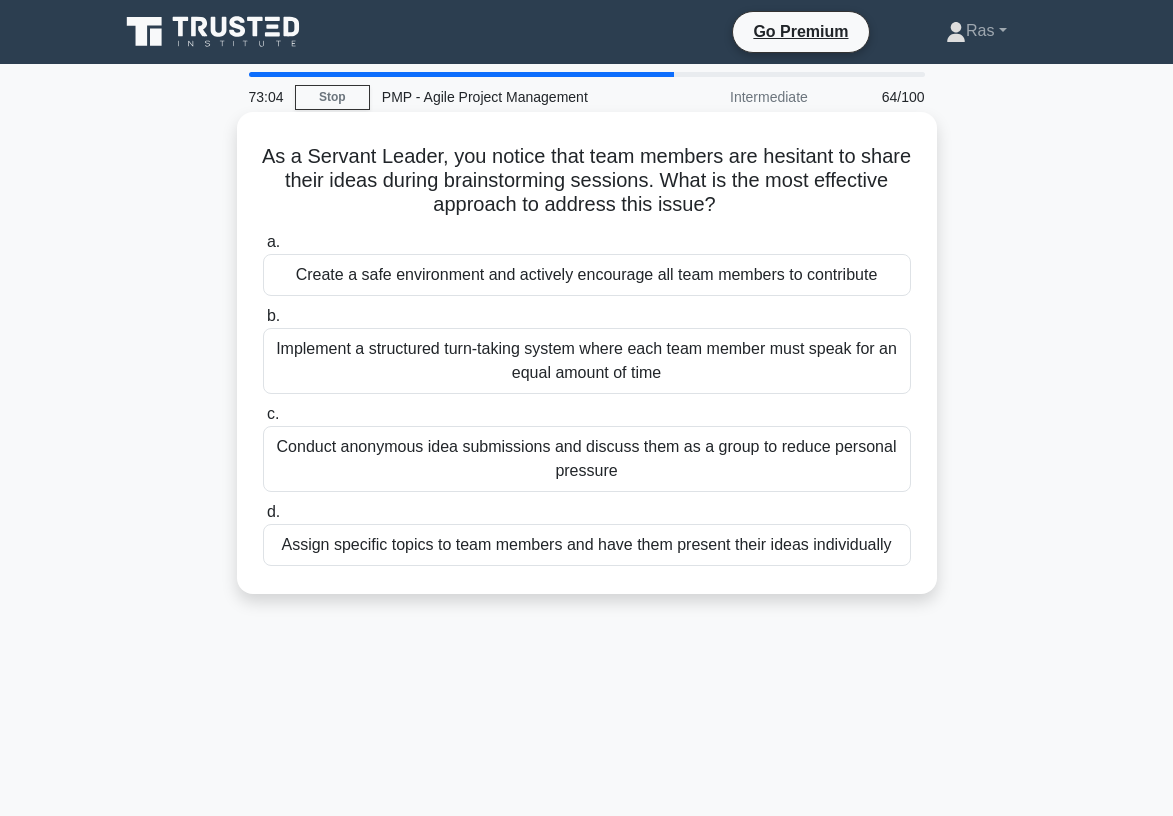 click on "Create a safe environment and actively encourage all team members to contribute" at bounding box center (587, 275) 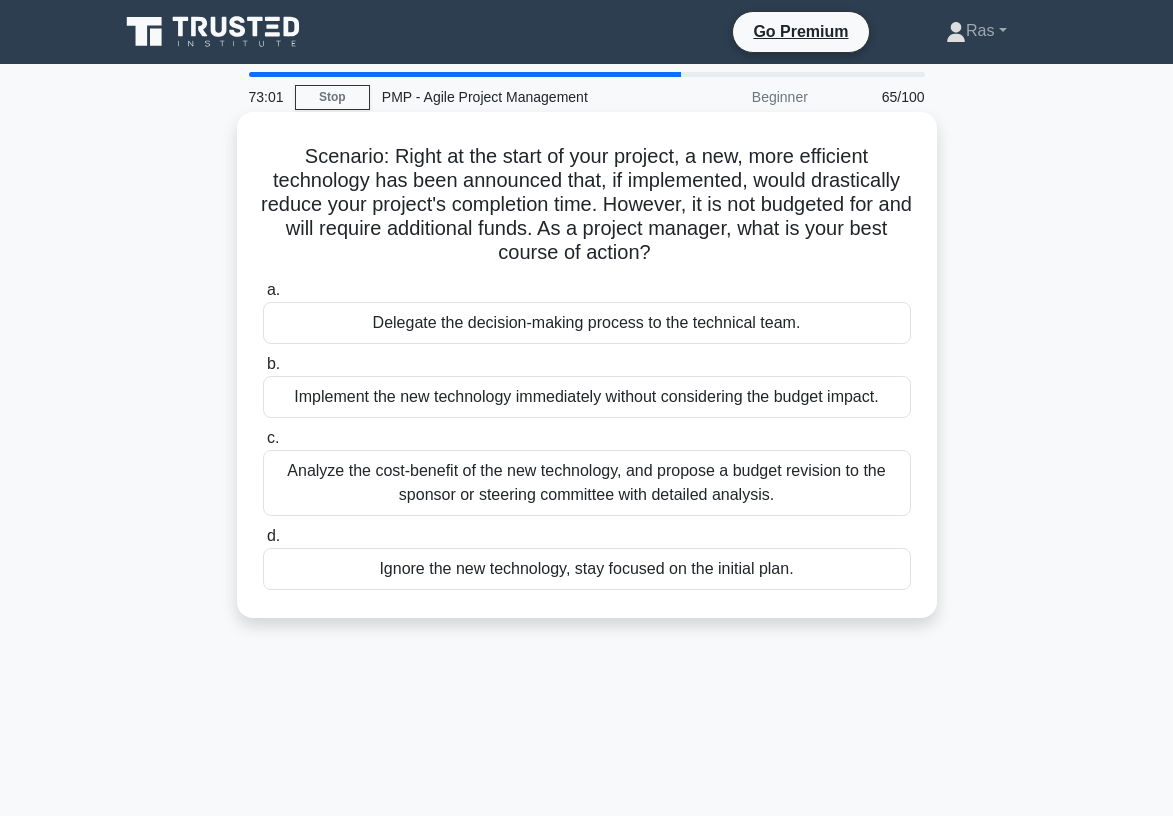 click on "Analyze the cost-benefit of the new technology, and propose a budget revision to the sponsor or steering committee with detailed analysis." at bounding box center [587, 483] 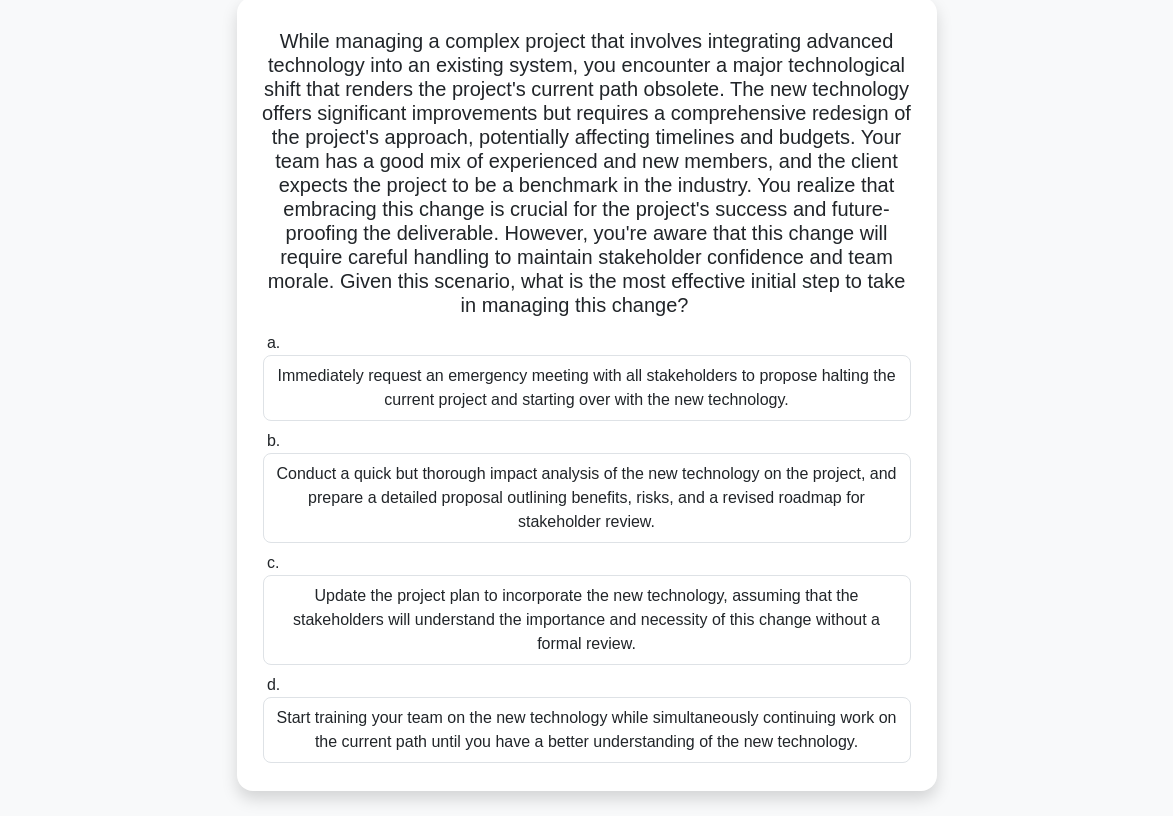 scroll, scrollTop: 160, scrollLeft: 0, axis: vertical 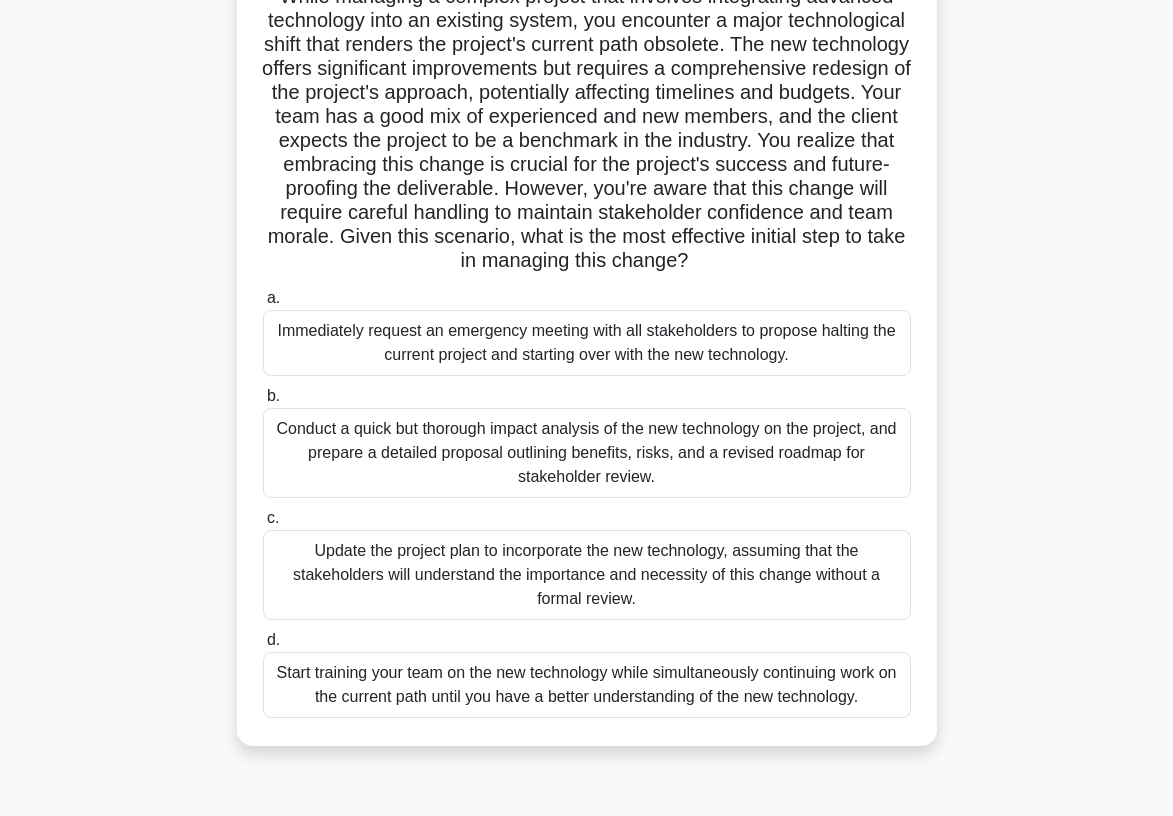 click on "Conduct a quick but thorough impact analysis of the new technology on the project, and prepare a detailed proposal outlining benefits, risks, and a revised roadmap for stakeholder review." at bounding box center (587, 453) 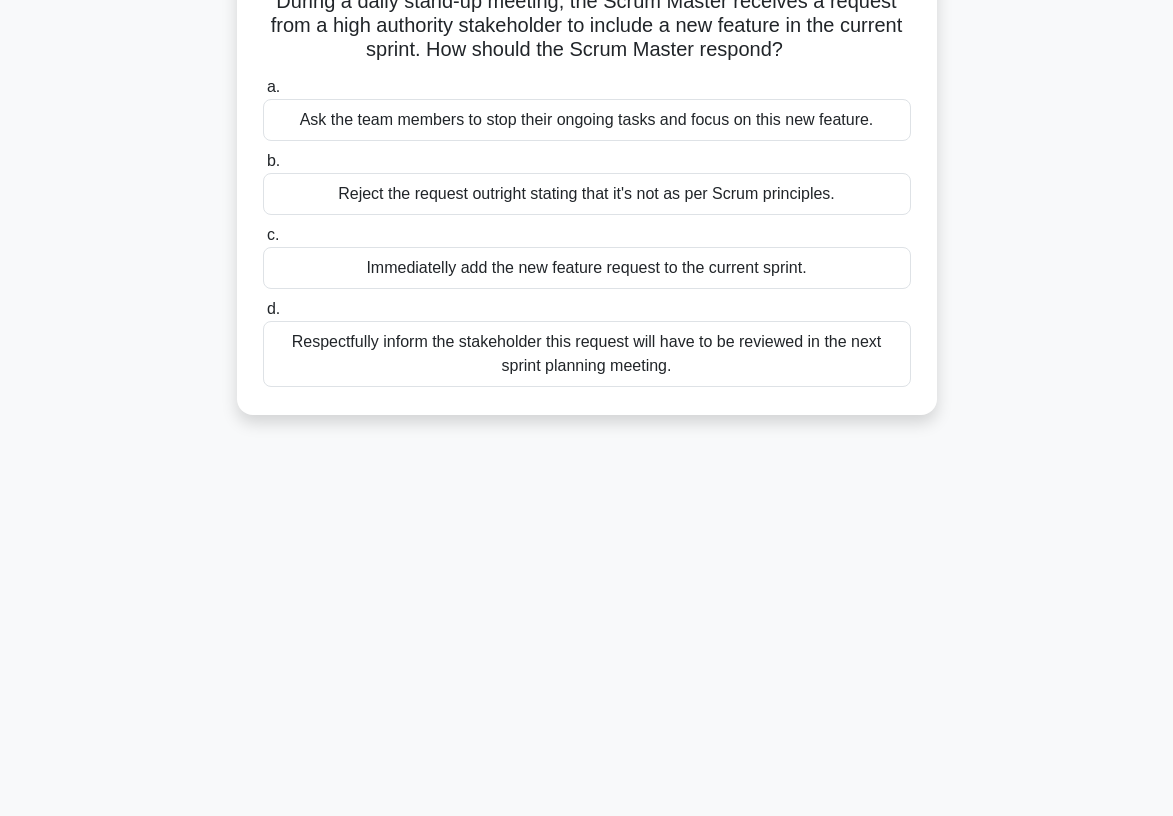 scroll, scrollTop: 0, scrollLeft: 0, axis: both 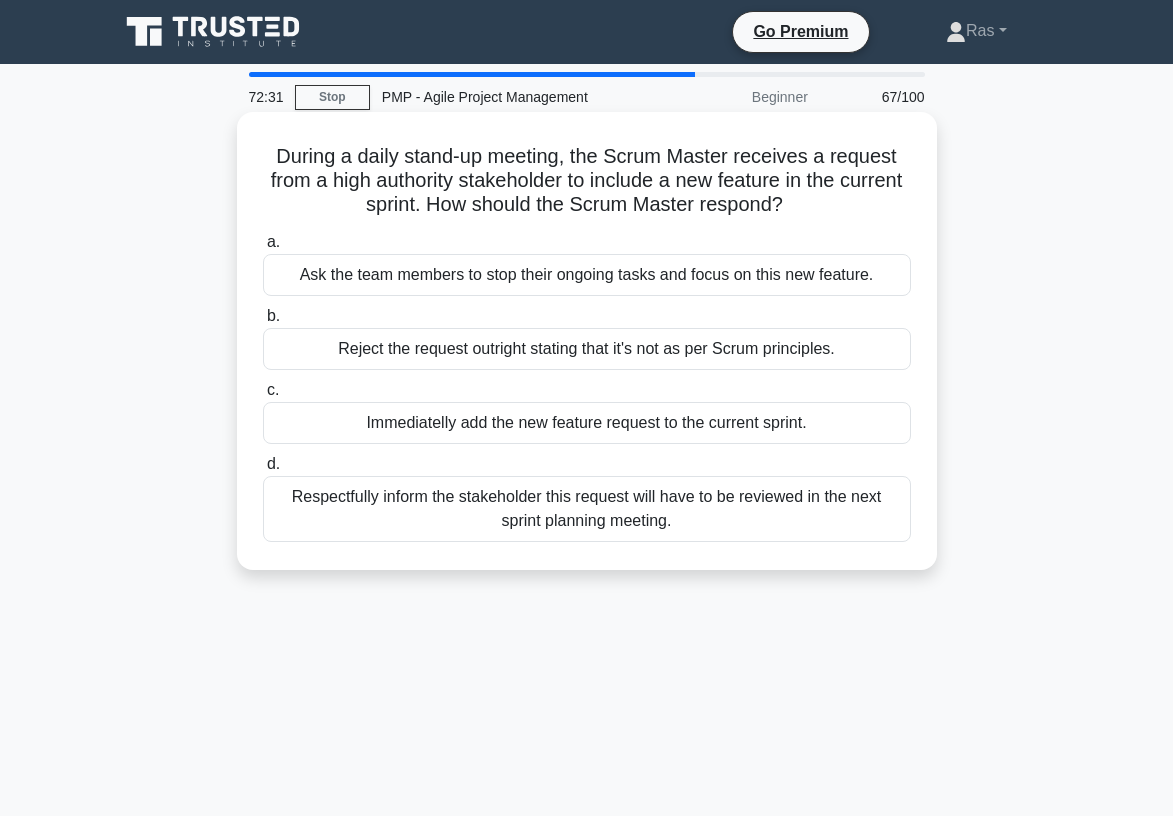 click on "Respectfully inform the stakeholder this request will have to be reviewed in the next sprint planning meeting." at bounding box center (587, 509) 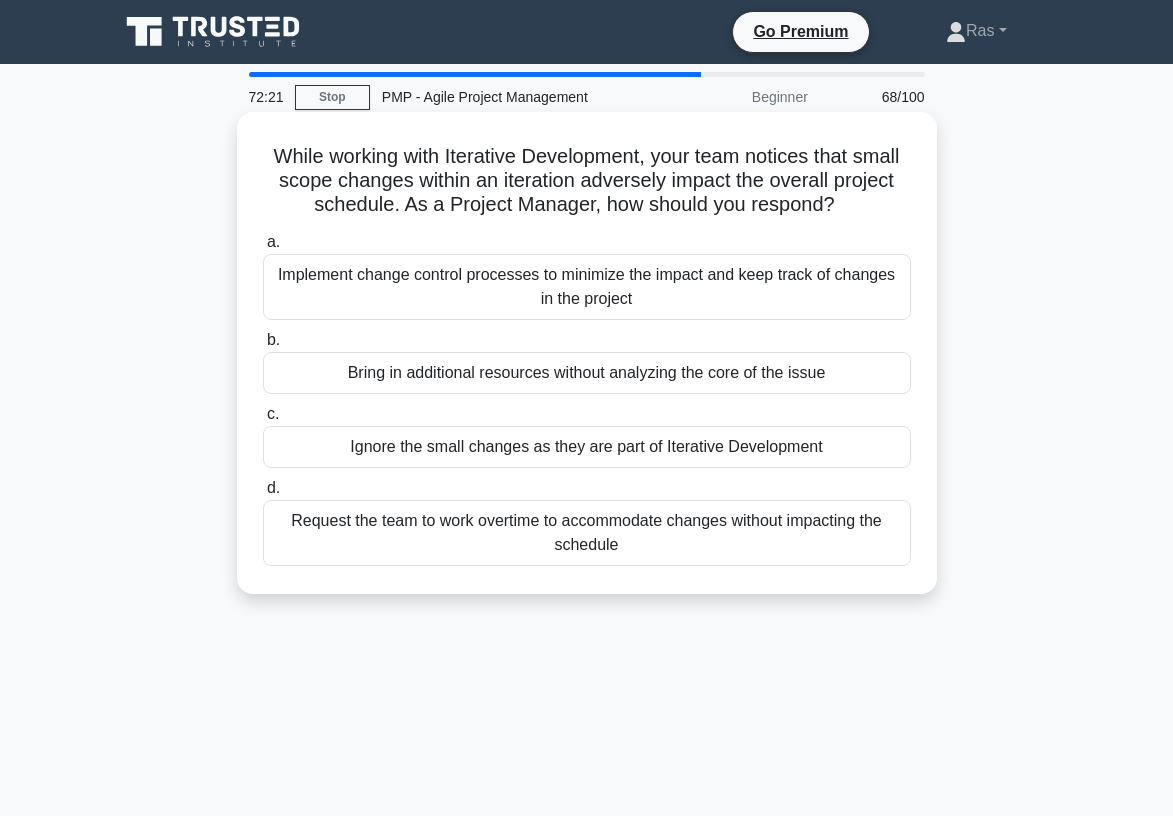 click on "Implement change control processes to minimize the impact and keep track of changes in the project" at bounding box center [587, 287] 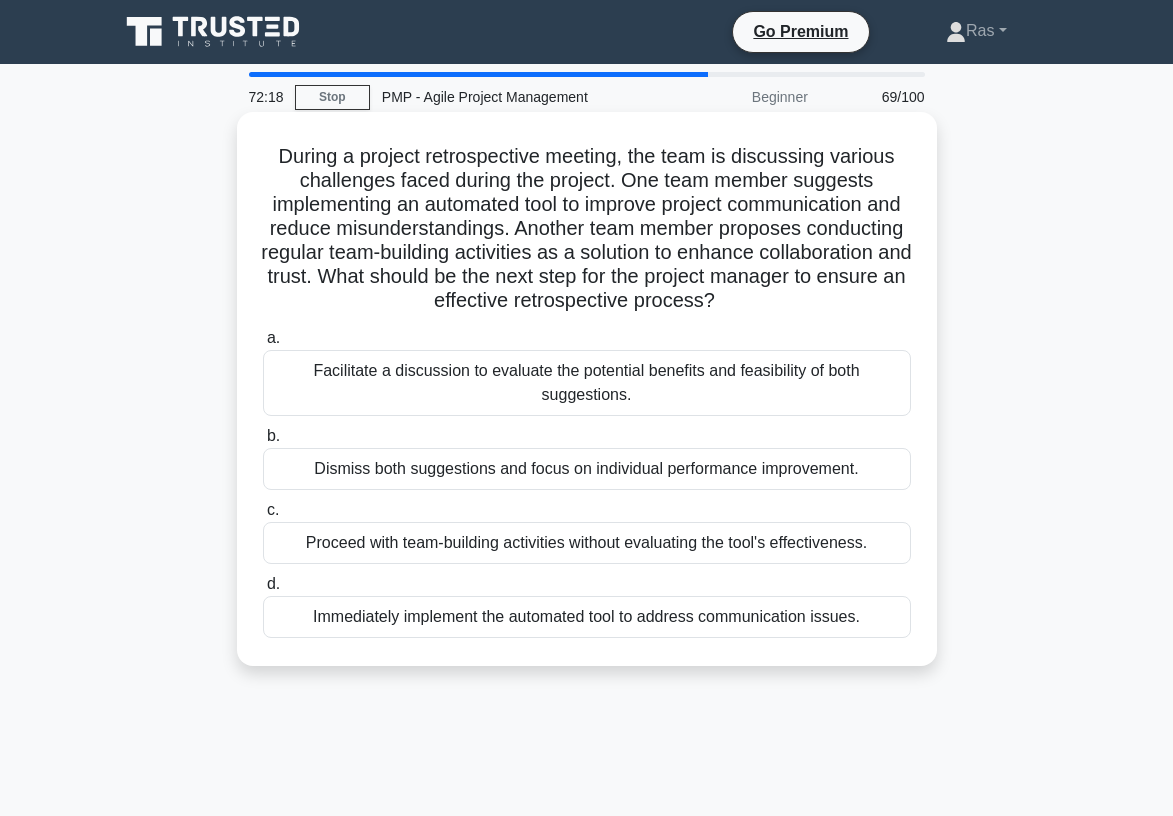click on "Facilitate a discussion to evaluate the potential benefits and feasibility of both suggestions." at bounding box center [587, 383] 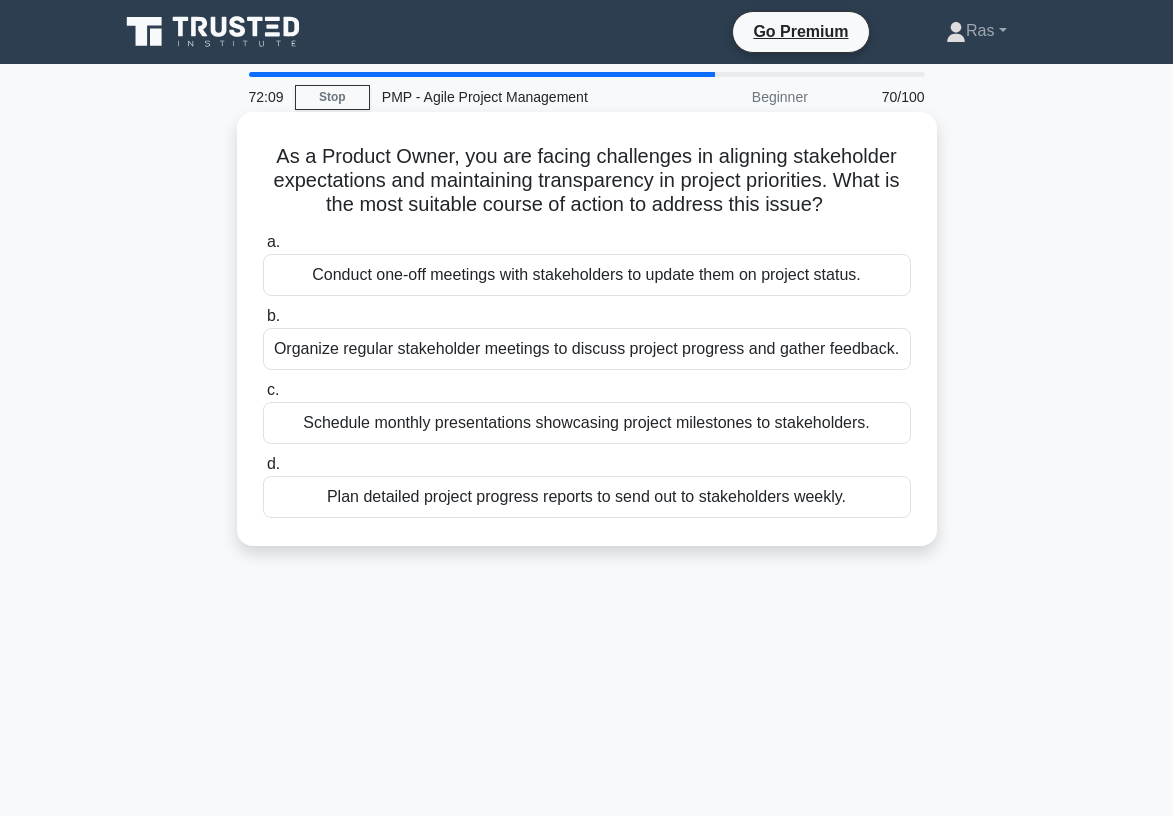click on "a.
Conduct one-off meetings with stakeholders to update them on project status.
b.
Organize regular stakeholder meetings to discuss project progress and gather feedback.
c. d." at bounding box center [587, 374] 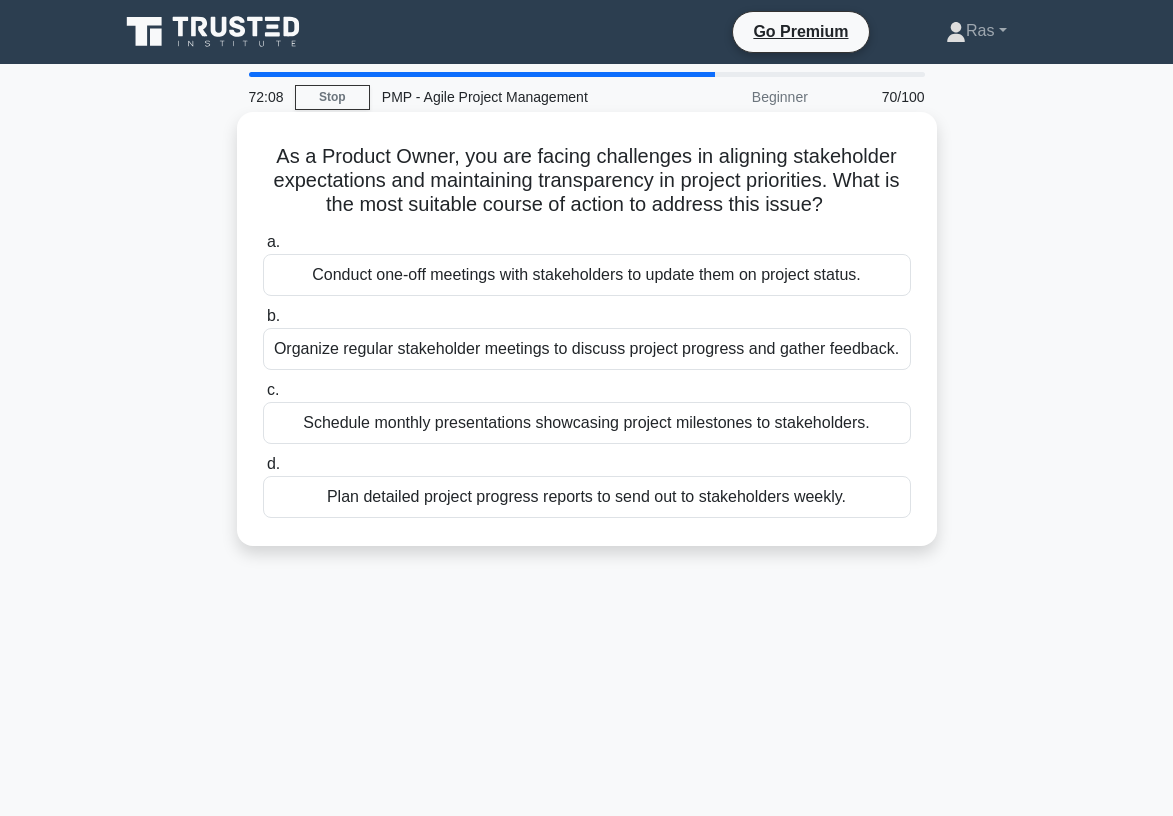 click on "Organize regular stakeholder meetings to discuss project progress and gather feedback." at bounding box center [587, 349] 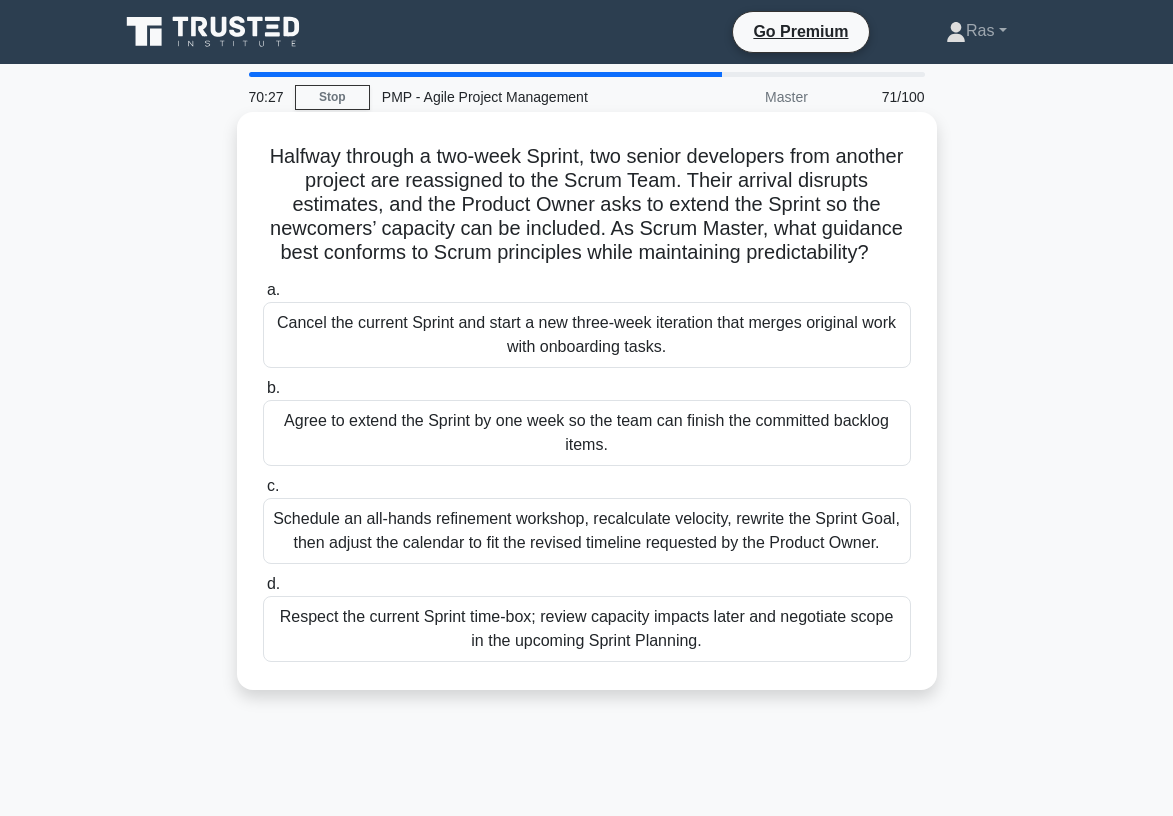 click on "Respect the current Sprint time-box; review capacity impacts later and negotiate scope in the upcoming Sprint Planning." at bounding box center [587, 629] 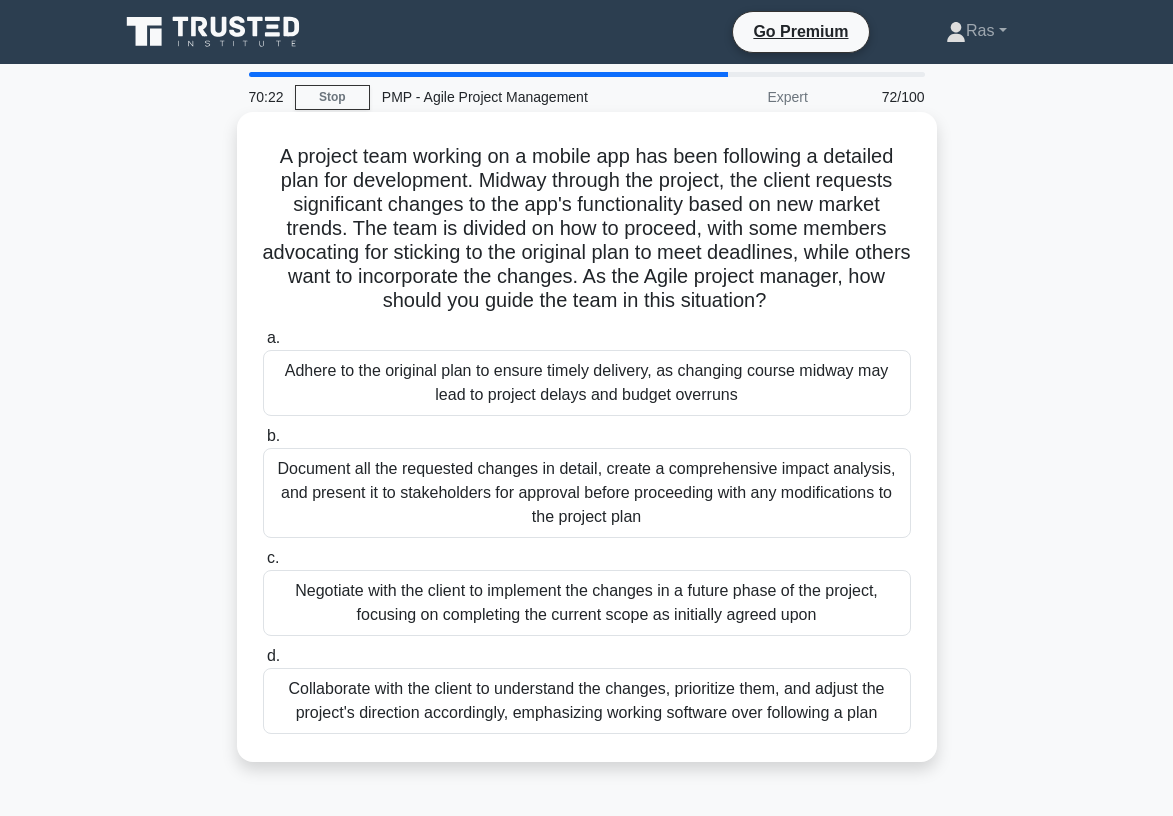 click on "Collaborate with the client to understand the changes, prioritize them, and adjust the project's direction accordingly, emphasizing working software over following a plan" at bounding box center [587, 701] 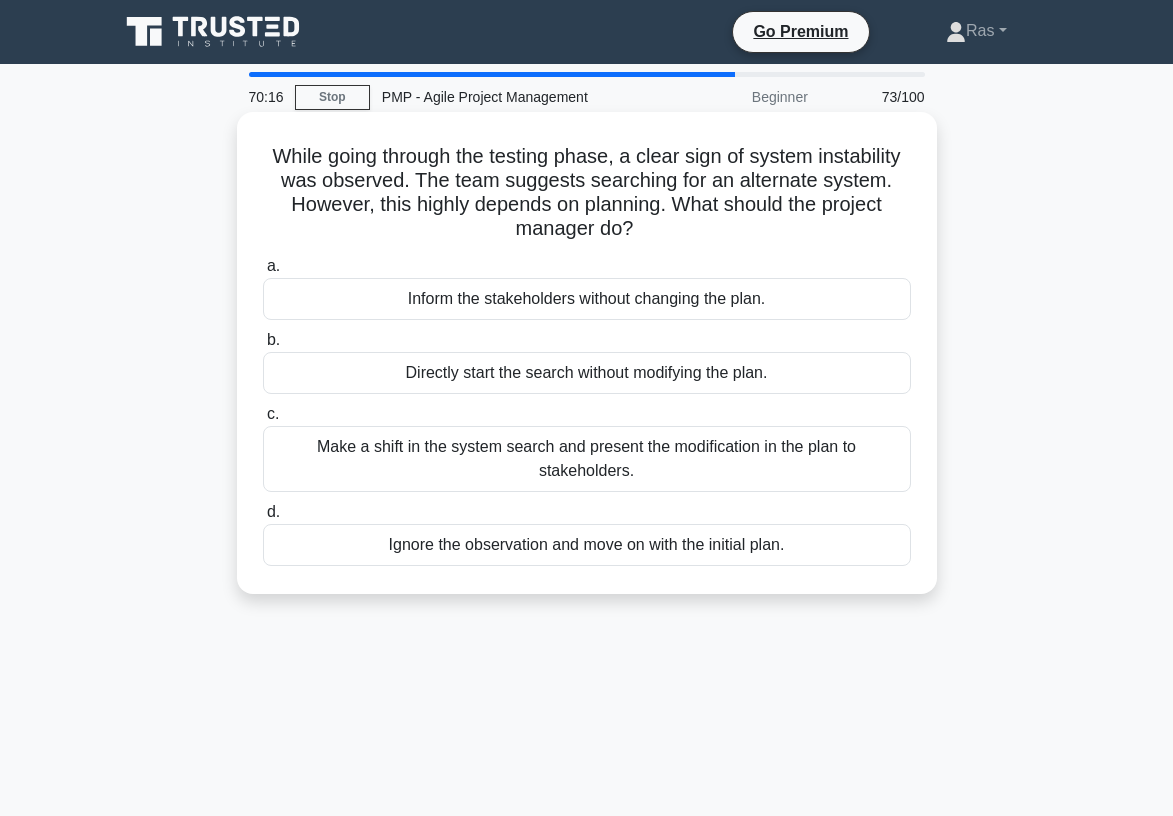 click on "Make a shift in the system search and present the modification in the plan to stakeholders." at bounding box center [587, 459] 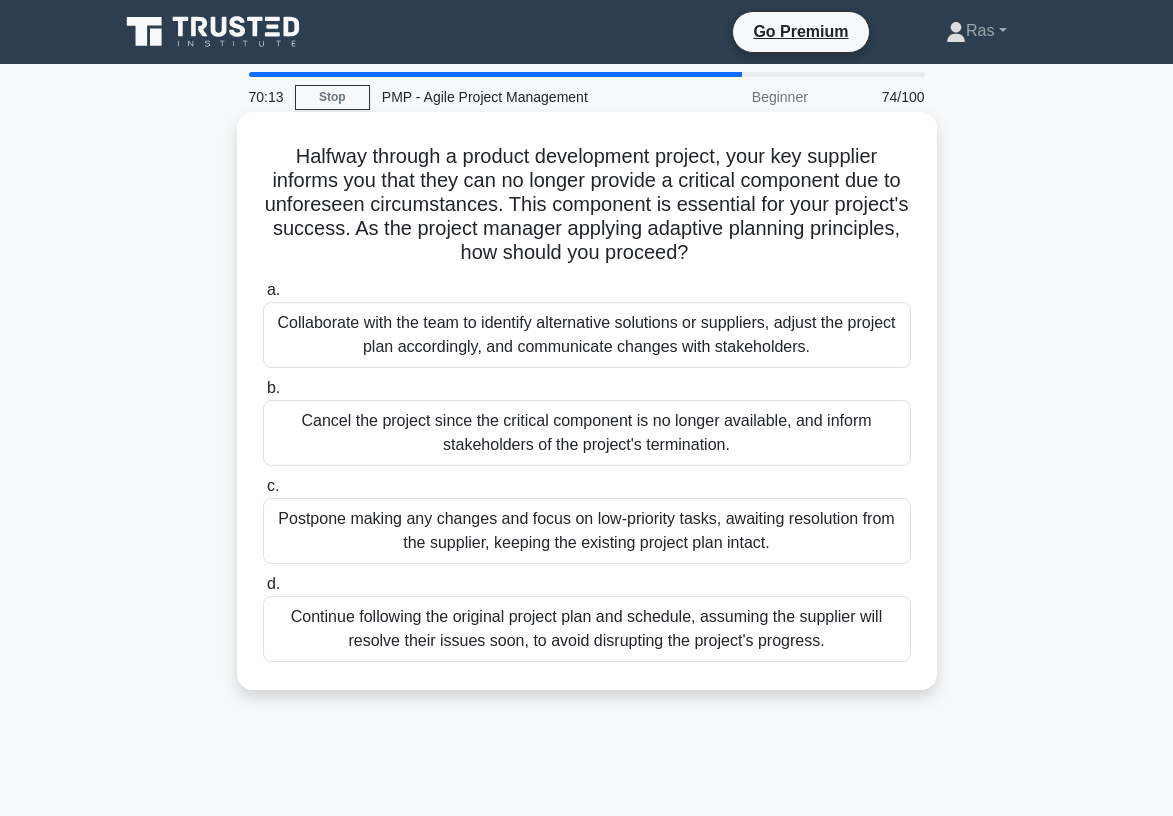 click on "Collaborate with the team to identify alternative solutions or suppliers, adjust the project plan accordingly, and communicate changes with stakeholders." at bounding box center (587, 335) 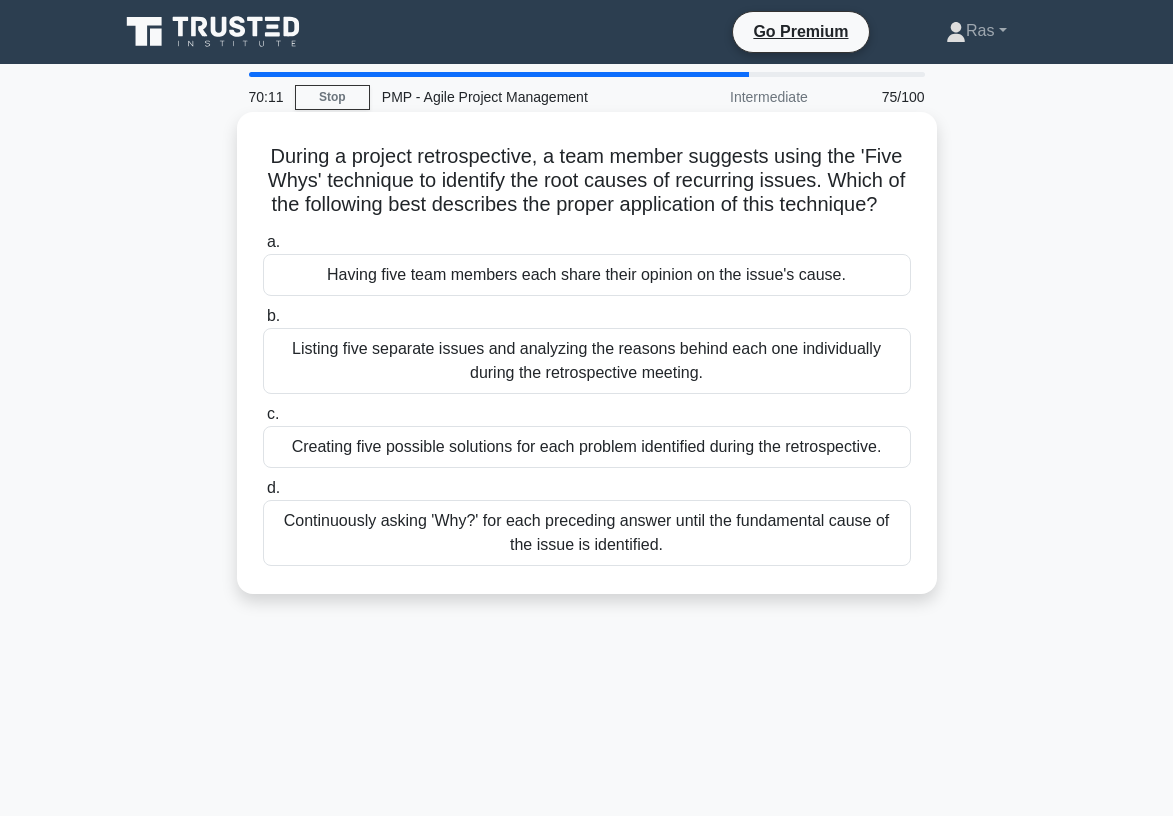 click on "Continuously asking 'Why?' for each preceding answer until the fundamental cause of the issue is identified." at bounding box center (587, 533) 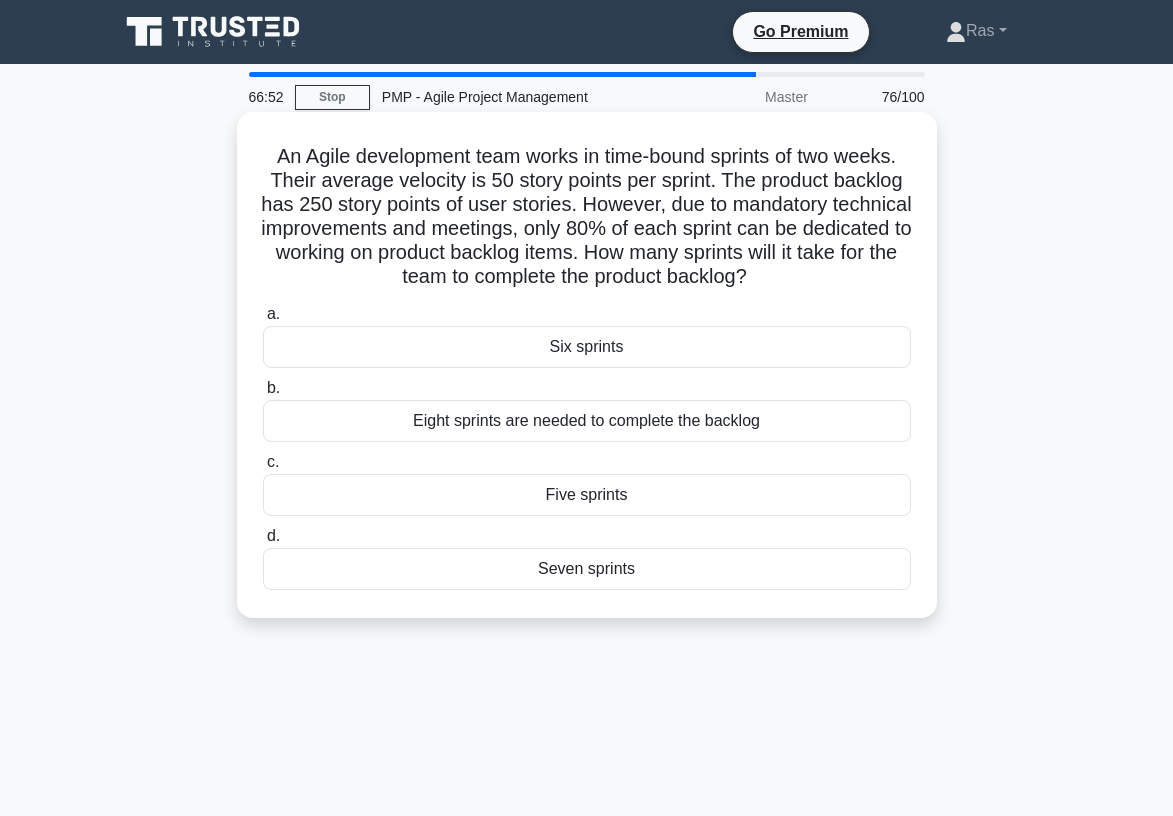 click on "Eight sprints are needed to complete the backlog" at bounding box center [587, 421] 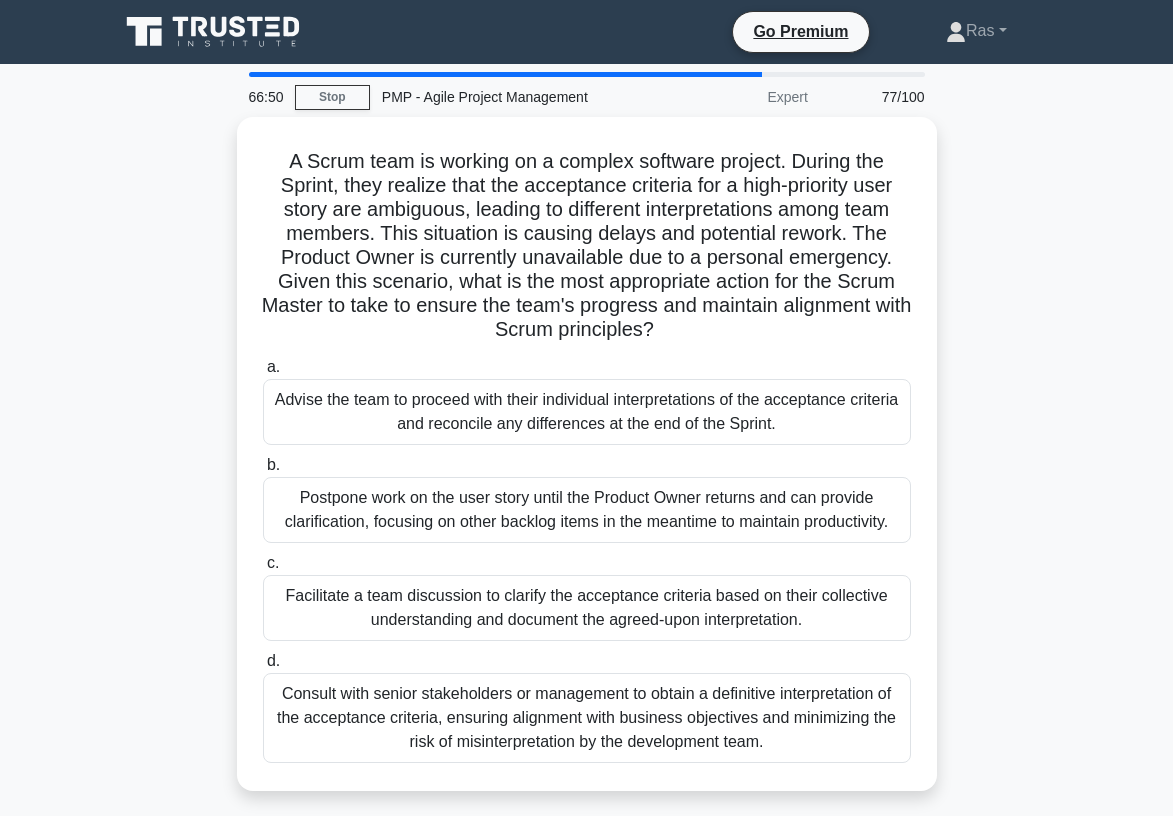 click on "A Scrum team is working on a complex software project. During the Sprint, they realize that the acceptance criteria for a high-priority user story are ambiguous, leading to different interpretations among team members. This situation is causing delays and potential rework. The Product Owner is currently unavailable due to a personal emergency. Given this scenario, what is the most appropriate action for the Scrum Master to take to ensure the team's progress and maintain alignment with Scrum principles?
.spinner_0XTQ{transform-origin:center;animation:spinner_y6GP .75s linear infinite}@keyframes spinner_y6GP{100%{transform:rotate(360deg)}}
a." at bounding box center (587, 466) 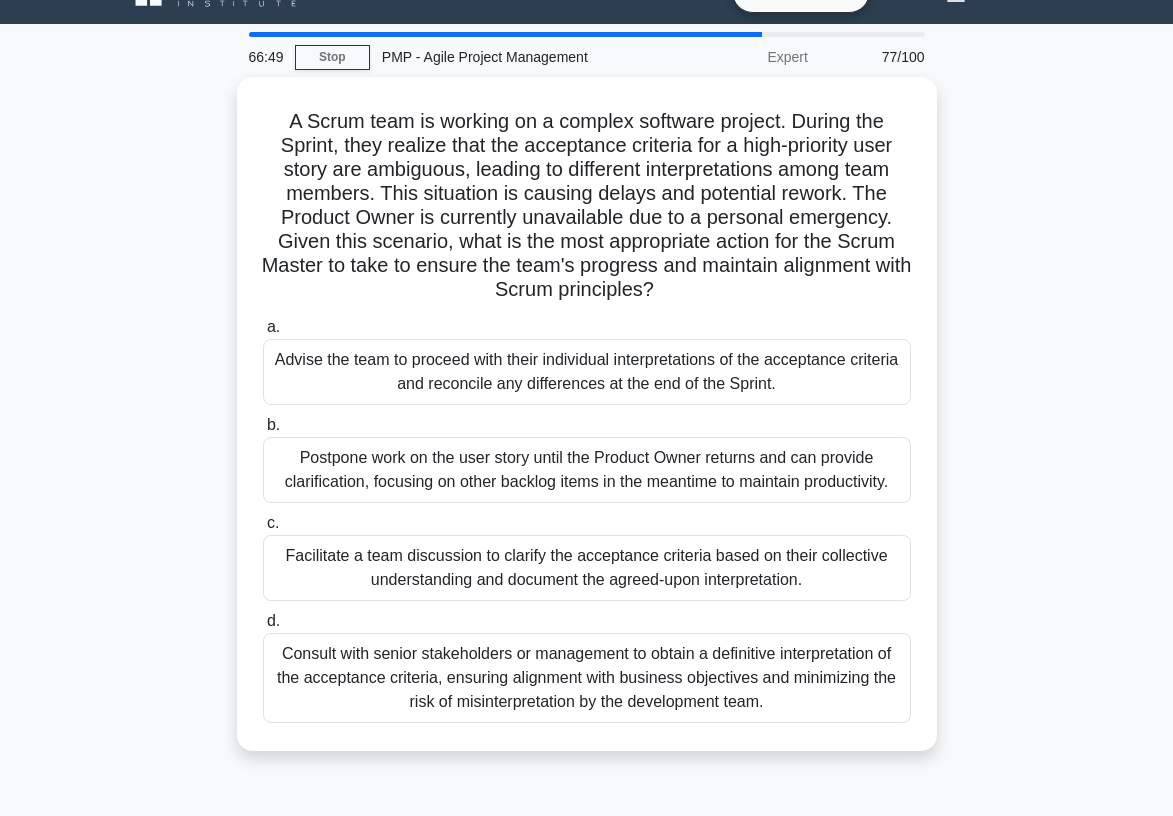 scroll, scrollTop: 80, scrollLeft: 0, axis: vertical 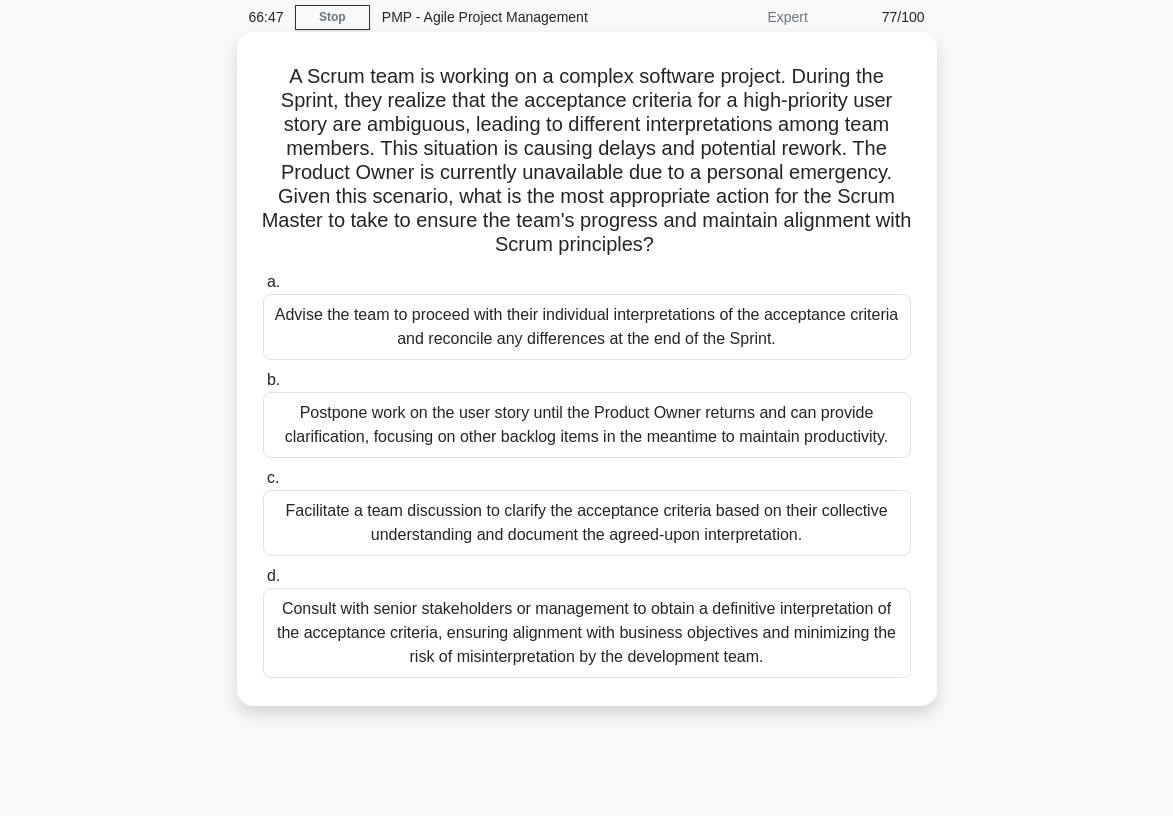 click on "Facilitate a team discussion to clarify the acceptance criteria based on their collective understanding and document the agreed-upon interpretation." at bounding box center [587, 523] 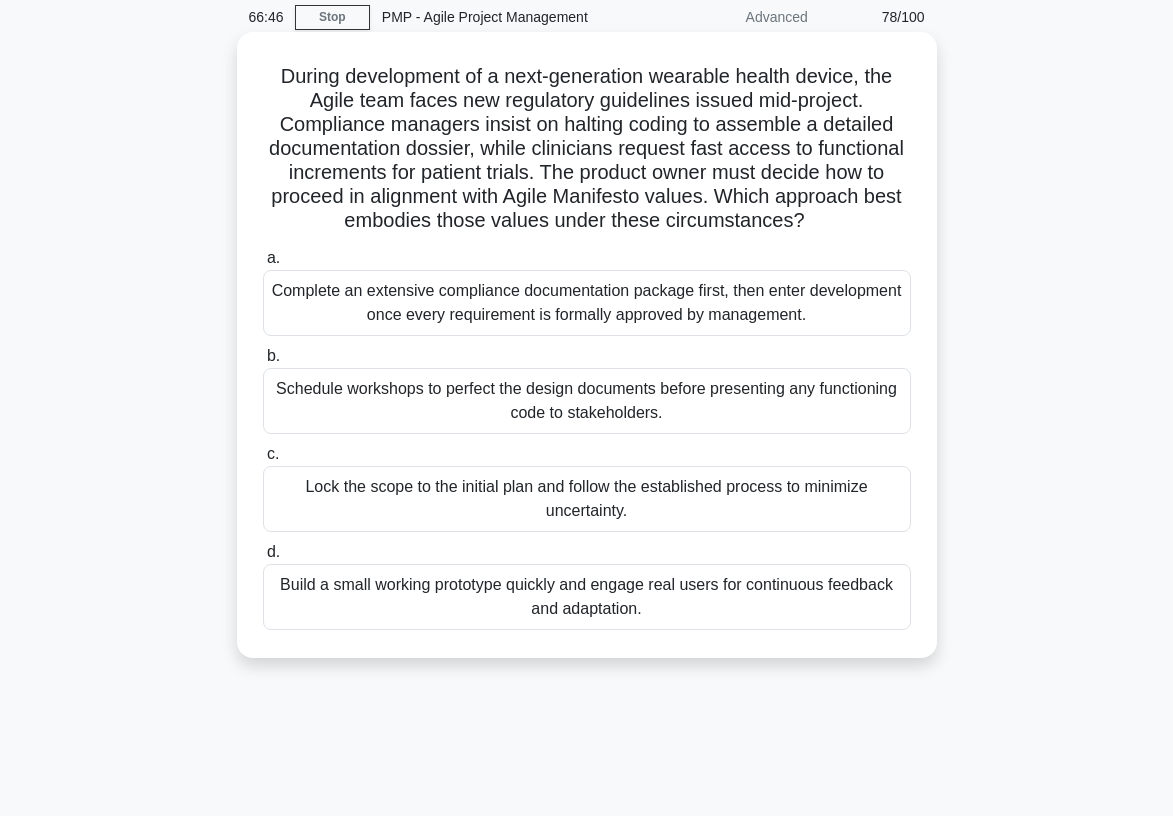 scroll, scrollTop: 0, scrollLeft: 0, axis: both 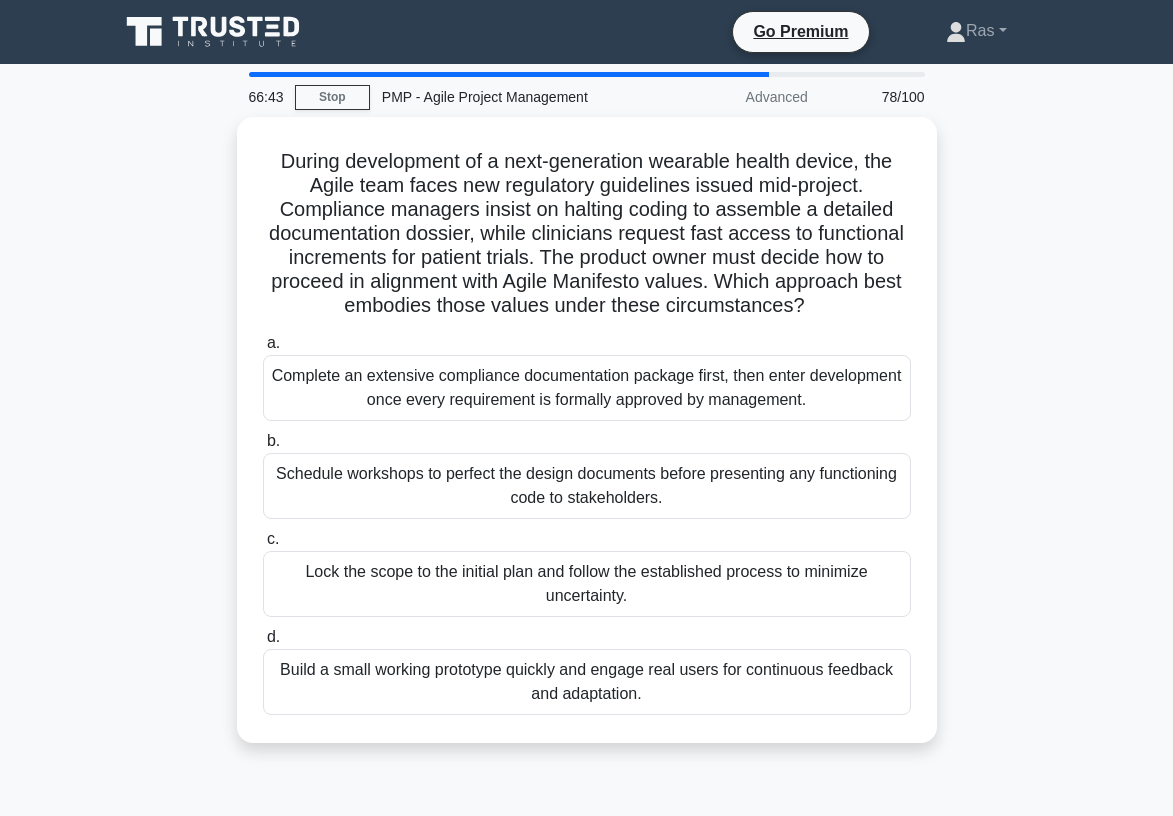 click on "During development of a next-generation wearable health device, the Agile team faces new regulatory guidelines issued mid-project. Compliance managers insist on halting coding to assemble a detailed documentation dossier, while clinicians request fast access to functional increments for patient trials. The product owner must decide how to proceed in alignment with Agile Manifesto values. Which approach best embodies those values under these circumstances?
.spinner_0XTQ{transform-origin:center;animation:spinner_y6GP .75s linear infinite}@keyframes spinner_y6GP{100%{transform:rotate(360deg)}}
a. b. c. d." at bounding box center [587, 442] 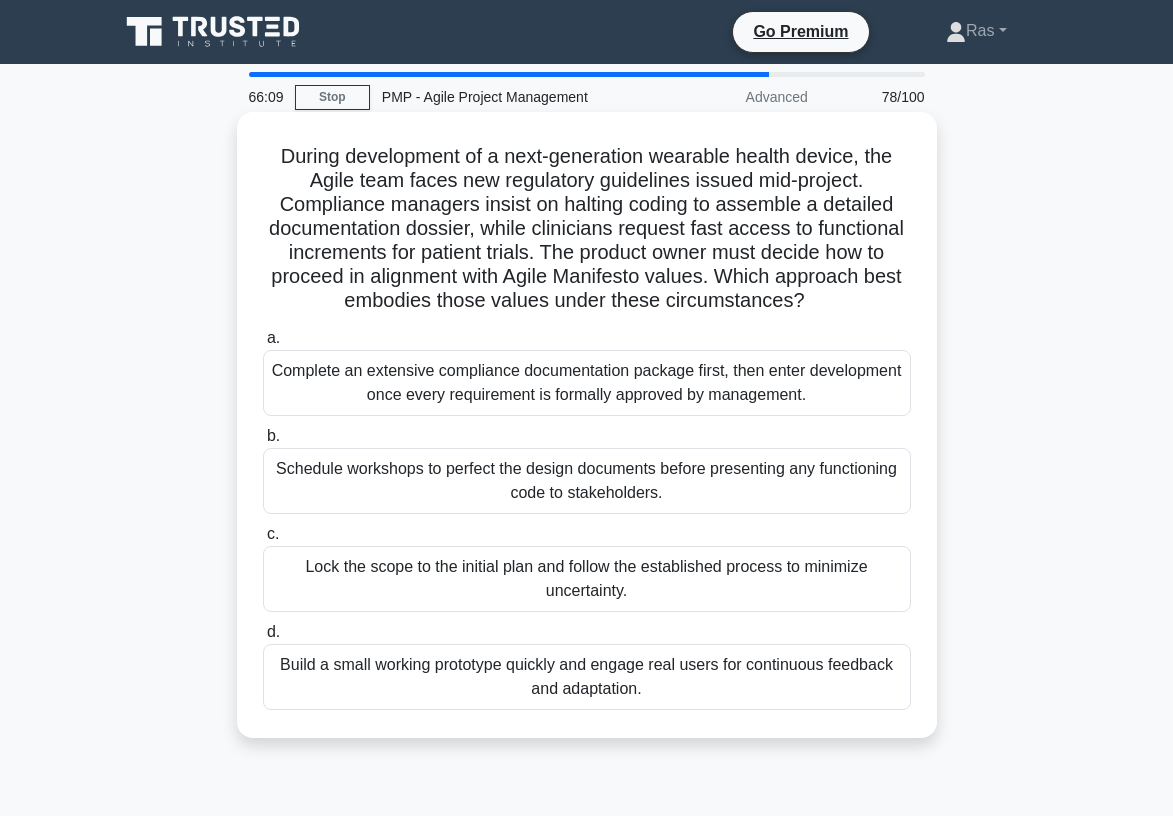 click on "Build a small working prototype quickly and engage real users for continuous feedback and adaptation." at bounding box center [587, 677] 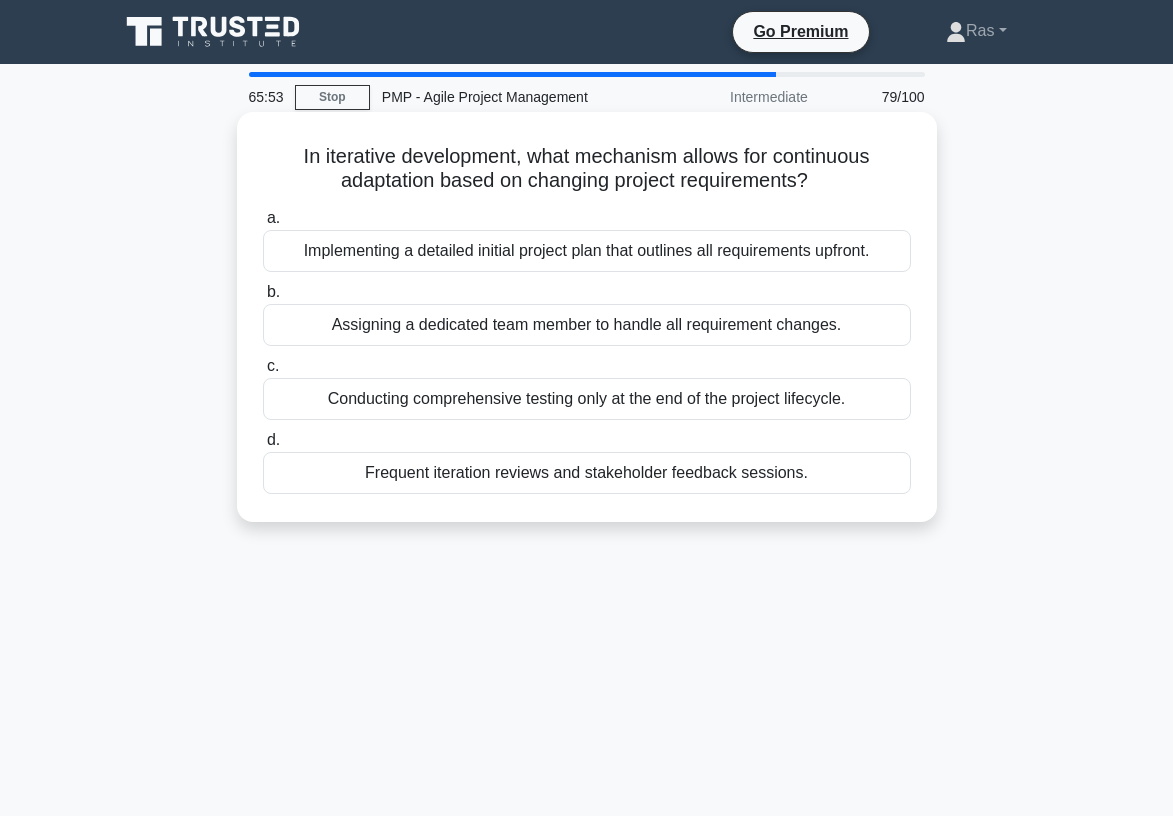 click on "a.
Implementing a detailed initial project plan that outlines all requirements upfront.
b.
Assigning a dedicated team member to handle all requirement changes." at bounding box center (587, 350) 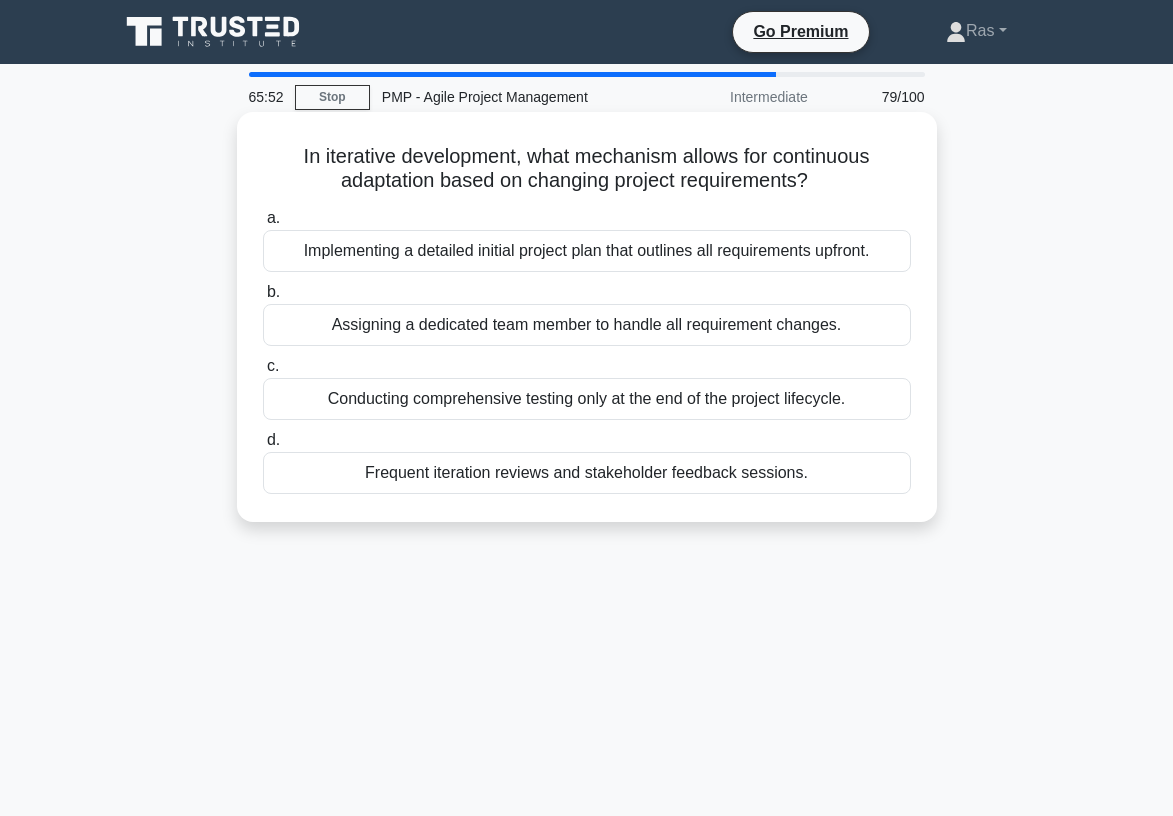 click on "Frequent iteration reviews and stakeholder feedback sessions." at bounding box center [587, 473] 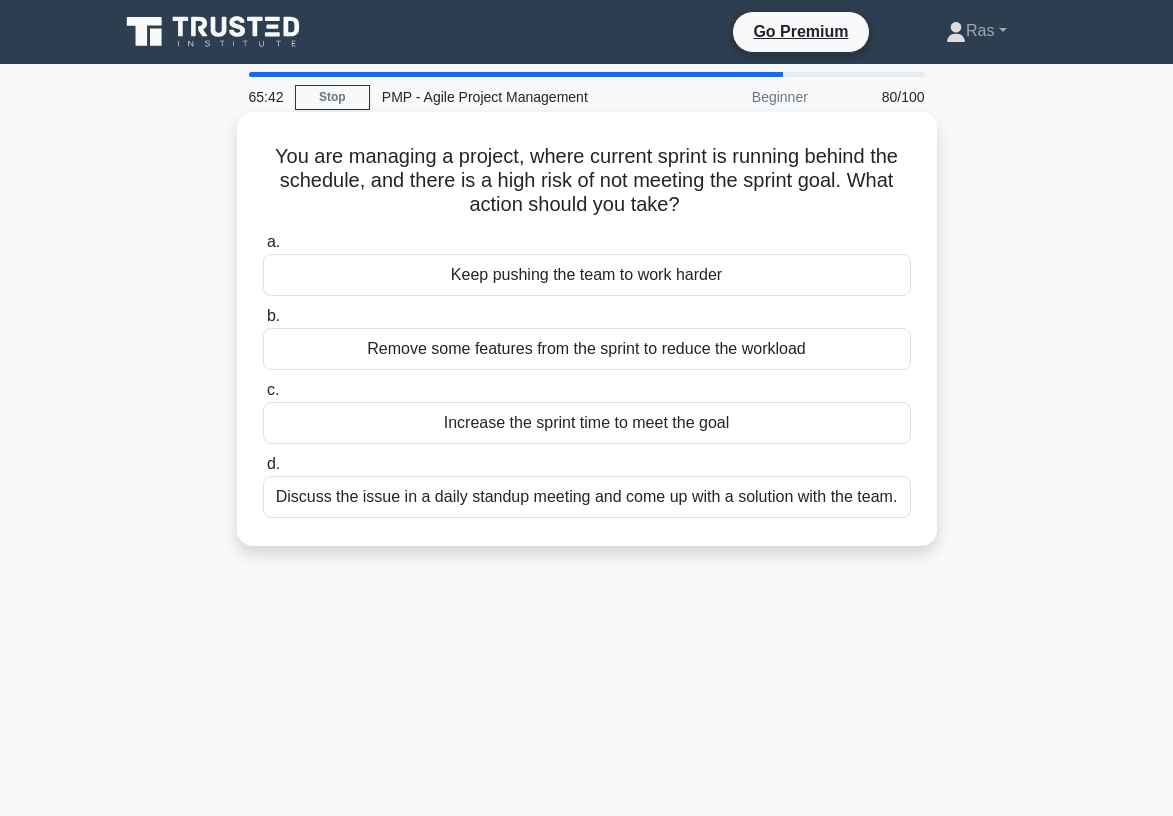click on "Discuss the issue in a daily standup meeting and come up with a solution with the team." at bounding box center [587, 497] 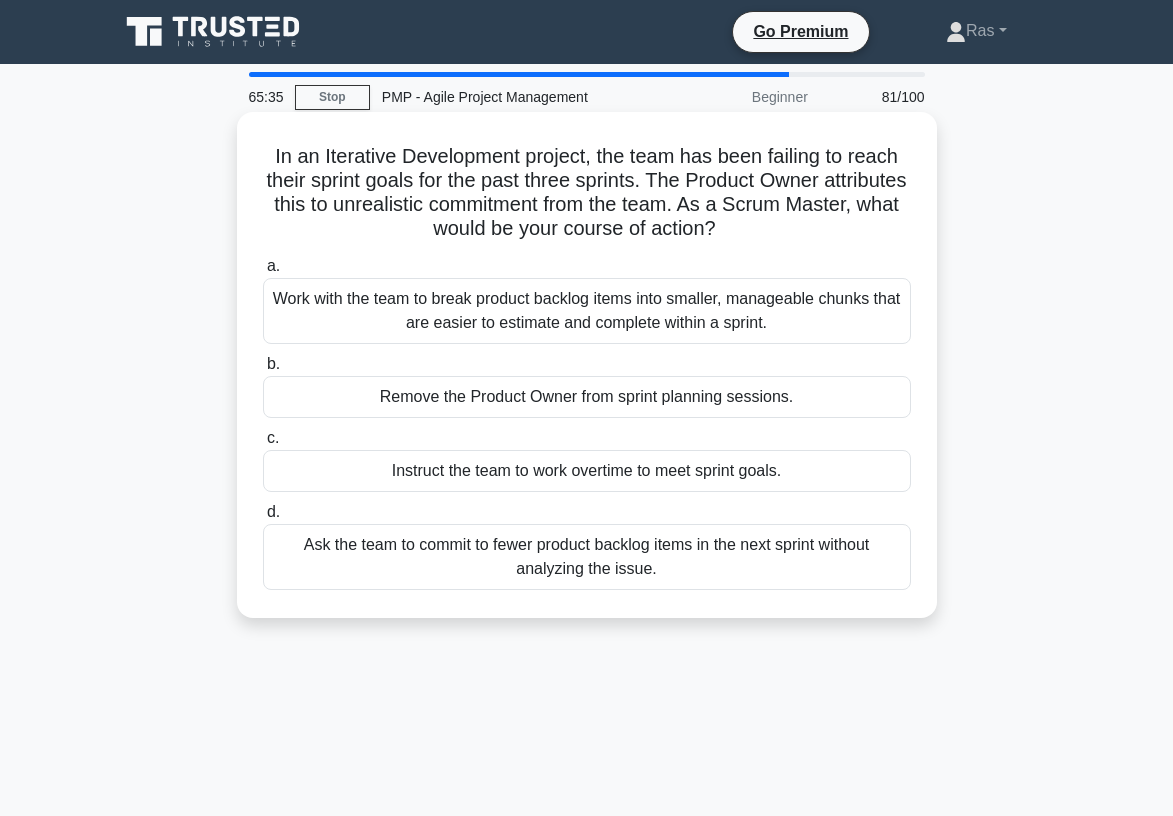 click on "Work with the team to break product backlog items into smaller, manageable chunks that are easier to estimate and complete within a sprint." at bounding box center (587, 311) 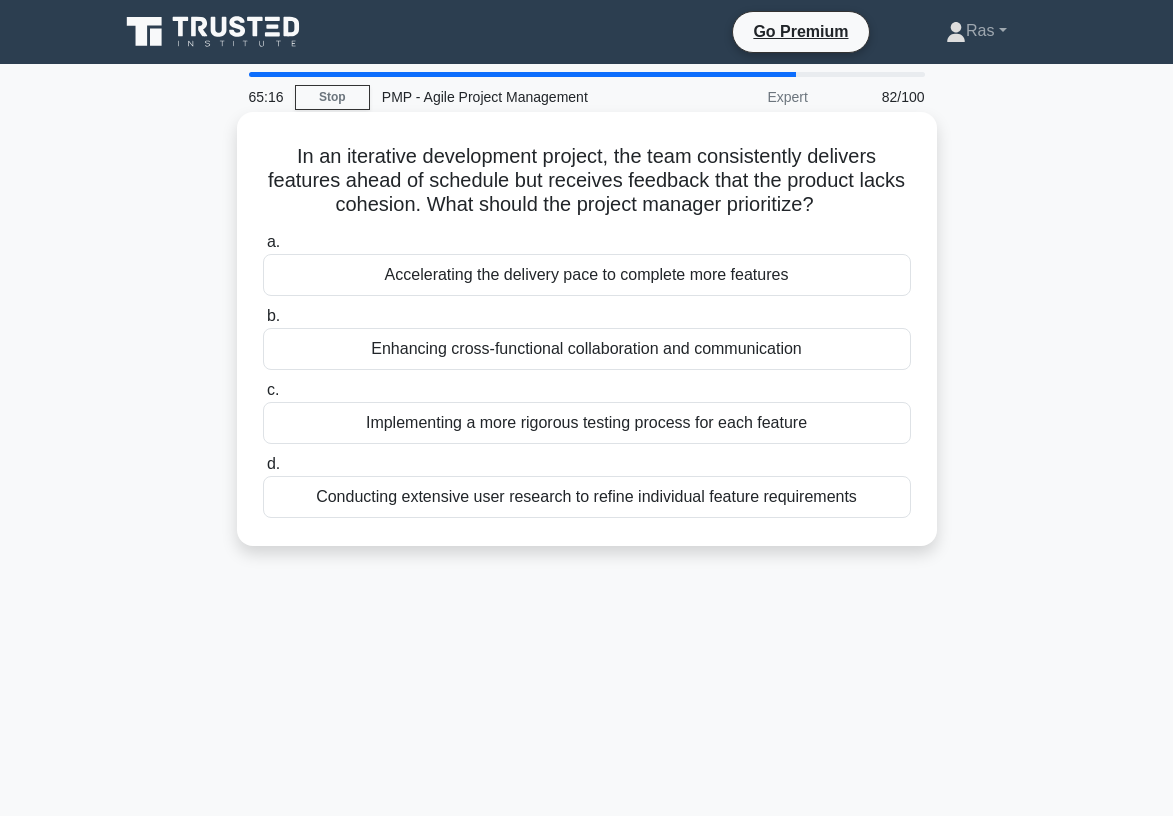 click on "Enhancing cross-functional collaboration and communication" at bounding box center [587, 349] 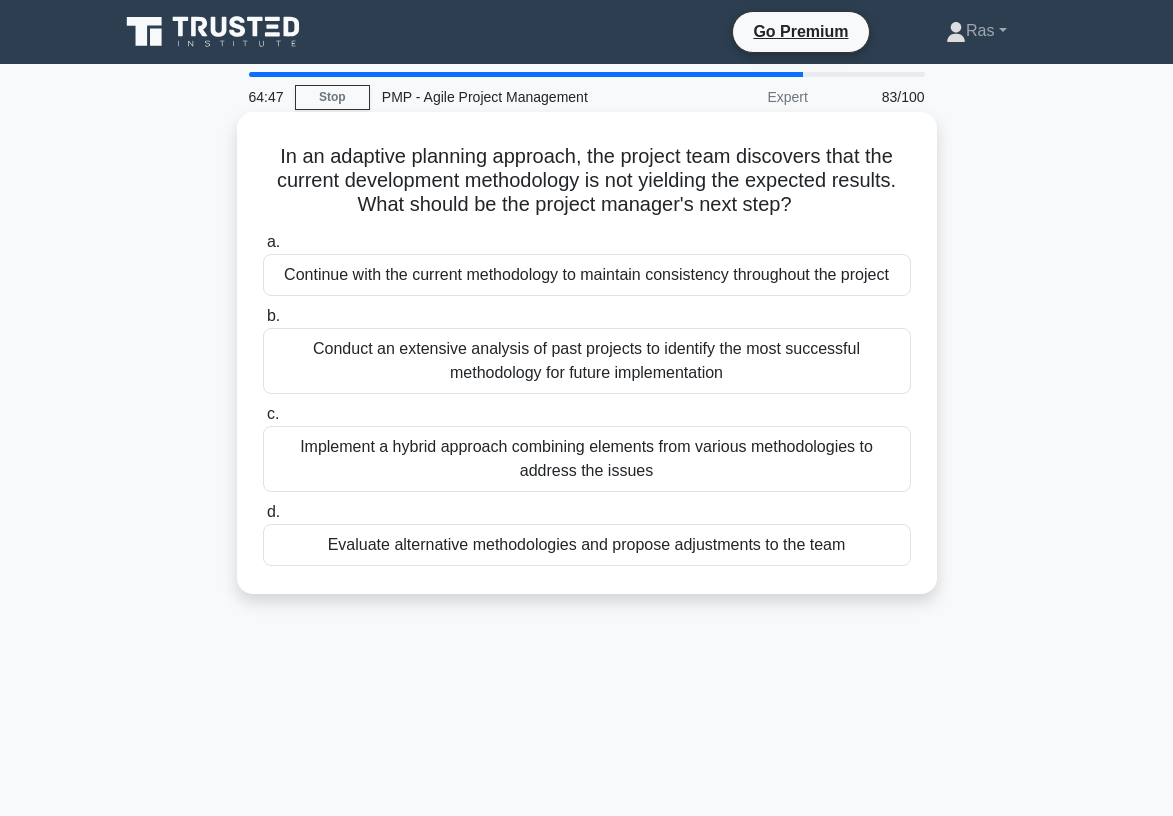 click on "Evaluate alternative methodologies and propose adjustments to the team" at bounding box center (587, 545) 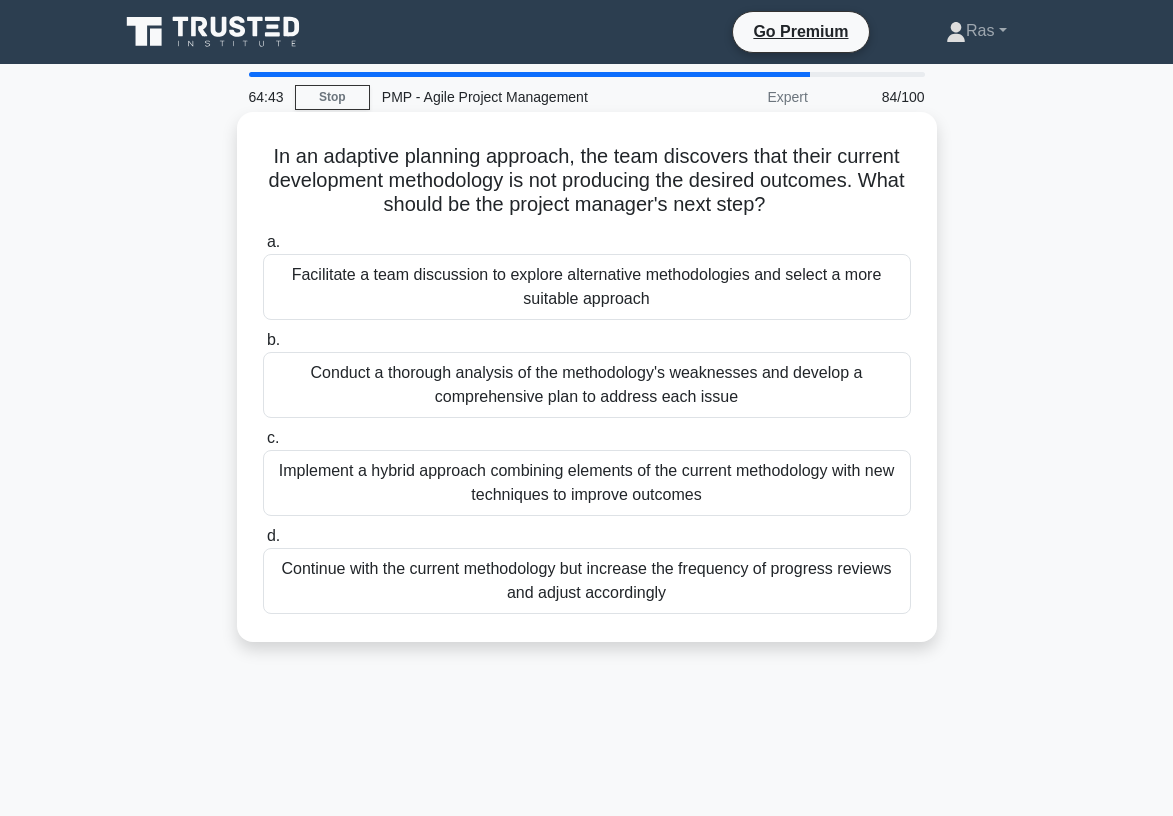 click on "Facilitate a team discussion to explore alternative methodologies and select a more suitable approach" at bounding box center (587, 287) 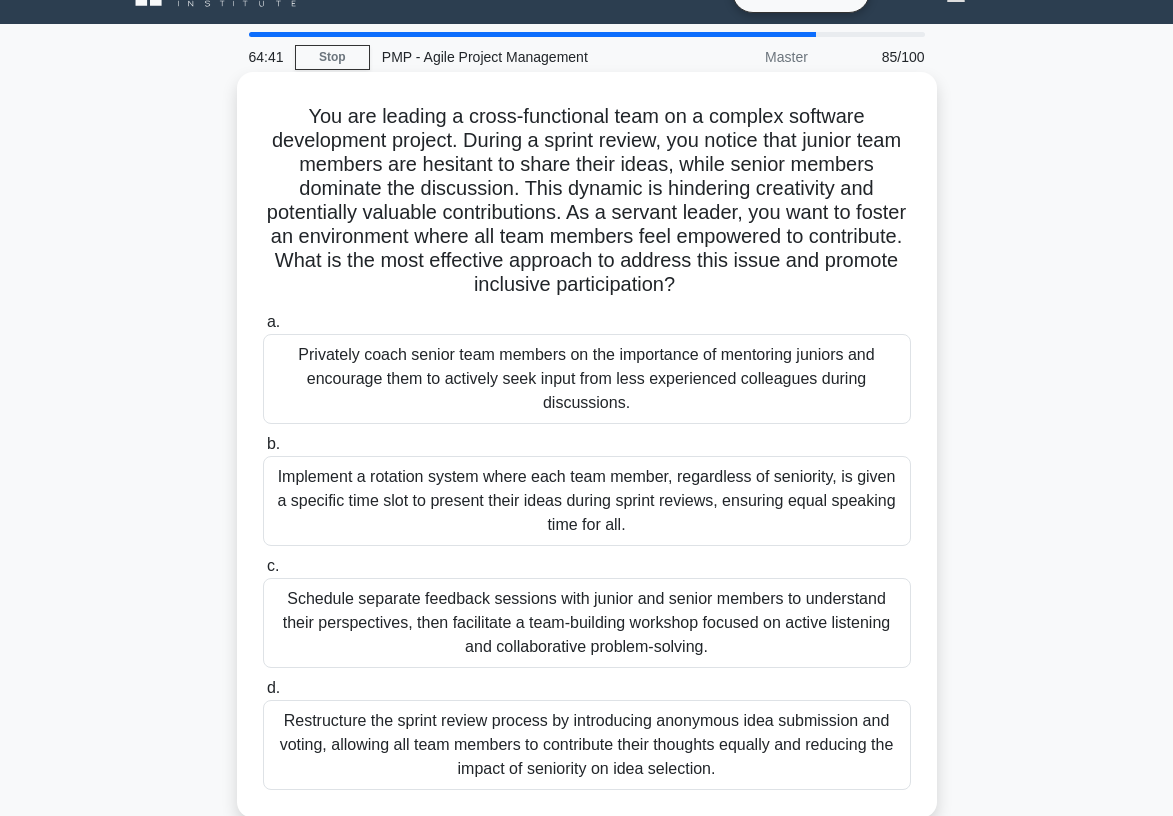 scroll, scrollTop: 80, scrollLeft: 0, axis: vertical 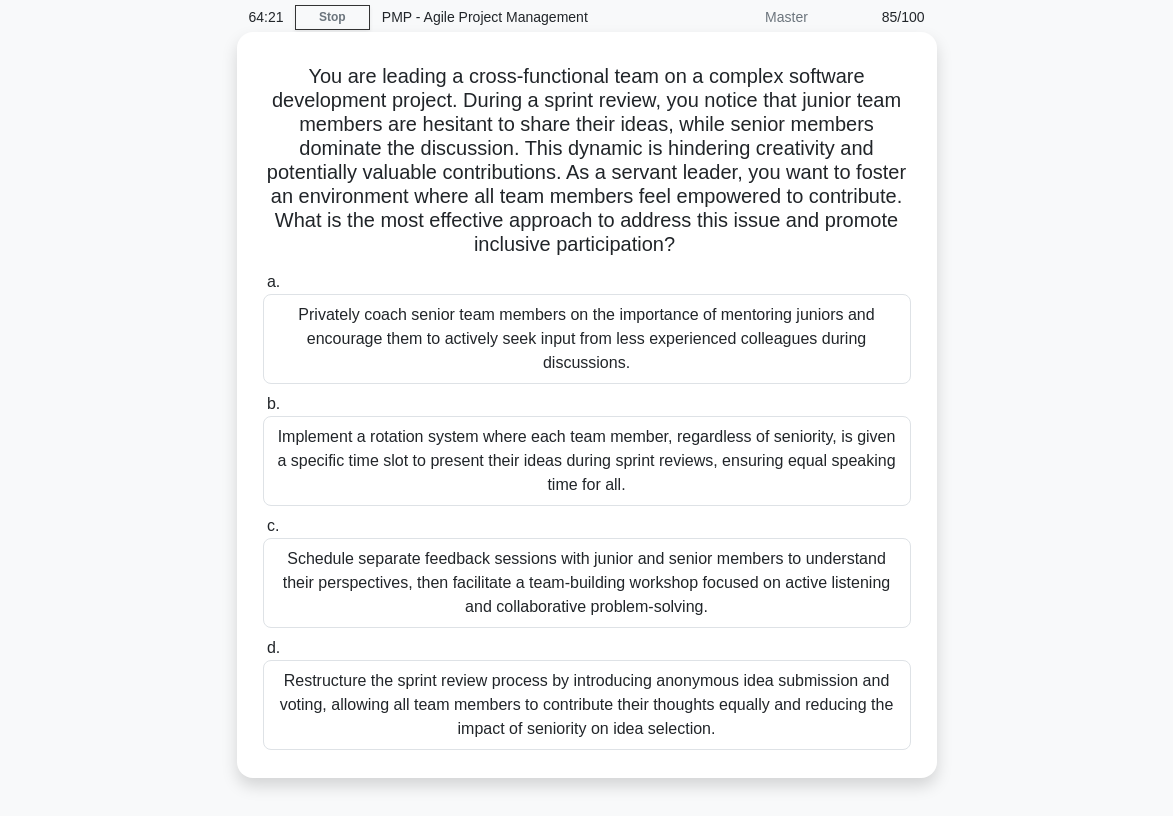 click on "Restructure the sprint review process by introducing anonymous idea submission and voting, allowing all team members to contribute their thoughts equally and reducing the impact of seniority on idea selection." at bounding box center (587, 705) 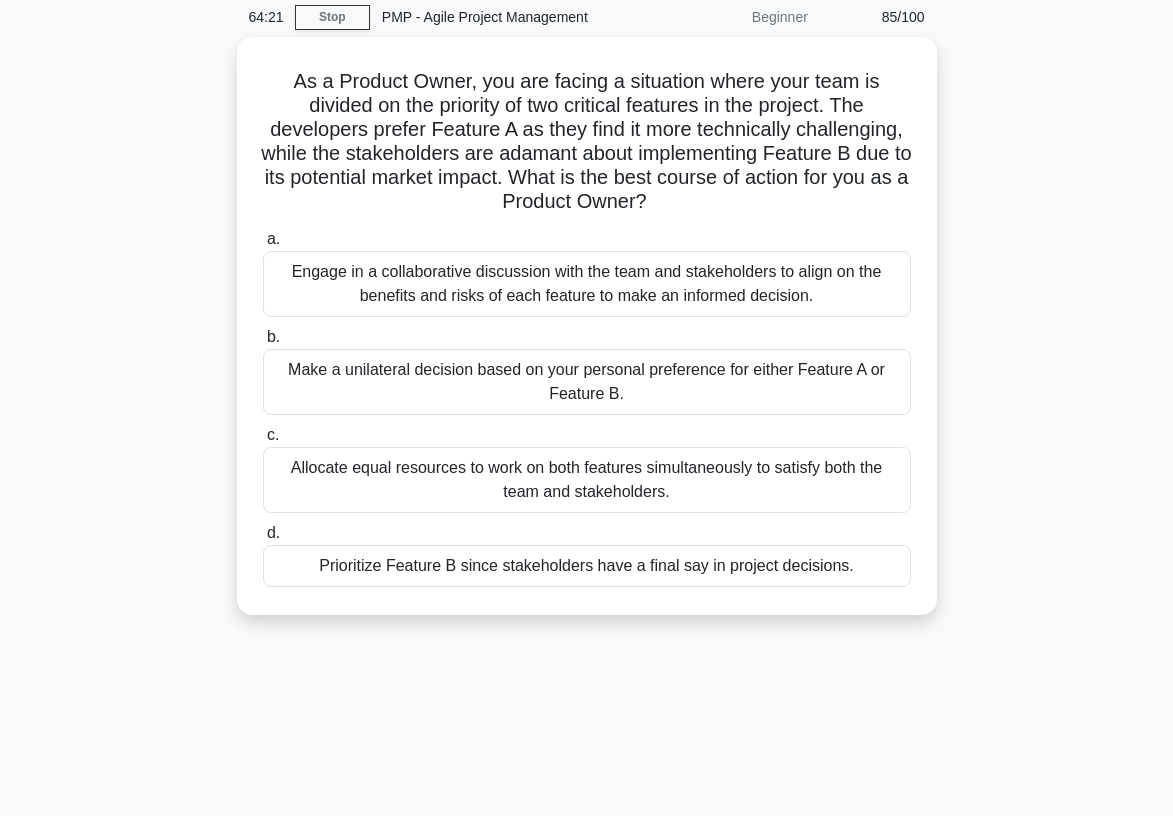 scroll, scrollTop: 0, scrollLeft: 0, axis: both 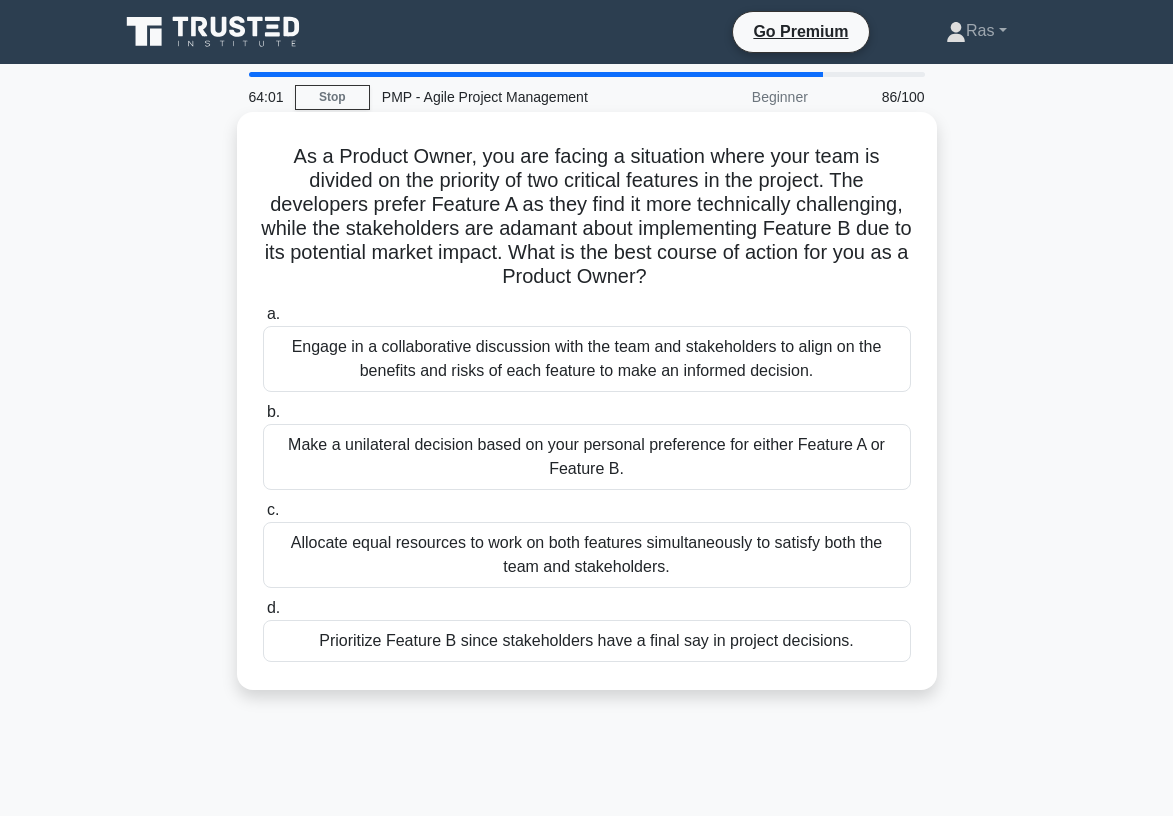 click on "Engage in a collaborative discussion with the team and stakeholders to align on the benefits and risks of each feature to make an informed decision." at bounding box center (587, 359) 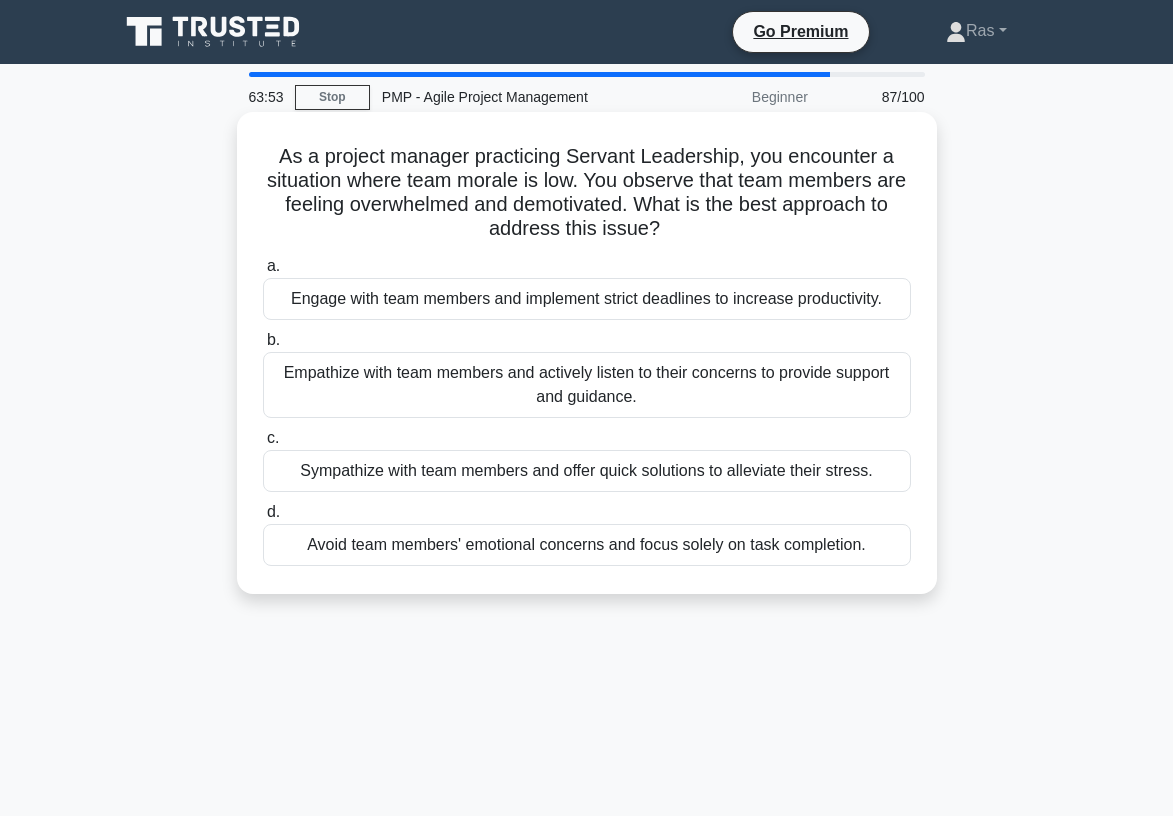 click on "Empathize with team members and actively listen to their concerns to provide support and guidance." at bounding box center [587, 385] 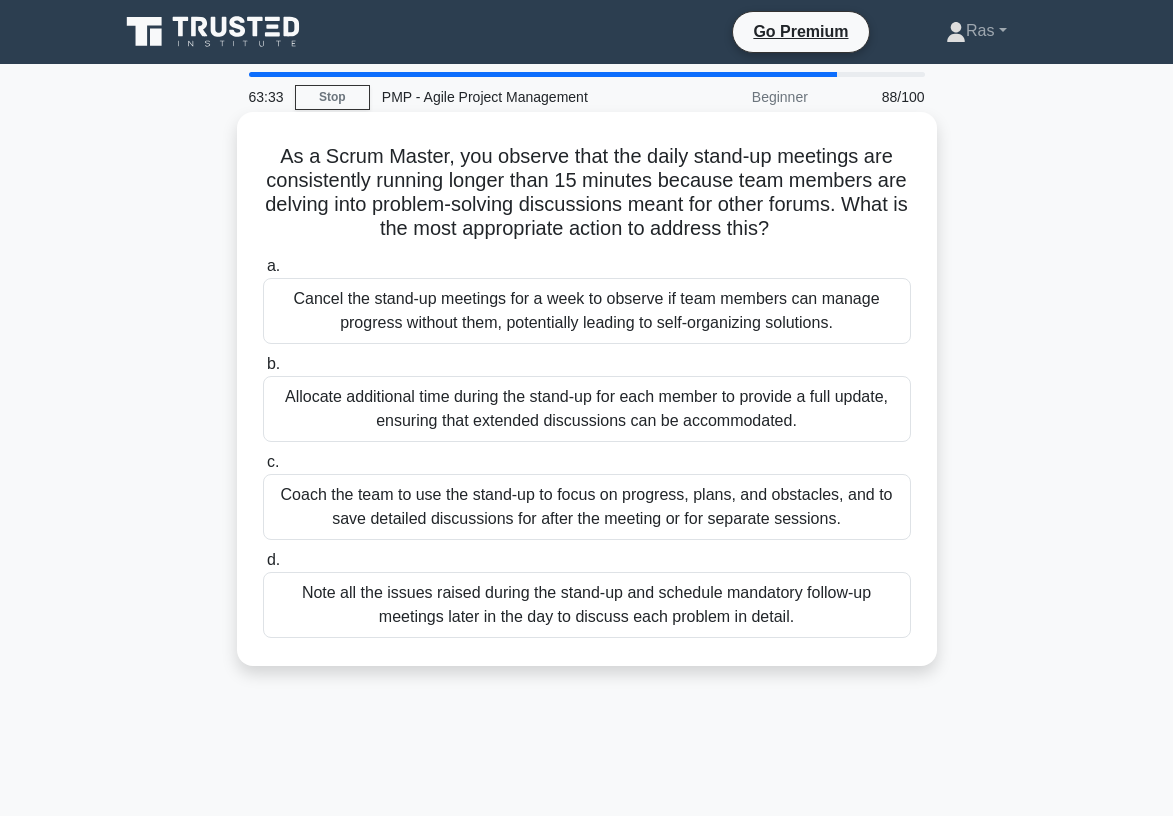 click on "Coach the team to use the stand-up to focus on progress, plans, and obstacles, and to save detailed discussions for after the meeting or for separate sessions." at bounding box center [587, 507] 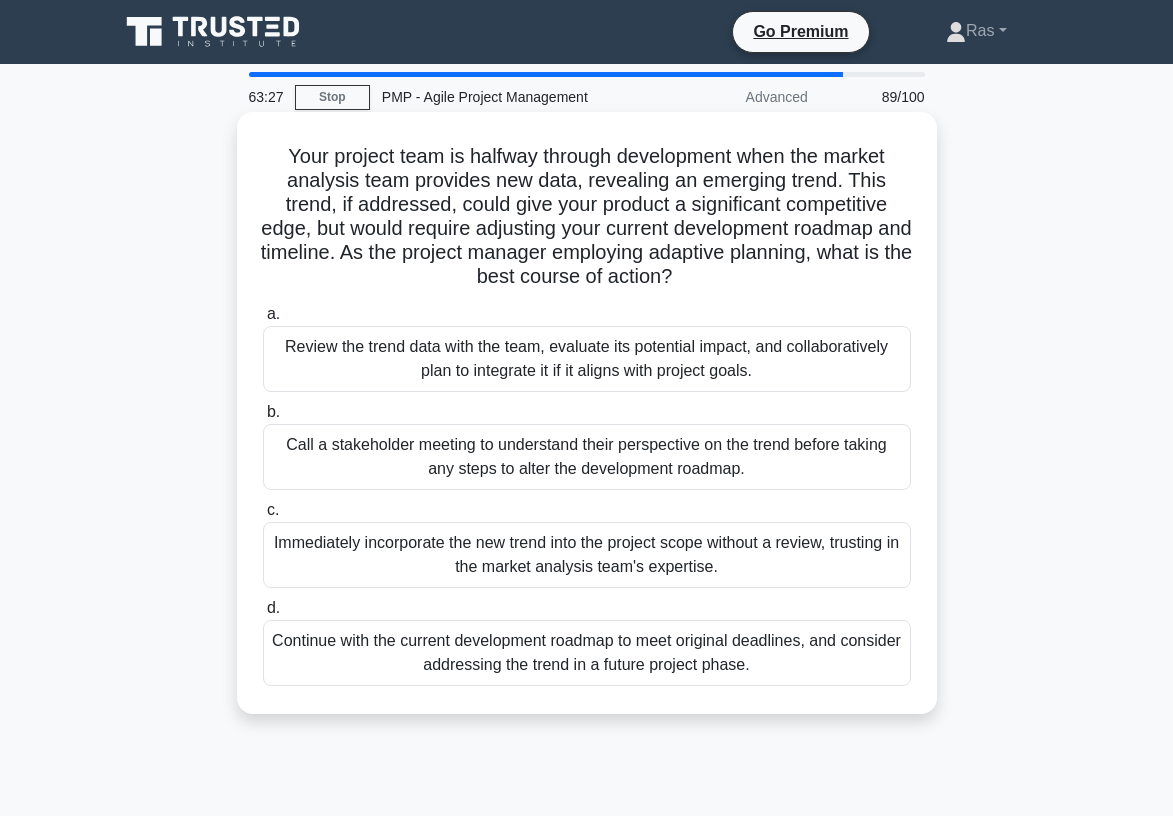 click on "Review the trend data with the team, evaluate its potential impact, and collaboratively plan to integrate it if it aligns with project goals." at bounding box center [587, 359] 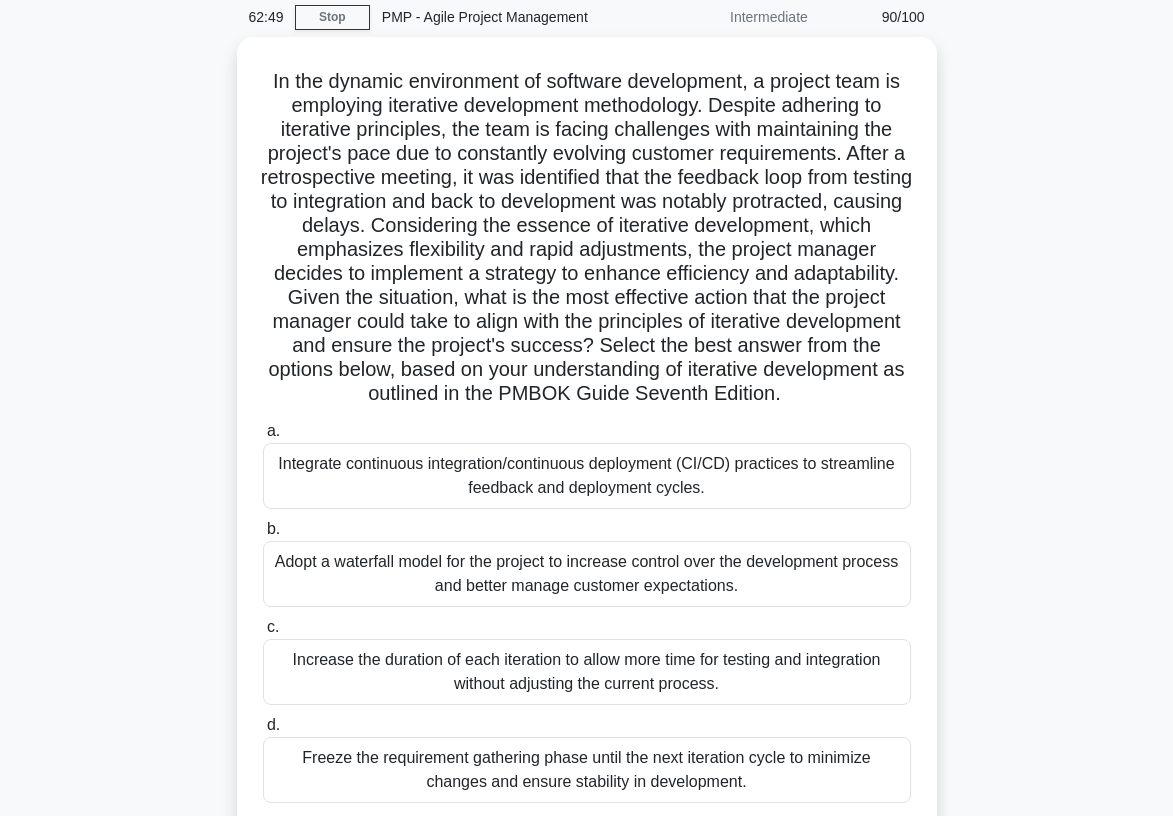 scroll, scrollTop: 120, scrollLeft: 0, axis: vertical 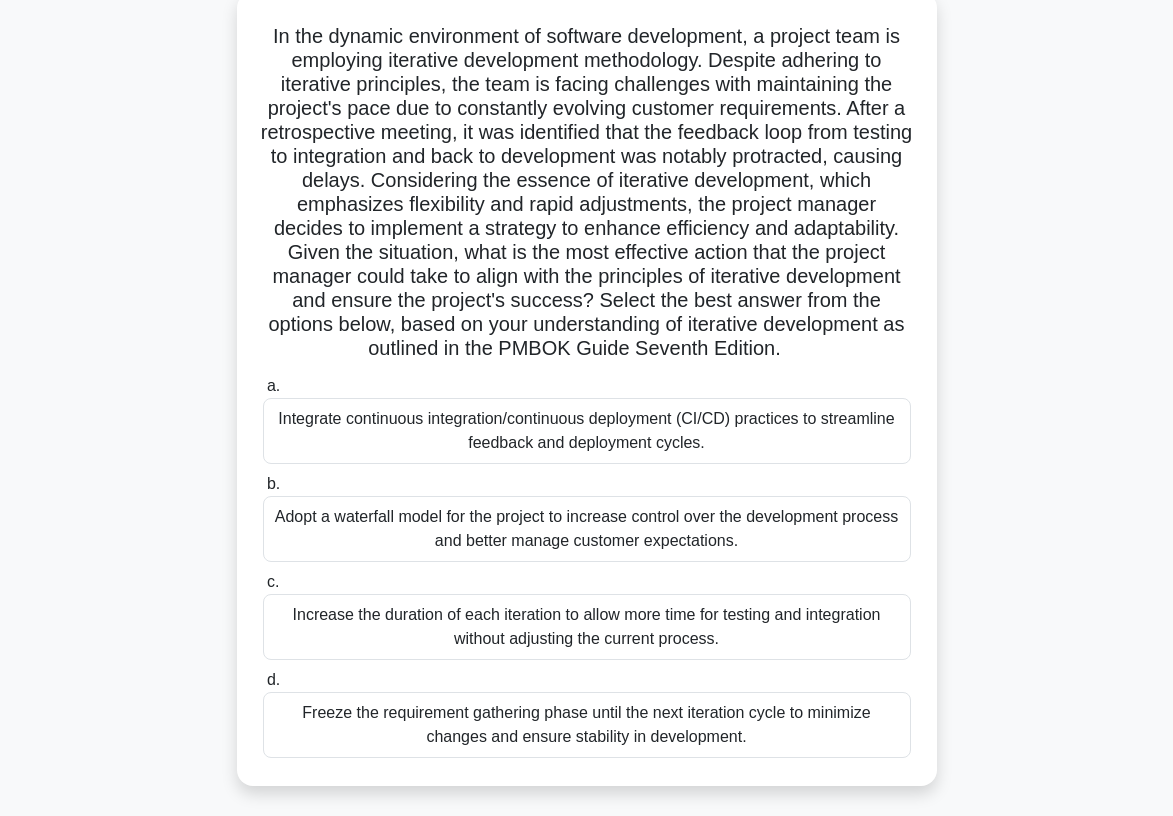 click on "Integrate continuous integration/continuous deployment (CI/CD) practices to streamline feedback and deployment cycles." at bounding box center (587, 431) 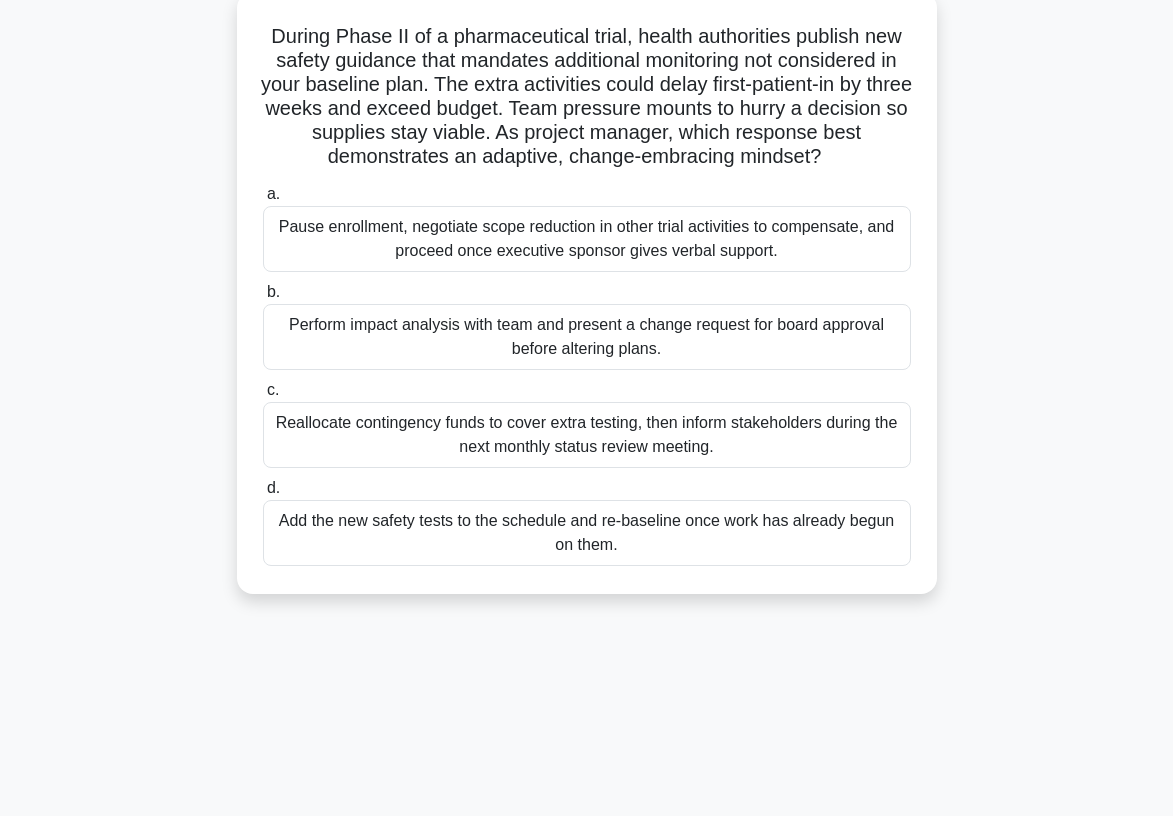 scroll, scrollTop: 0, scrollLeft: 0, axis: both 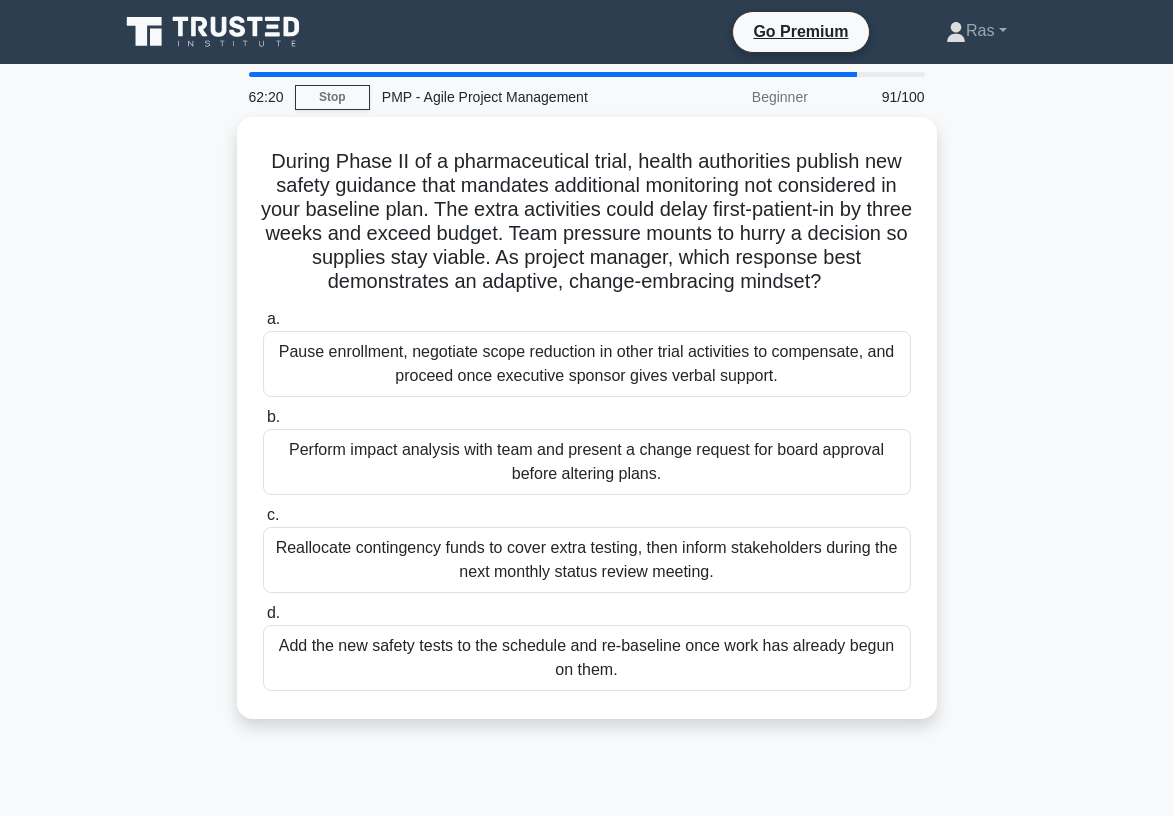 click on "During Phase II of a pharmaceutical trial, health authorities publish new safety guidance that mandates additional monitoring not considered in your baseline plan. The extra activities could delay first-patient-in by three weeks and exceed budget. Team pressure mounts to hurry a decision so supplies stay viable. As project manager, which response best demonstrates an adaptive, change-embracing mindset?
.spinner_0XTQ{transform-origin:center;animation:spinner_y6GP .75s linear infinite}@keyframes spinner_y6GP{100%{transform:rotate(360deg)}}
a.
b." at bounding box center [587, 430] 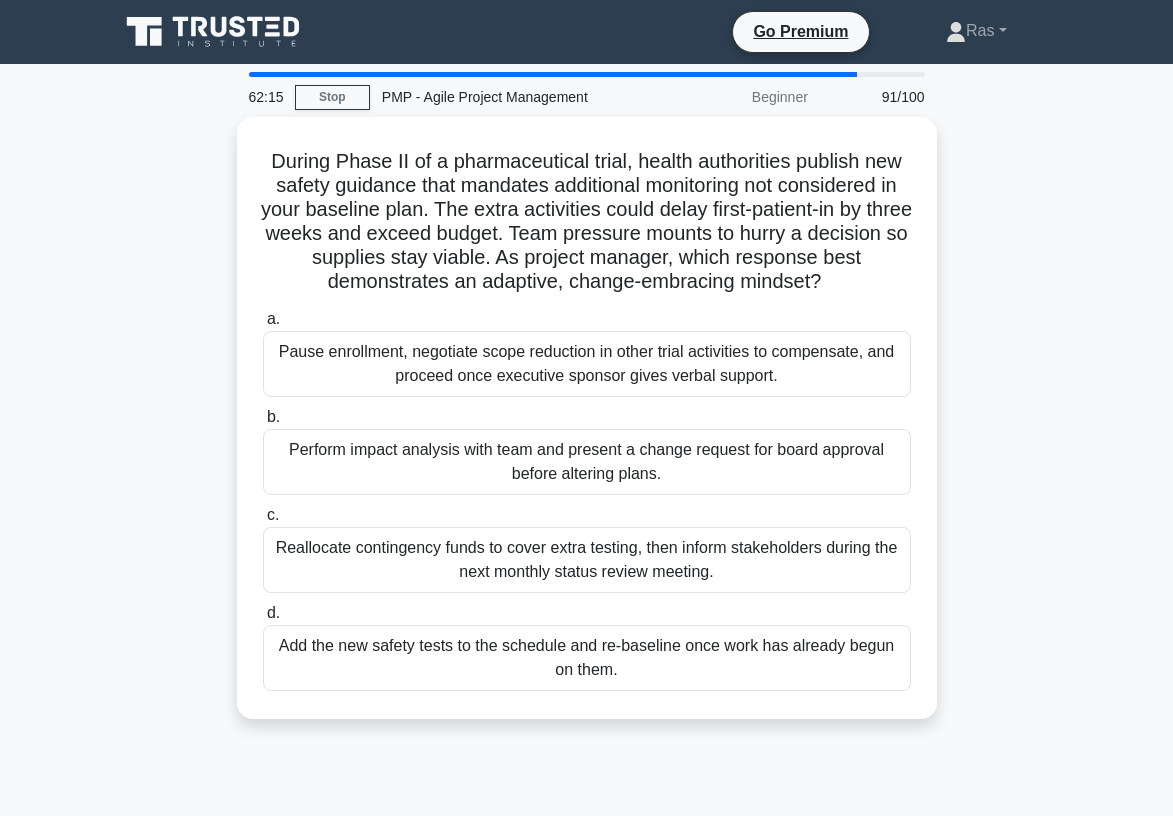 scroll, scrollTop: 40, scrollLeft: 0, axis: vertical 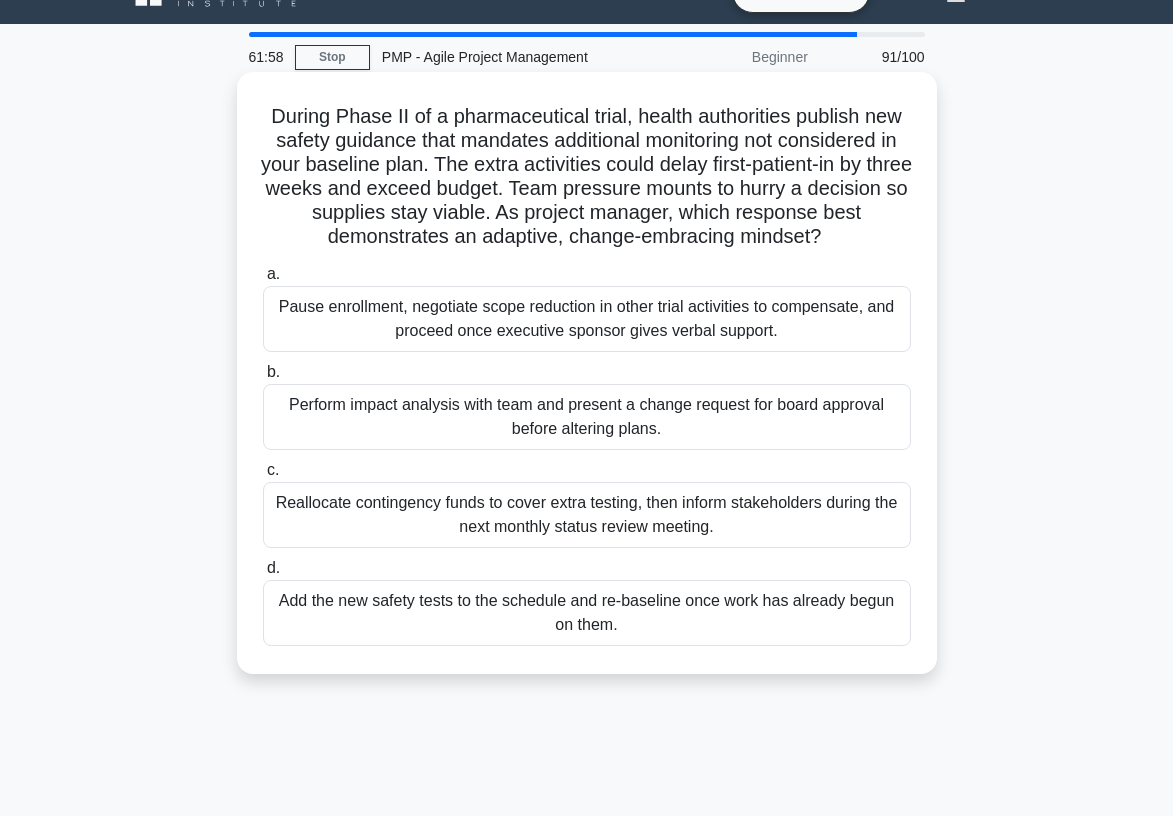 click on "Perform impact analysis with team and present a change request for board approval before altering plans." at bounding box center (587, 417) 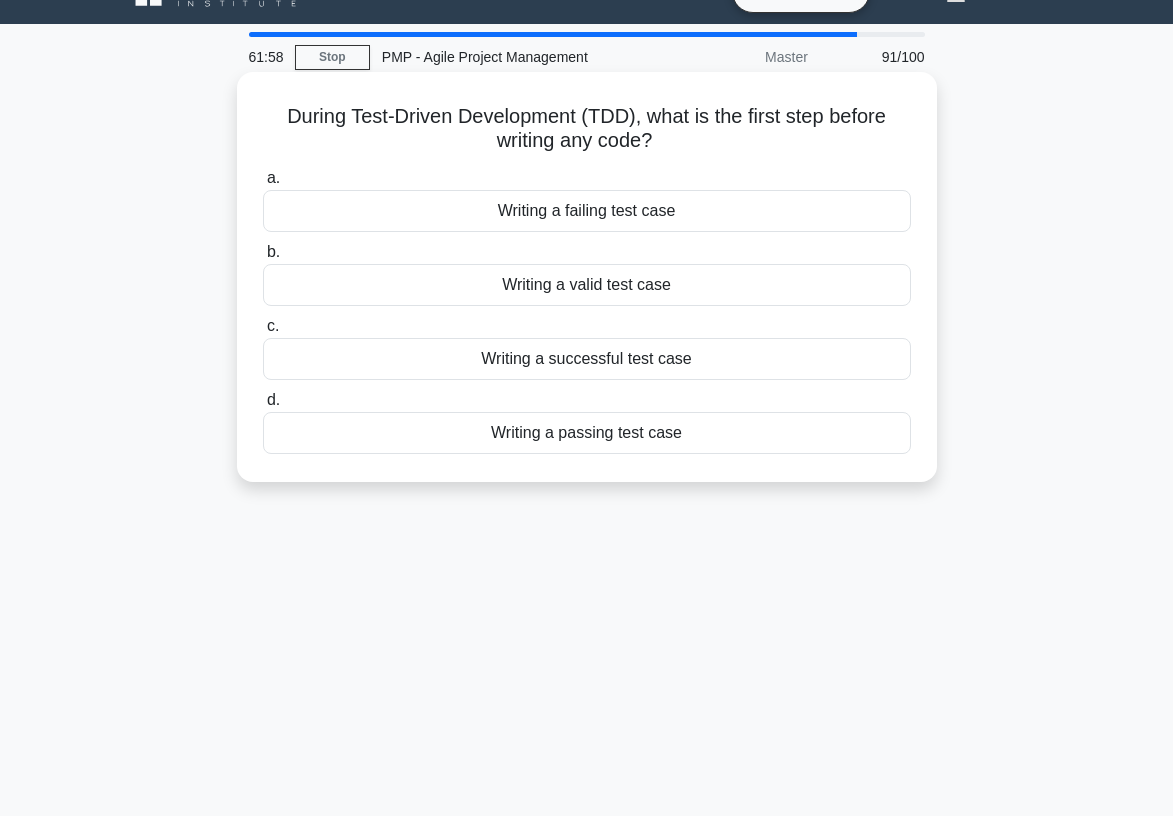 scroll, scrollTop: 0, scrollLeft: 0, axis: both 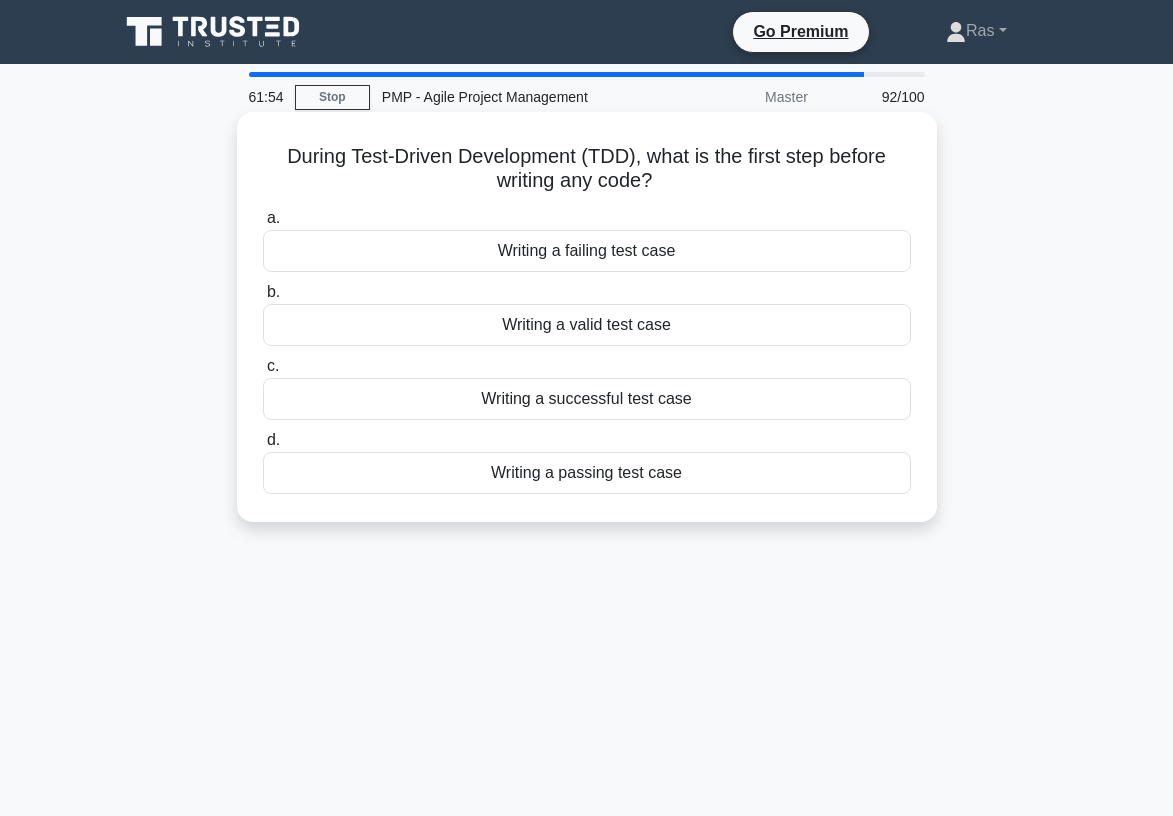 click on "Writing a failing test case" at bounding box center [587, 251] 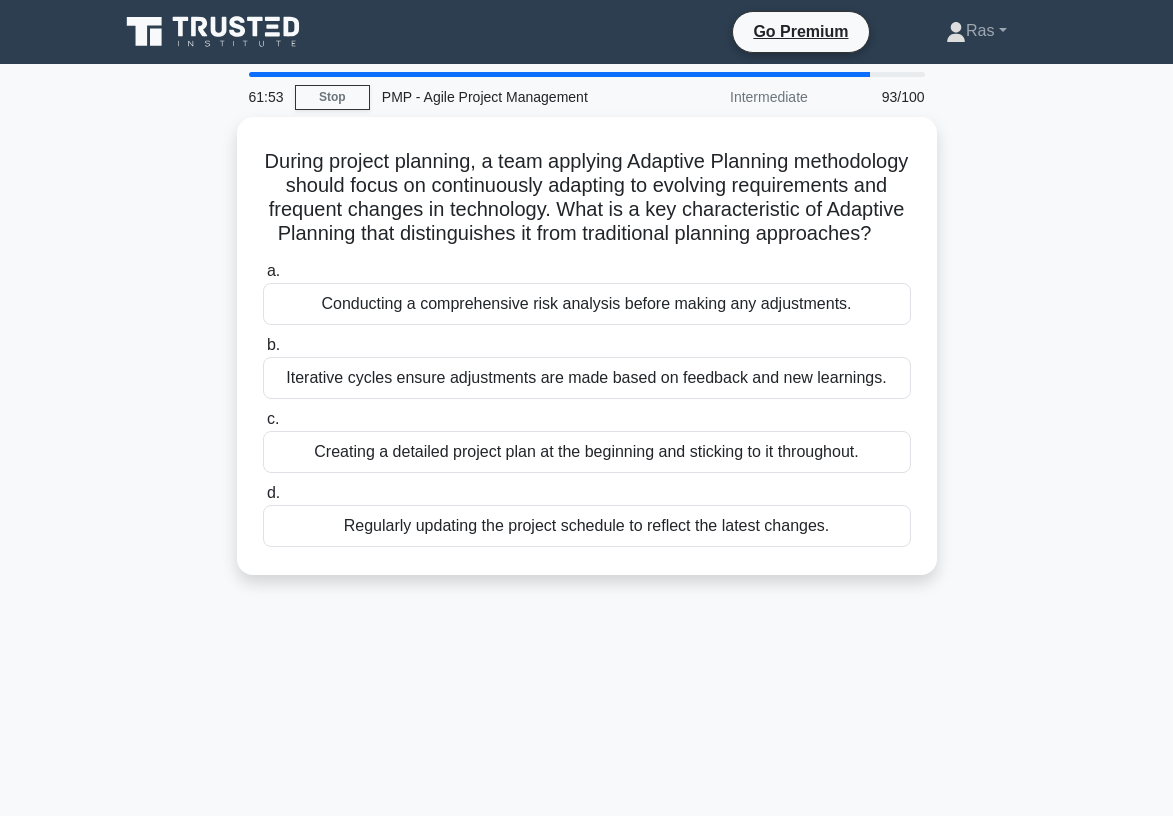 click on "61:53
Stop
PMP  - Agile Project Management
Intermediate
93/100
During project planning, a team applying Adaptive Planning methodology should focus on continuously adapting to evolving requirements and frequent changes in technology. What is a key characteristic of Adaptive Planning that distinguishes it from traditional planning approaches?
.spinner_0XTQ{transform-origin:center;animation:spinner_y6GP .75s linear infinite}@keyframes spinner_y6GP{100%{transform:rotate(360deg)}}
a. b. c. d." at bounding box center [587, 572] 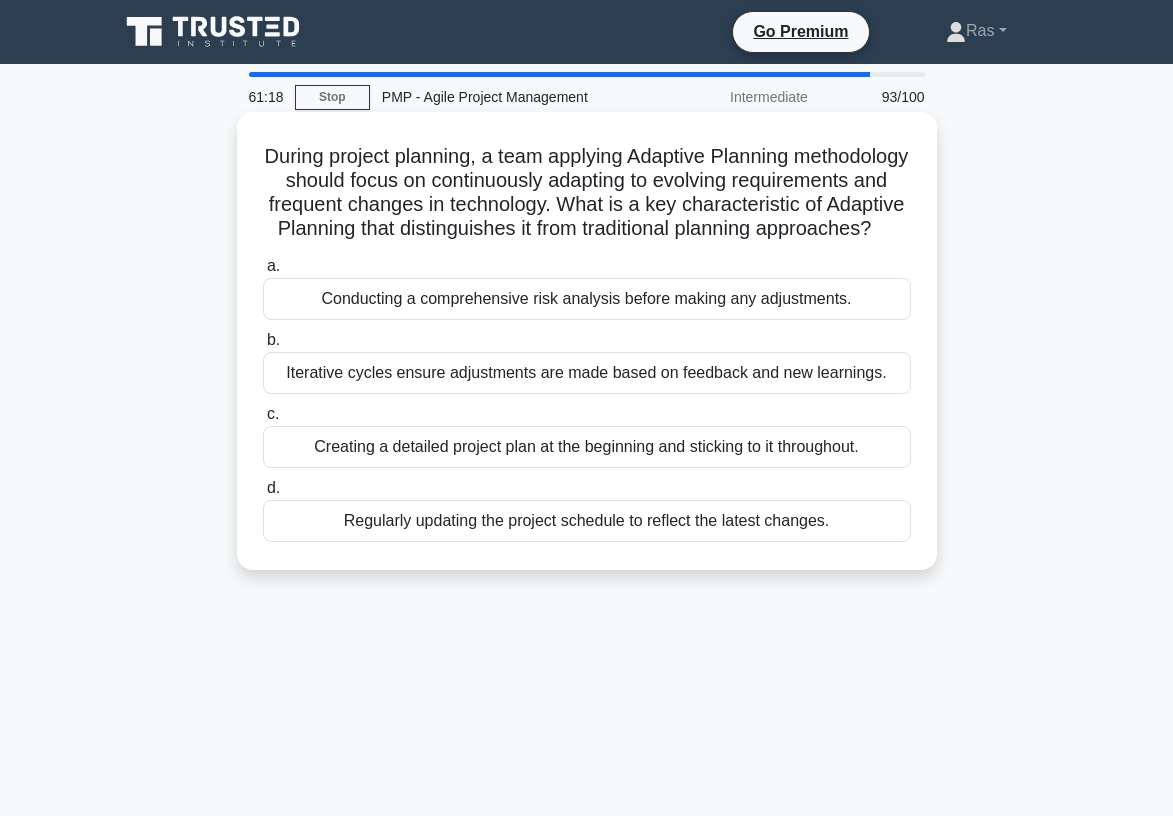 click on "Iterative cycles ensure adjustments are made based on feedback and new learnings." at bounding box center [587, 373] 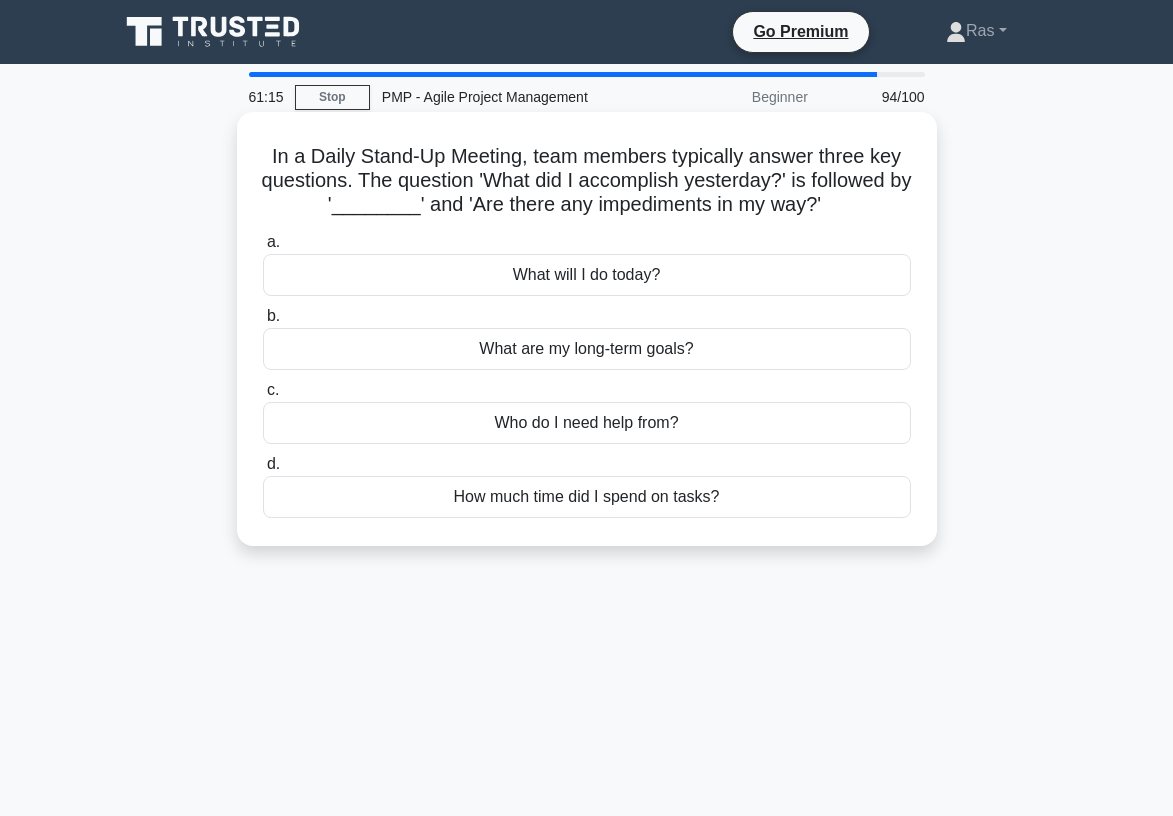 click on "What will I do today?" at bounding box center (587, 275) 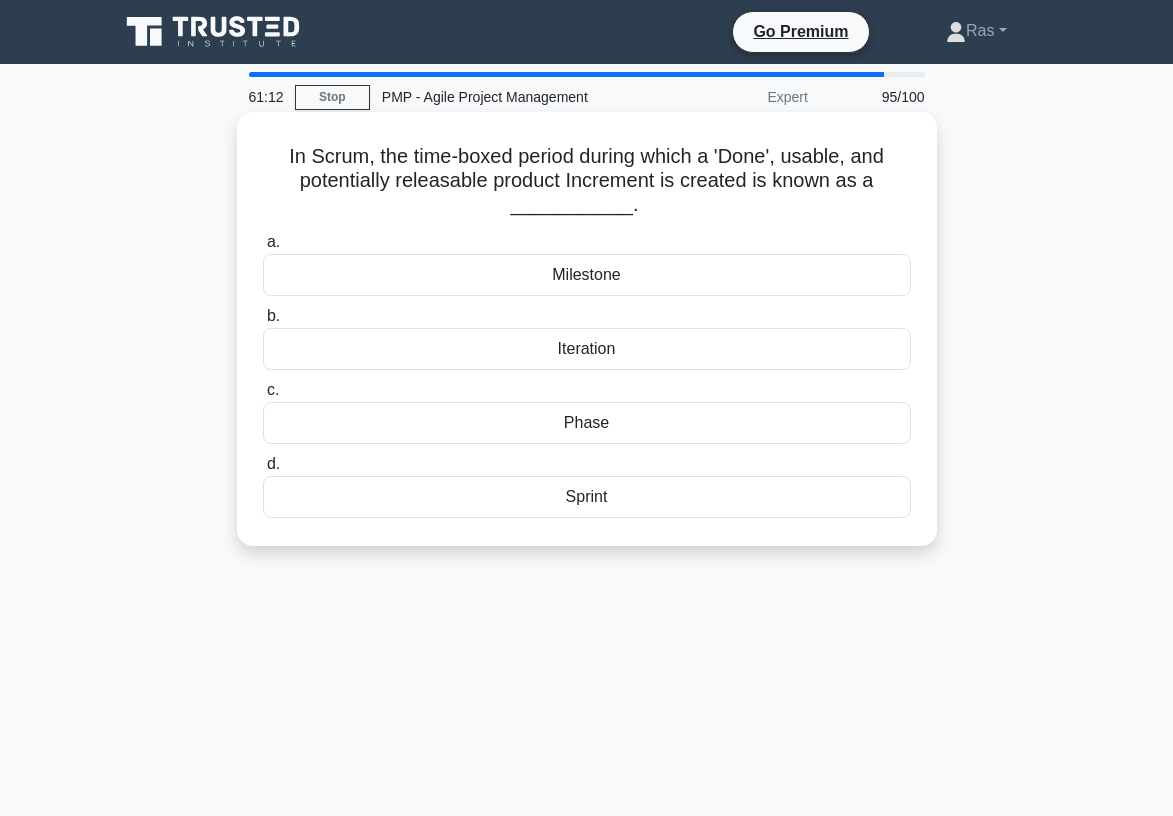 click on "Sprint" at bounding box center [587, 497] 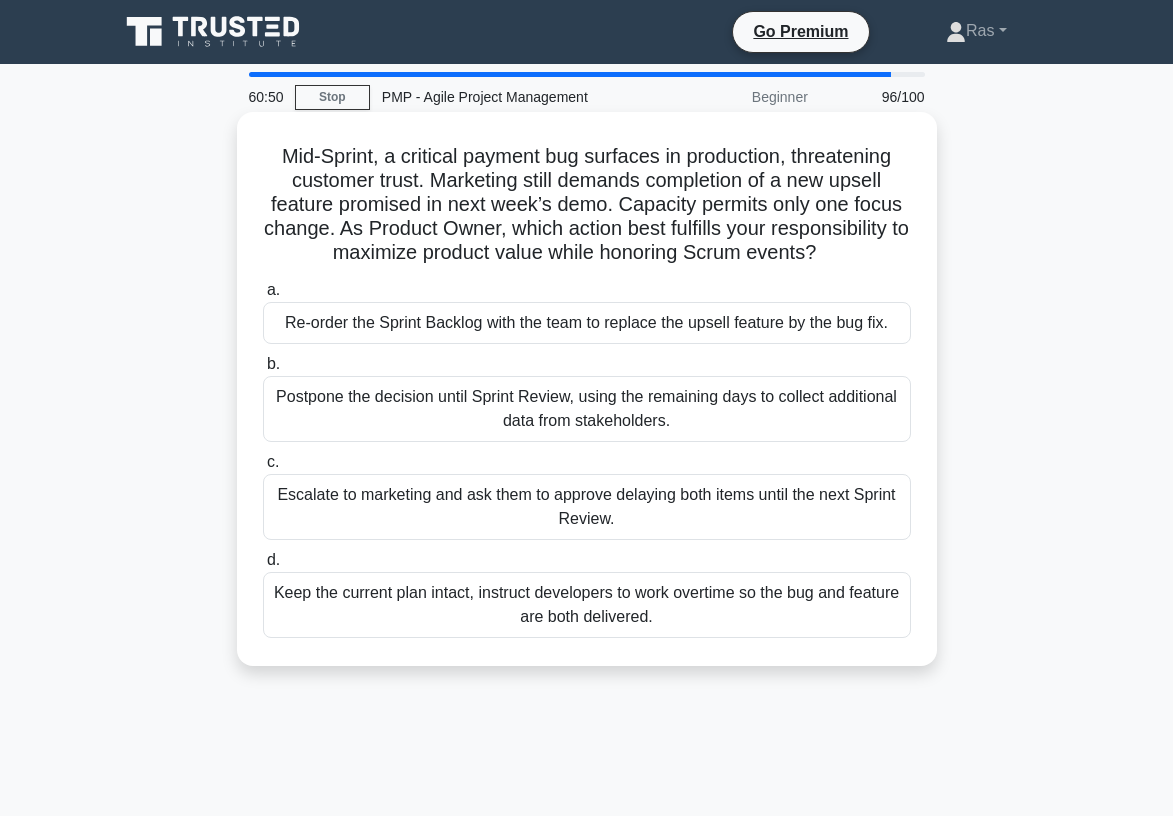 click on "Re-order the Sprint Backlog with the team to replace the upsell feature by the bug fix." at bounding box center [587, 323] 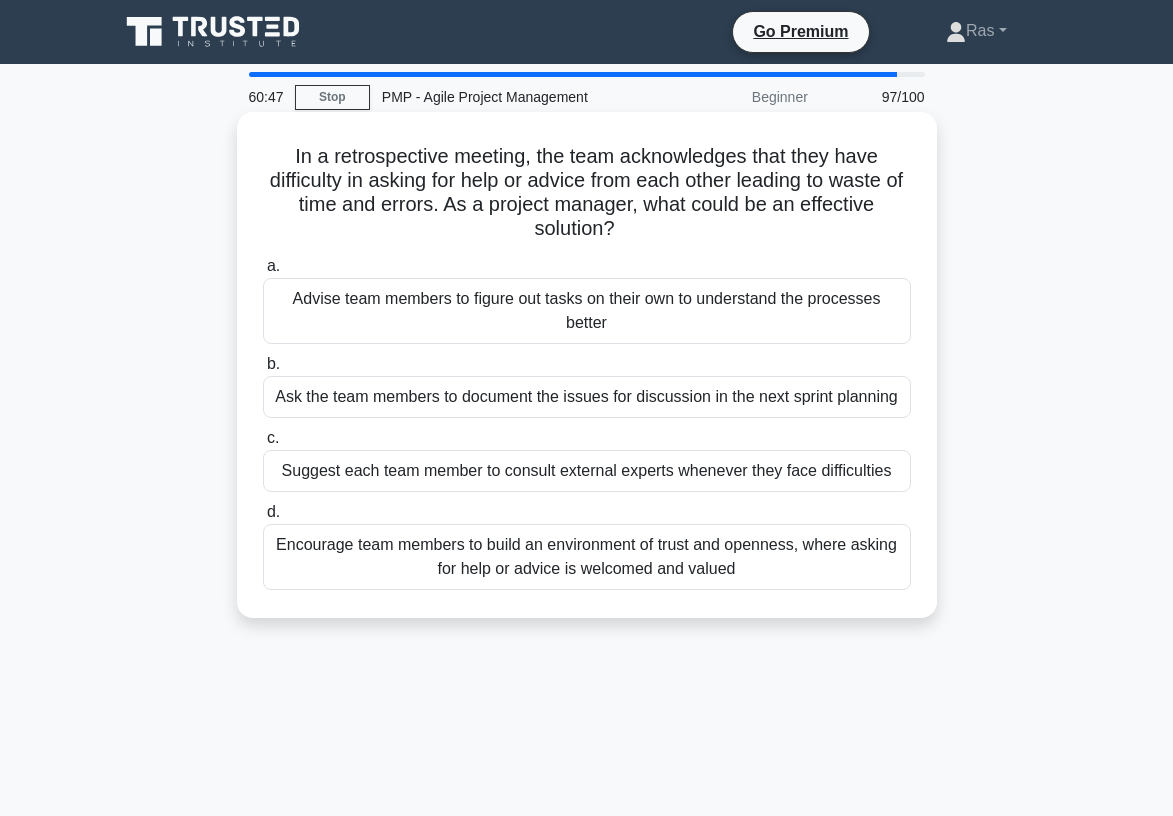 click on "Encourage team members to build an environment of trust and openness, where asking for help or advice is welcomed and valued" at bounding box center (587, 557) 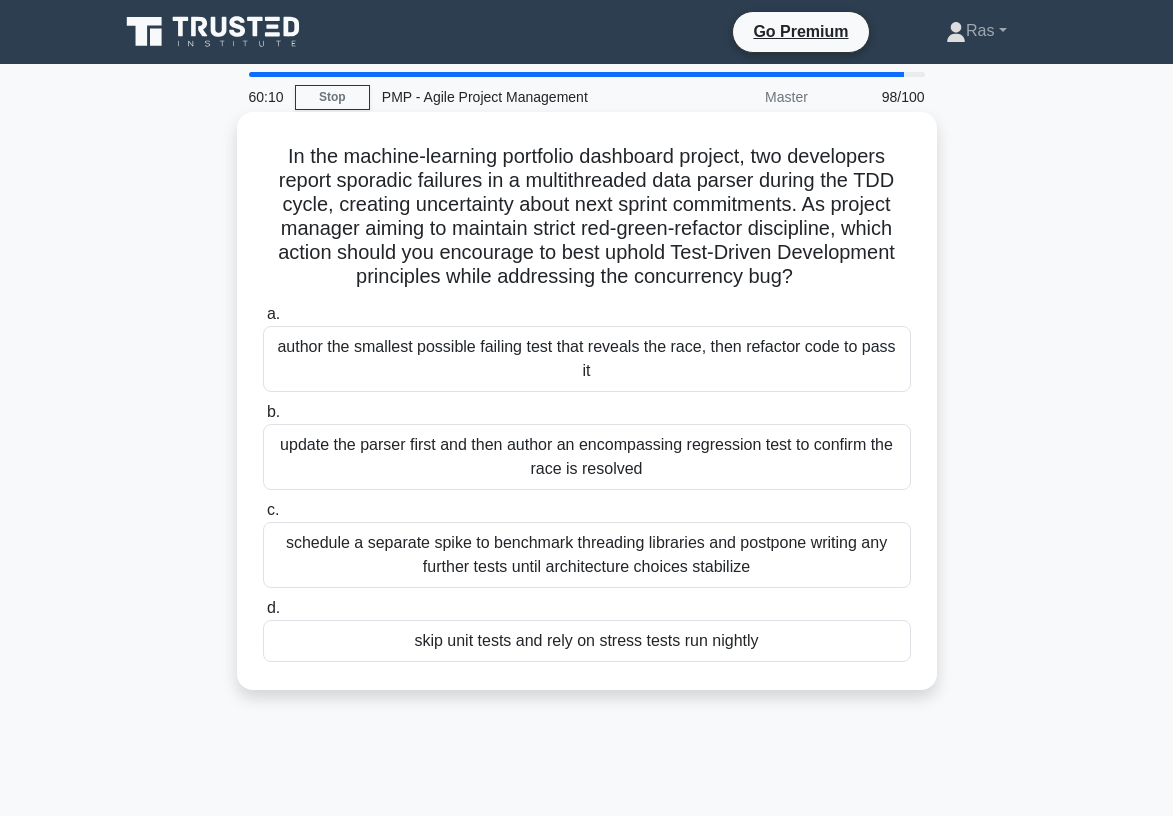 click on "author the smallest possible failing test that reveals the race, then refactor code to pass it" at bounding box center (587, 359) 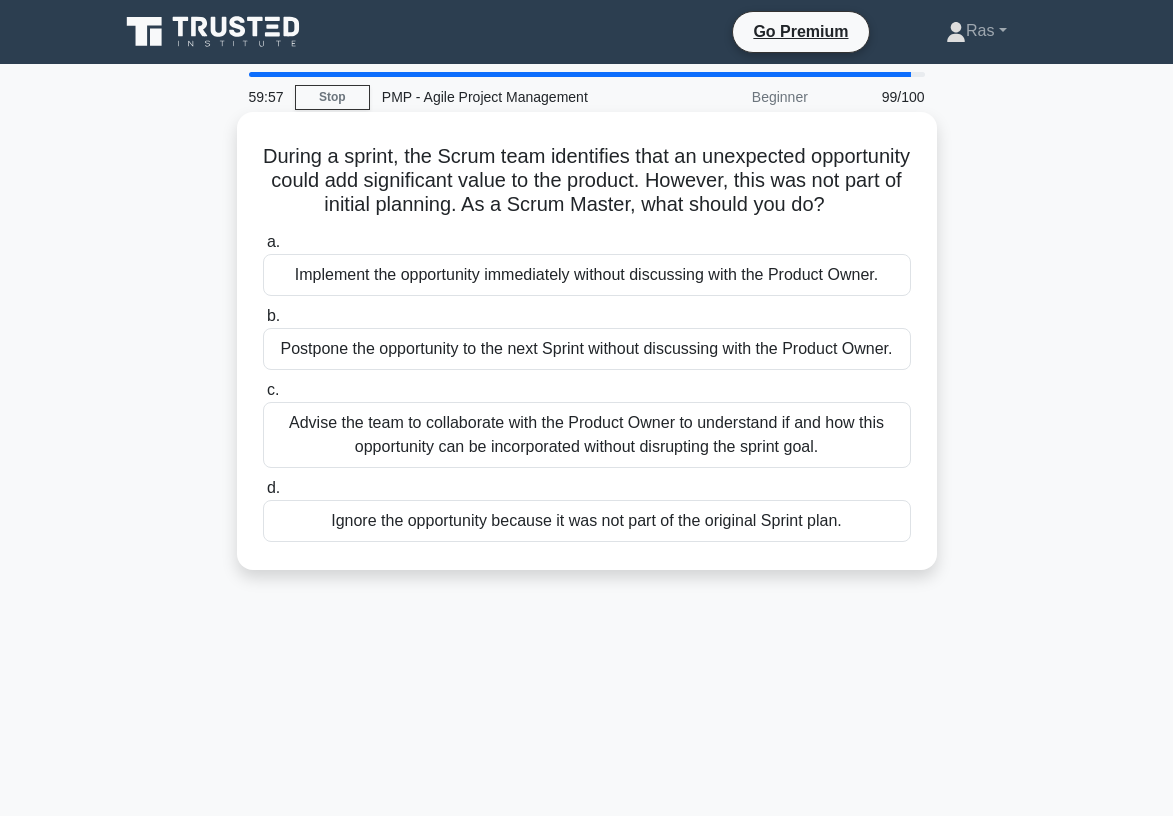 click on "Advise the team to collaborate with the Product Owner to understand if and how this opportunity can be incorporated without disrupting the sprint goal." at bounding box center [587, 435] 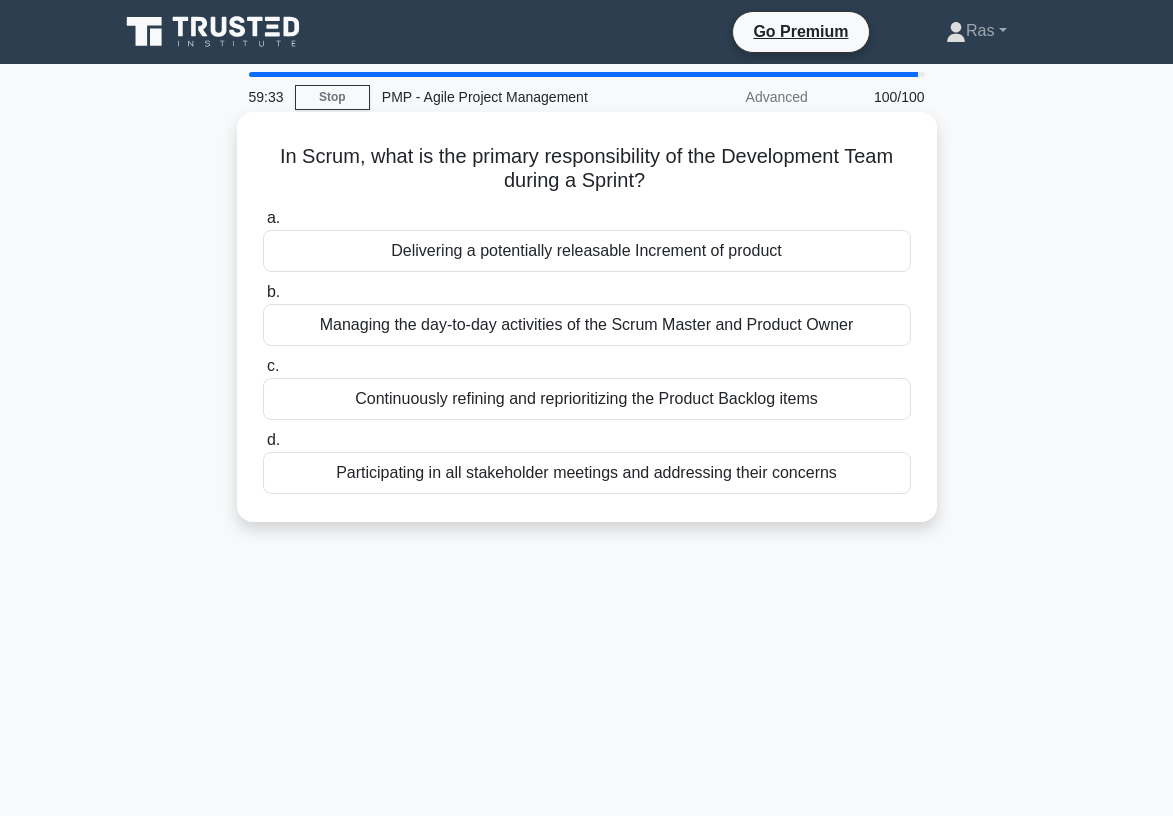 click on "Delivering a potentially releasable Increment of product" at bounding box center [587, 251] 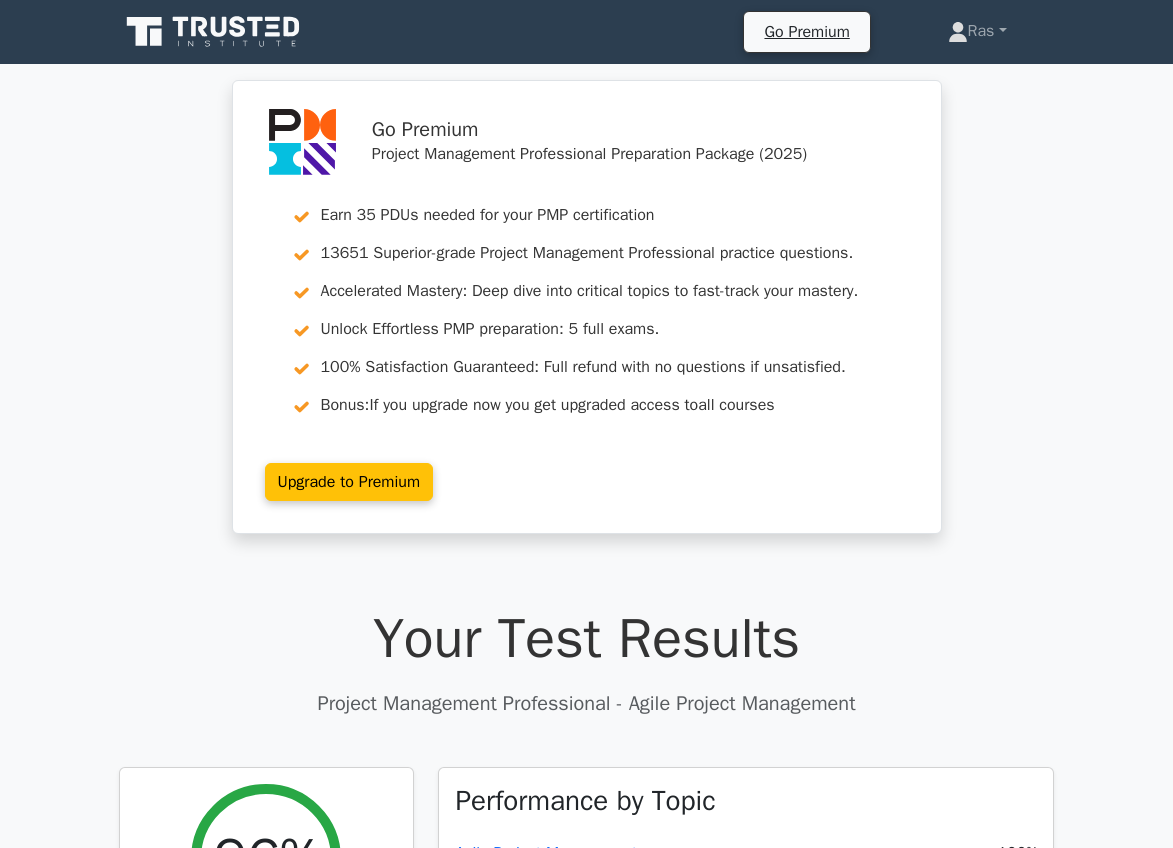scroll, scrollTop: 0, scrollLeft: 0, axis: both 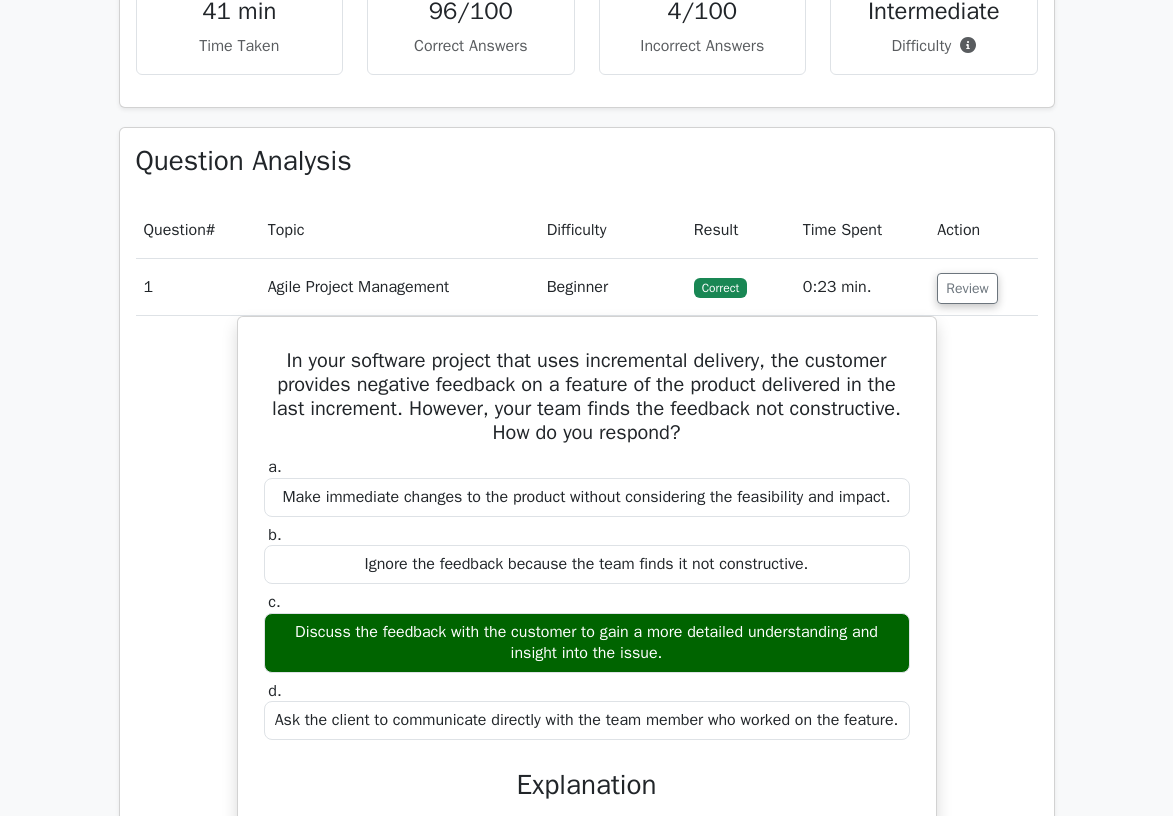 click on "Agile Project Management" at bounding box center (399, 287) 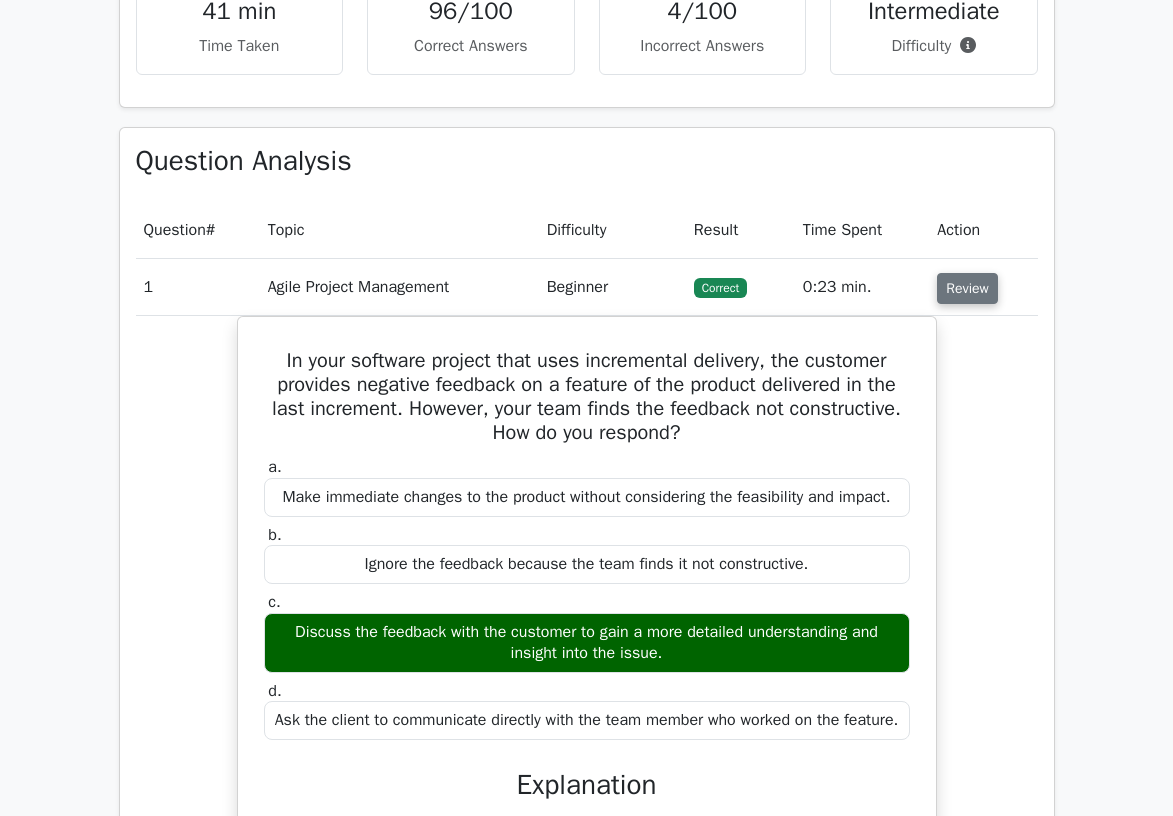 click on "Review" at bounding box center [967, 288] 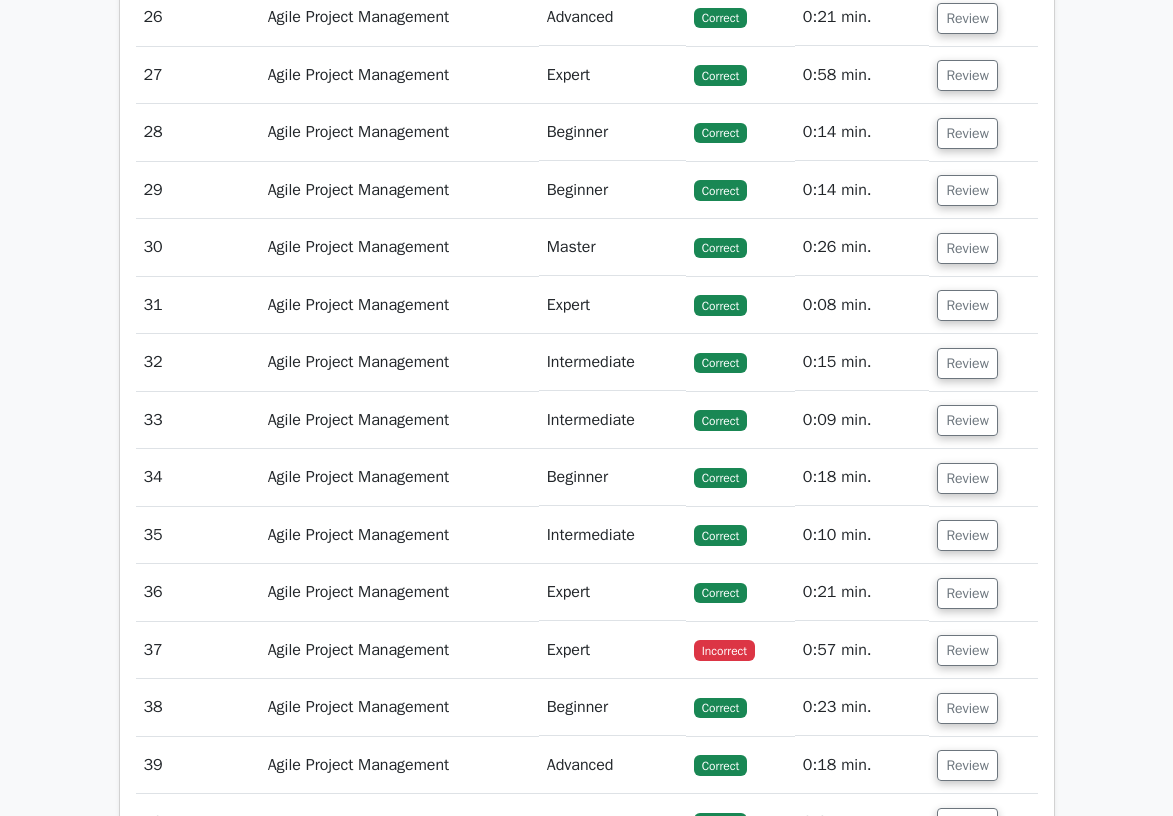 scroll, scrollTop: 3568, scrollLeft: 0, axis: vertical 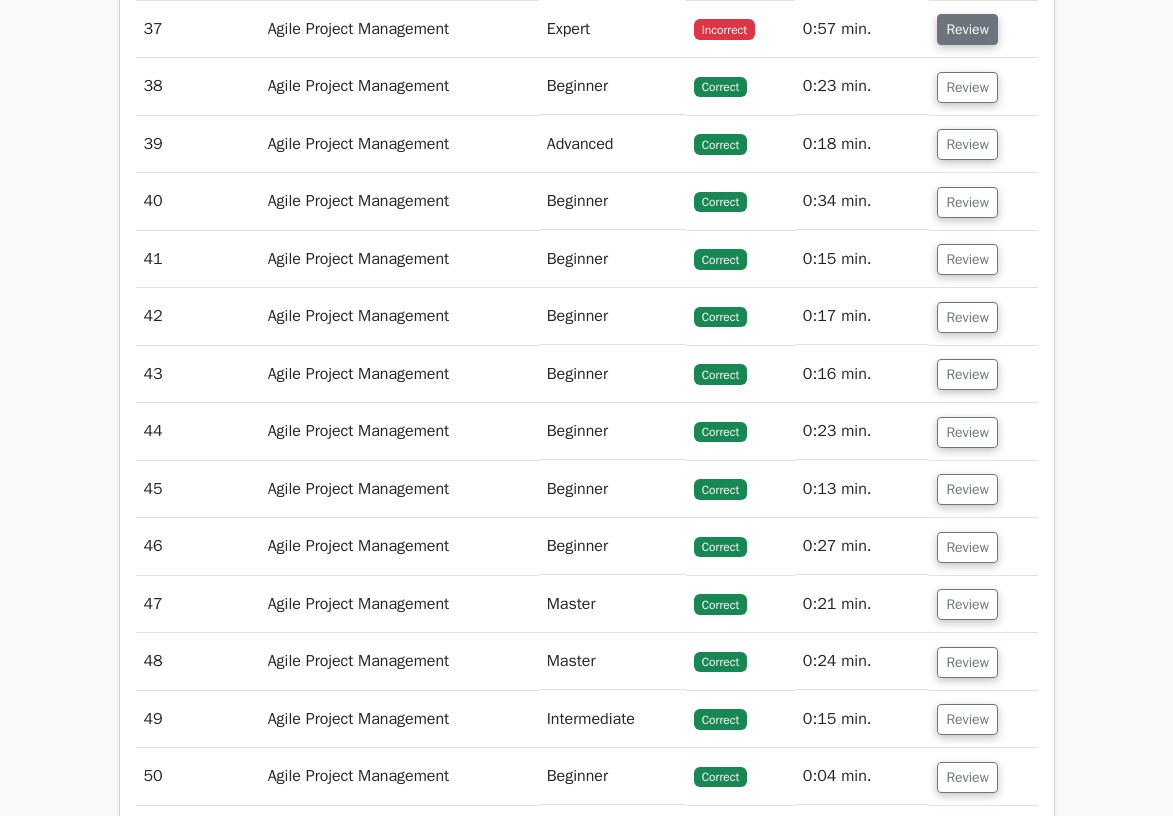 click on "Review" at bounding box center (967, 29) 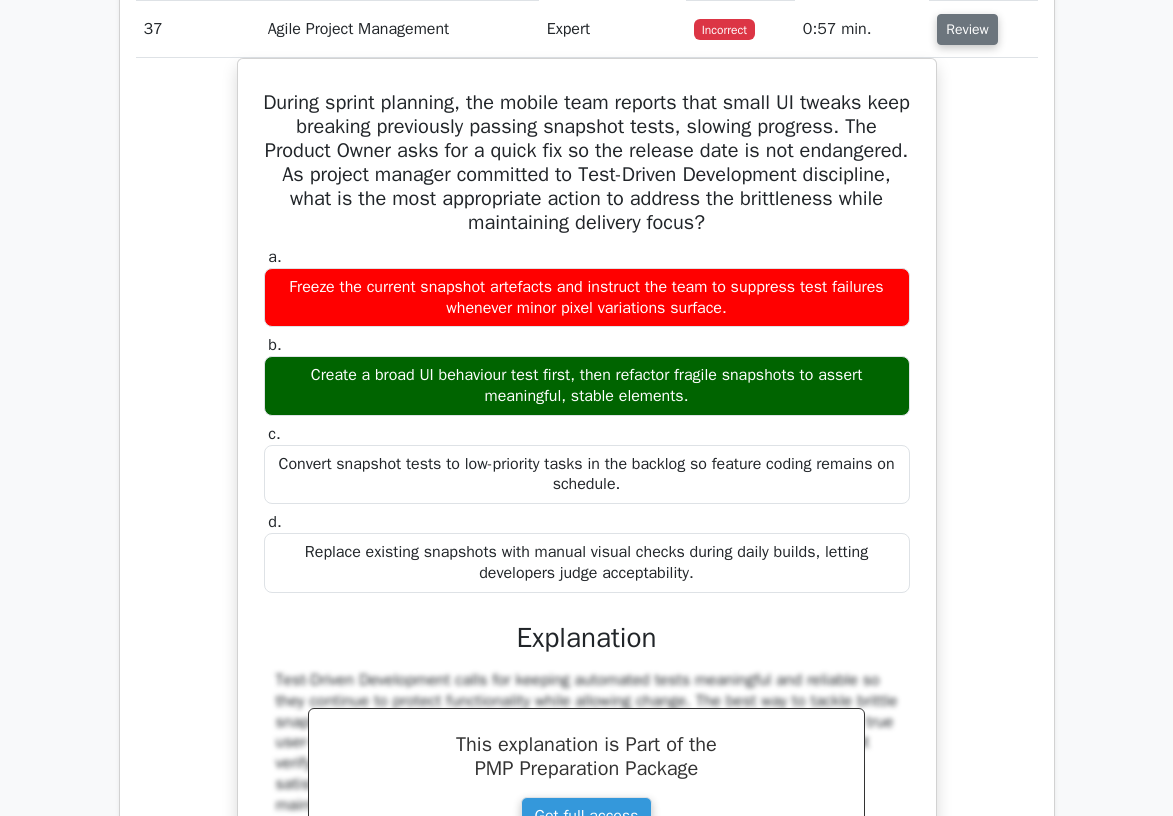 click on "Review" at bounding box center [967, 29] 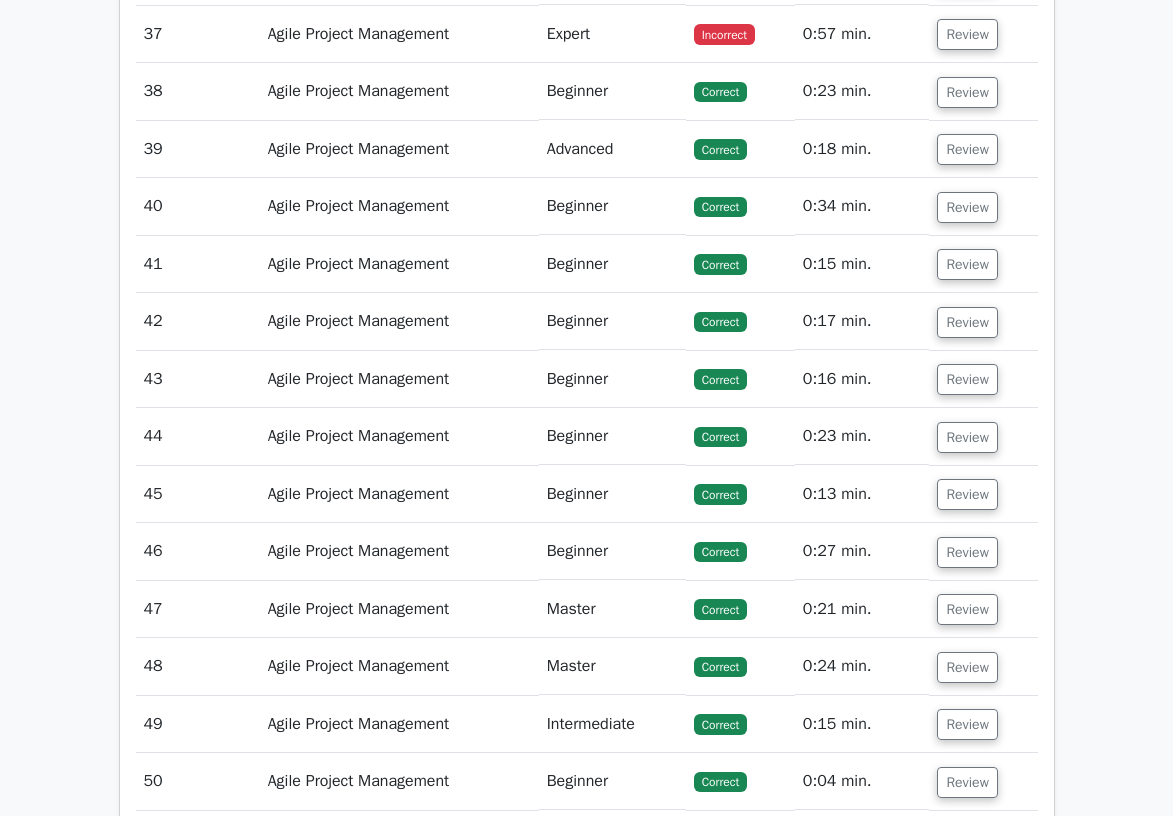 click on "Go Premium
Project Management Professional Preparation Package (2025)
Earn 35 PDUs needed for your PMP certification
13651 Superior-grade  Project Management Professional practice questions.
Accelerated Mastery: Deep dive into critical topics to fast-track your mastery.
Unlock Effortless PMP preparation: 5 full exams.
100% Satisfaction Guaranteed: Full refund with no questions if unsatisfied.
Bonus: all courses" at bounding box center (586, 449) 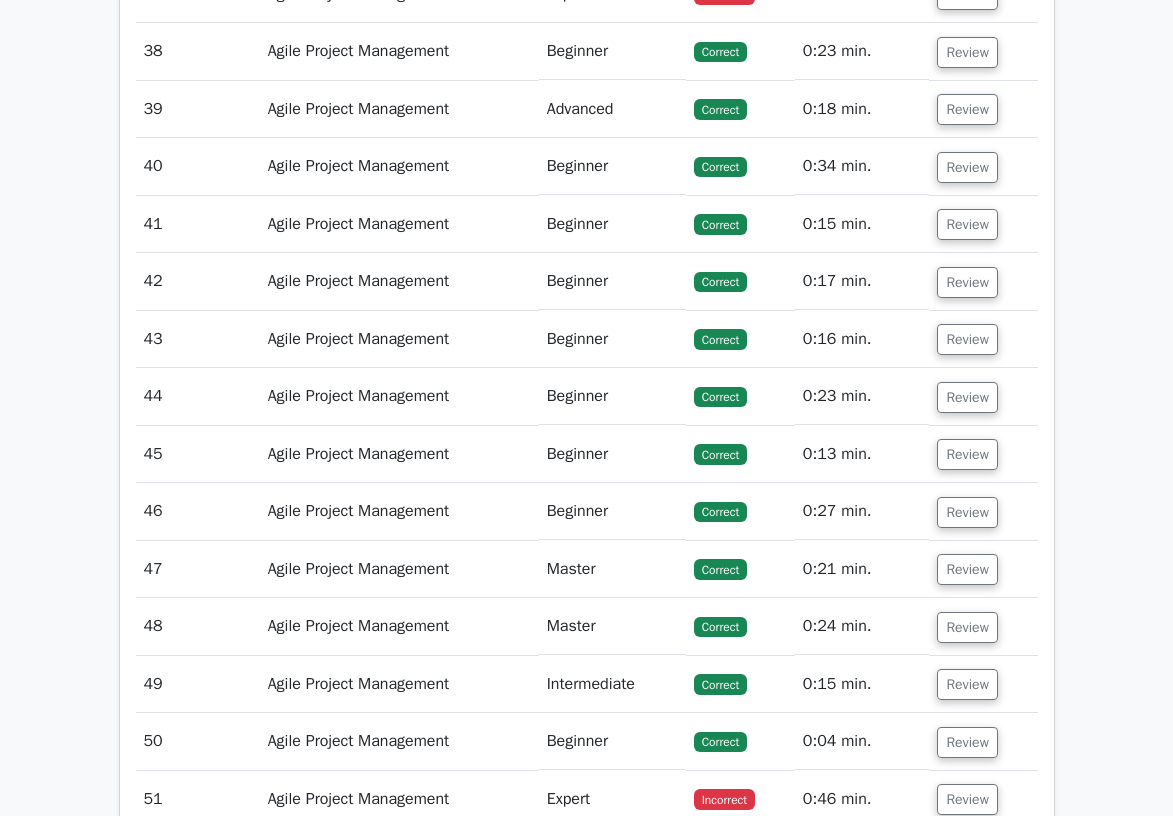 scroll, scrollTop: 3648, scrollLeft: 0, axis: vertical 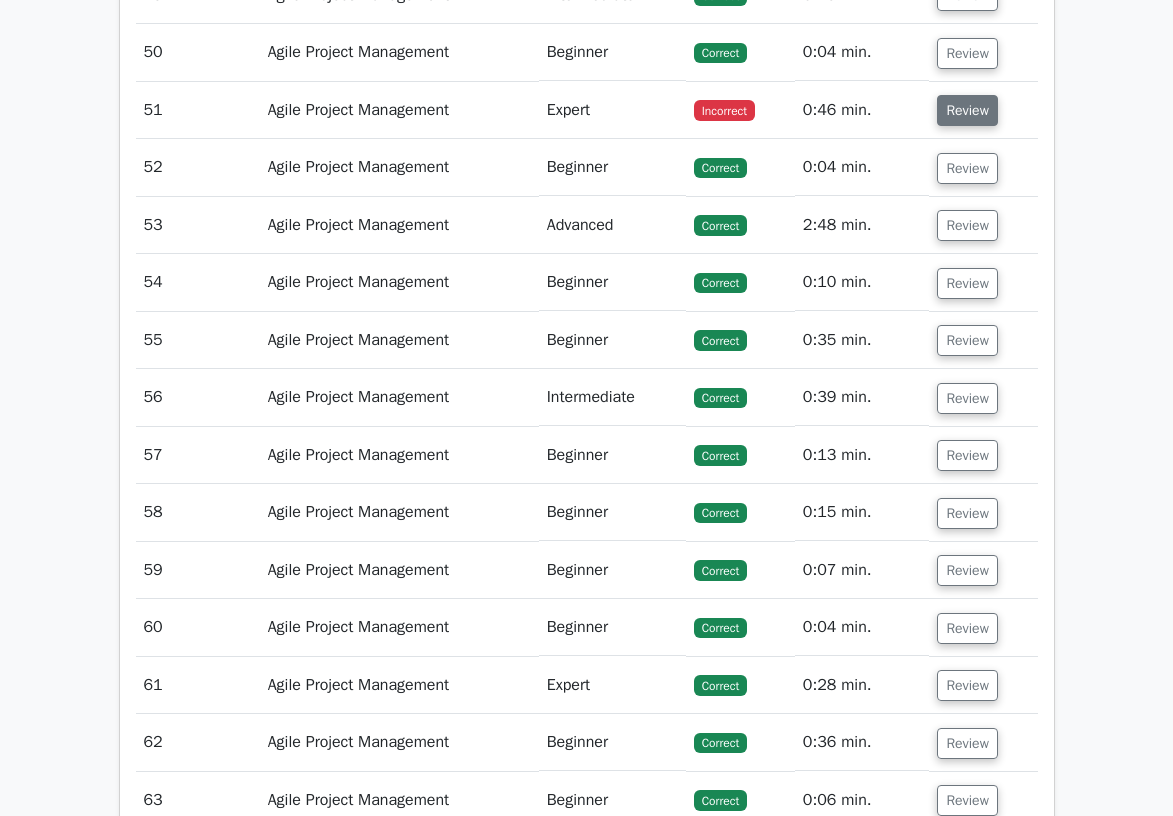 click on "Review" at bounding box center (967, 110) 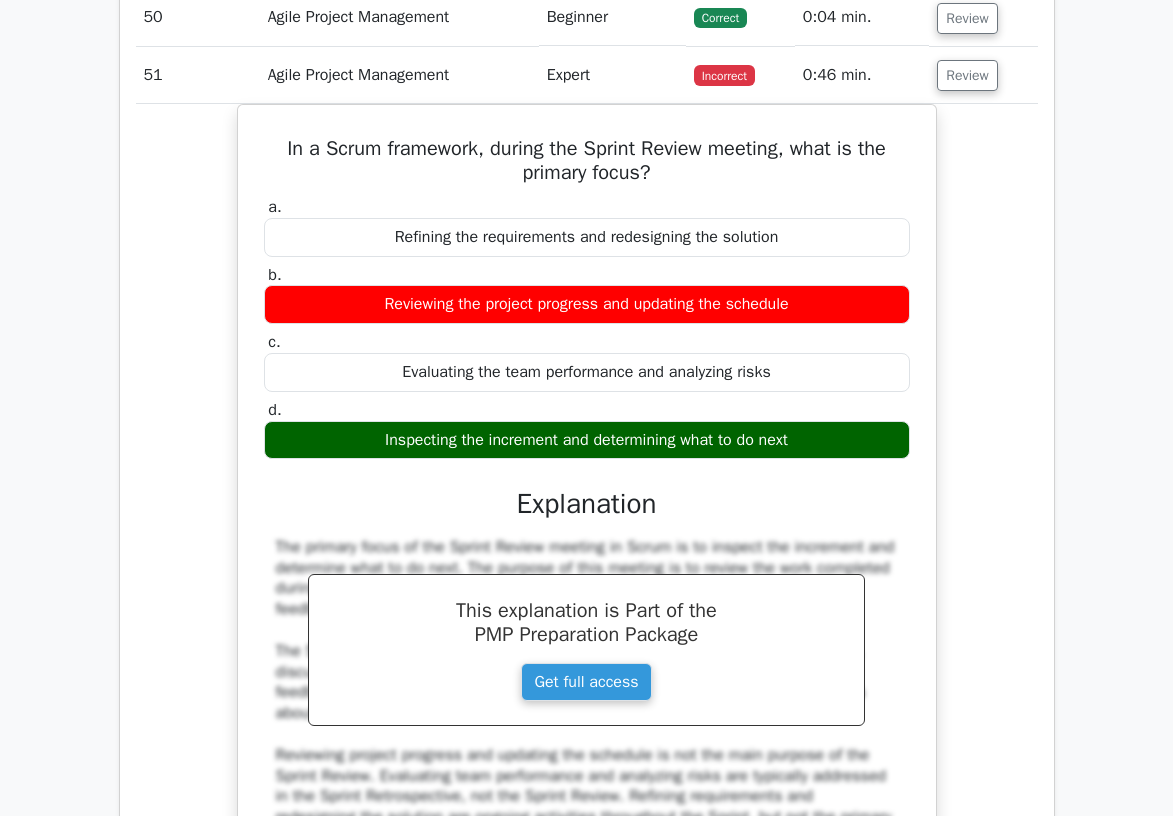 scroll, scrollTop: 4372, scrollLeft: 0, axis: vertical 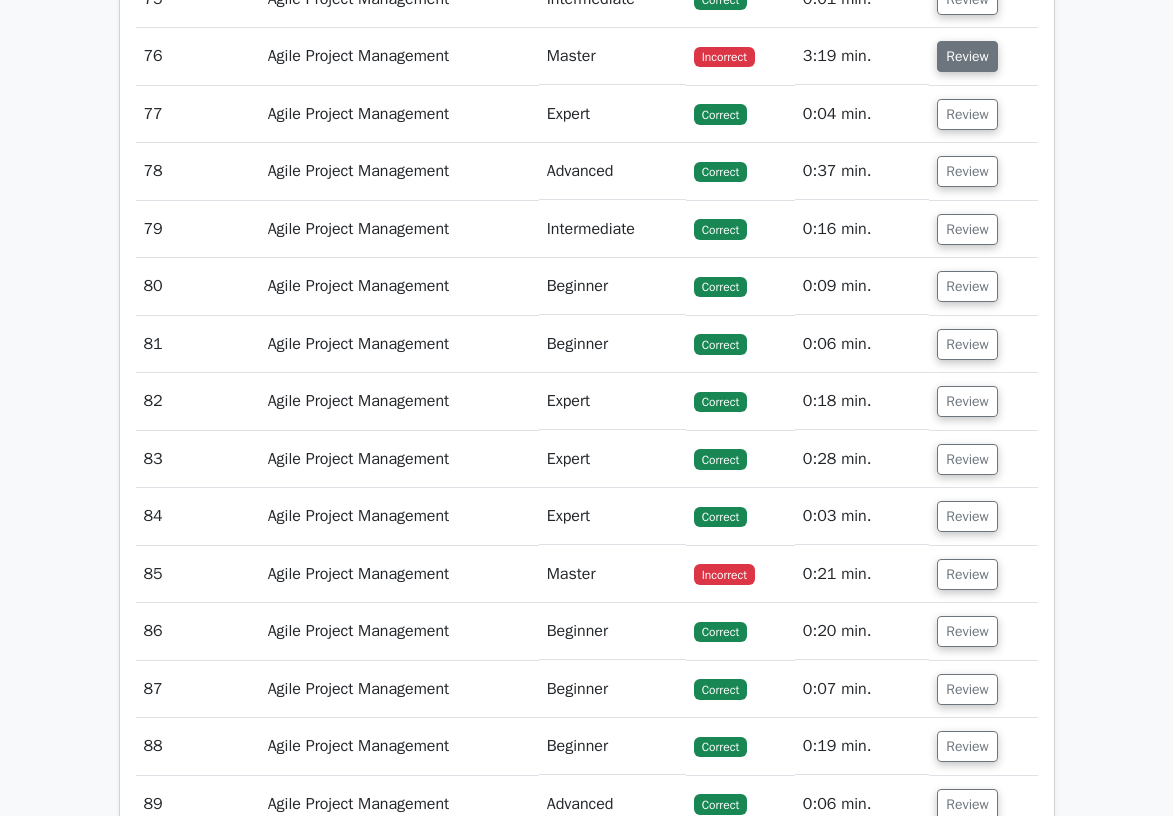 click on "Review" at bounding box center (967, 56) 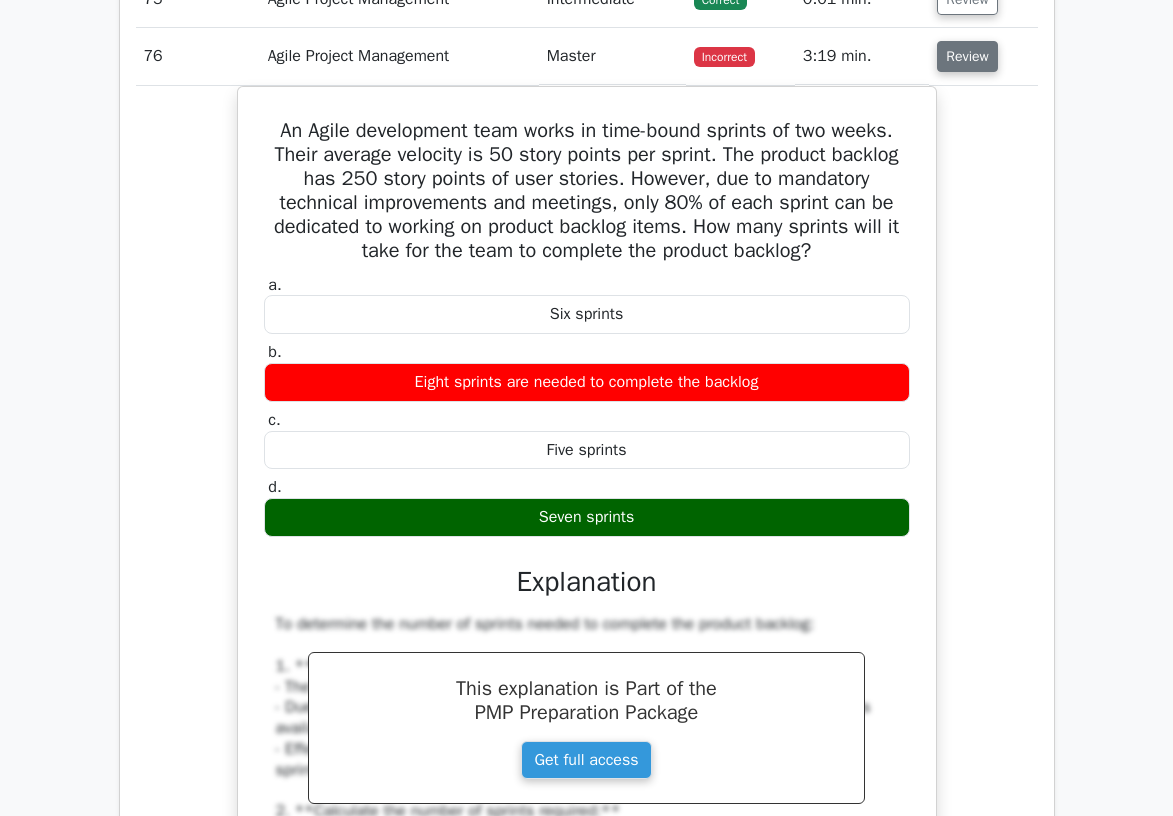 click on "Review" at bounding box center (967, 56) 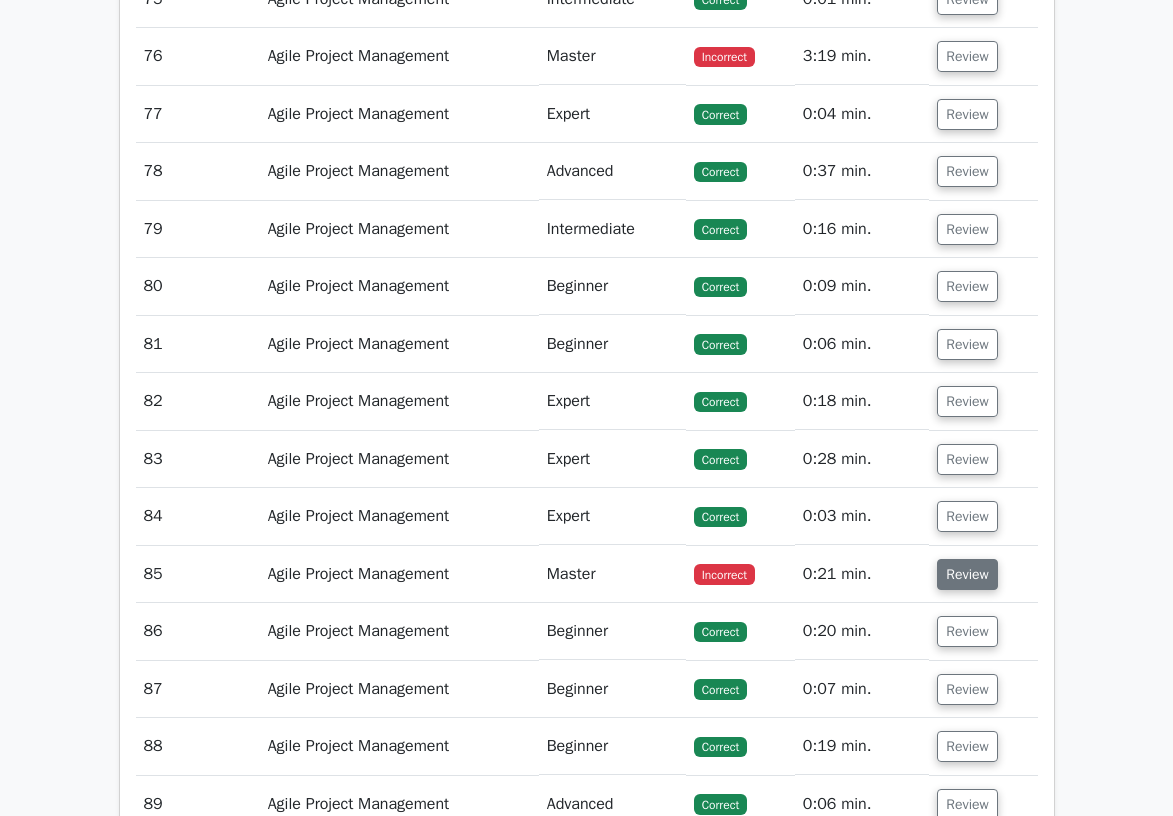 click on "Review" at bounding box center (967, 574) 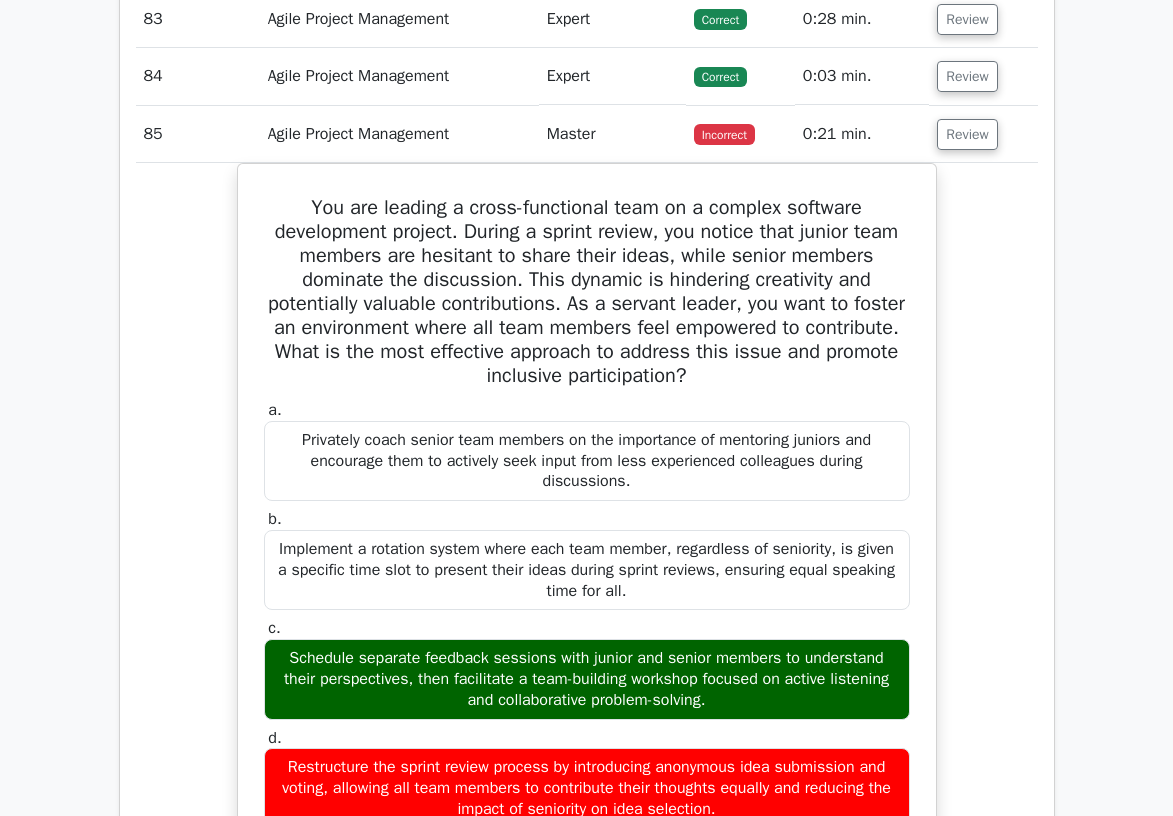 scroll, scrollTop: 7180, scrollLeft: 0, axis: vertical 